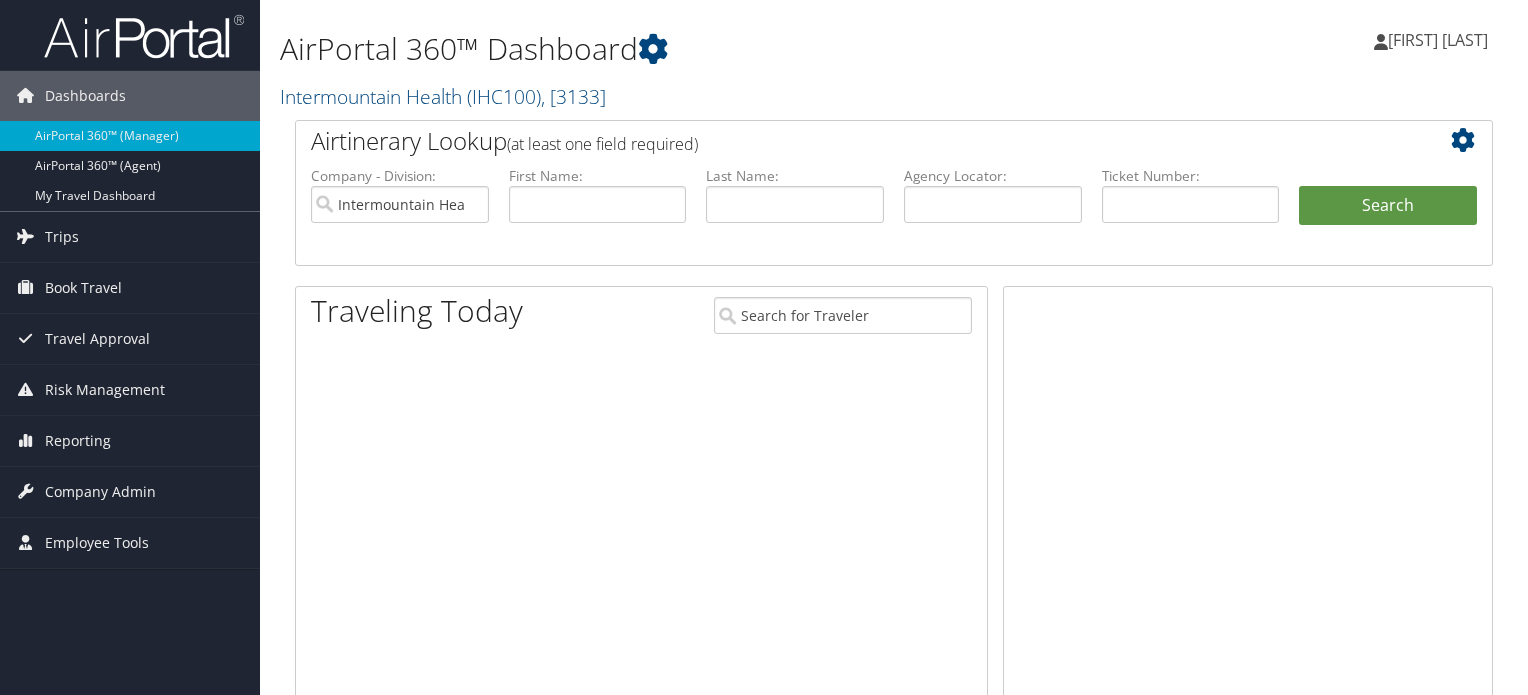 scroll, scrollTop: 0, scrollLeft: 0, axis: both 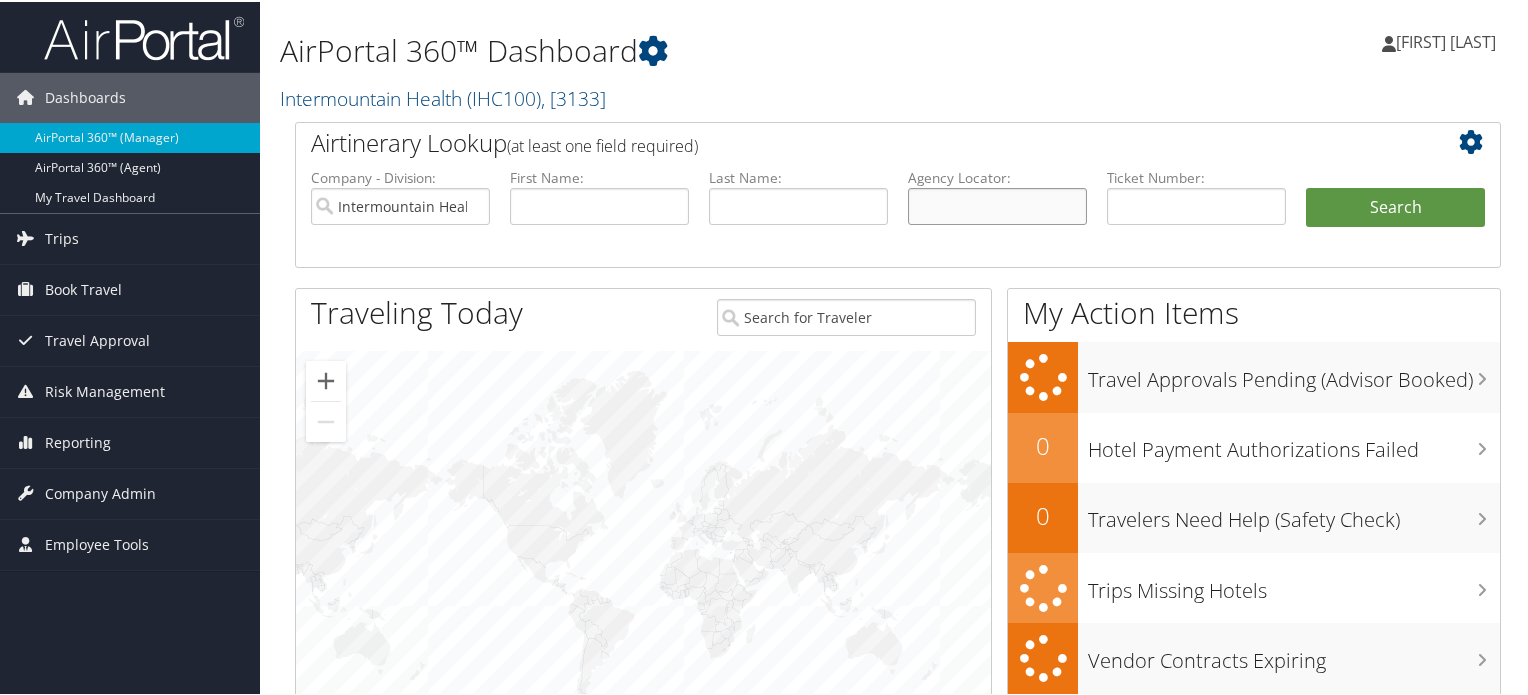 click at bounding box center (997, 204) 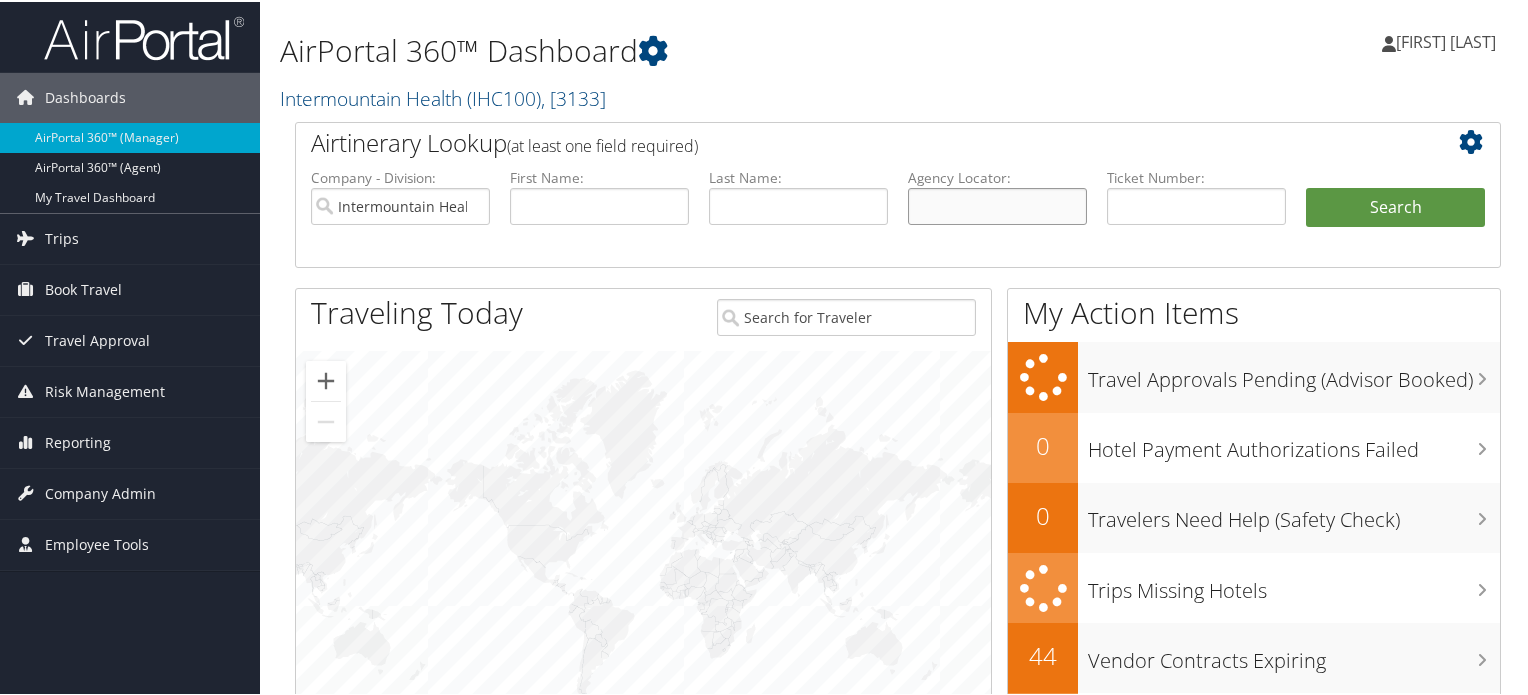 paste on "CZVBFB" 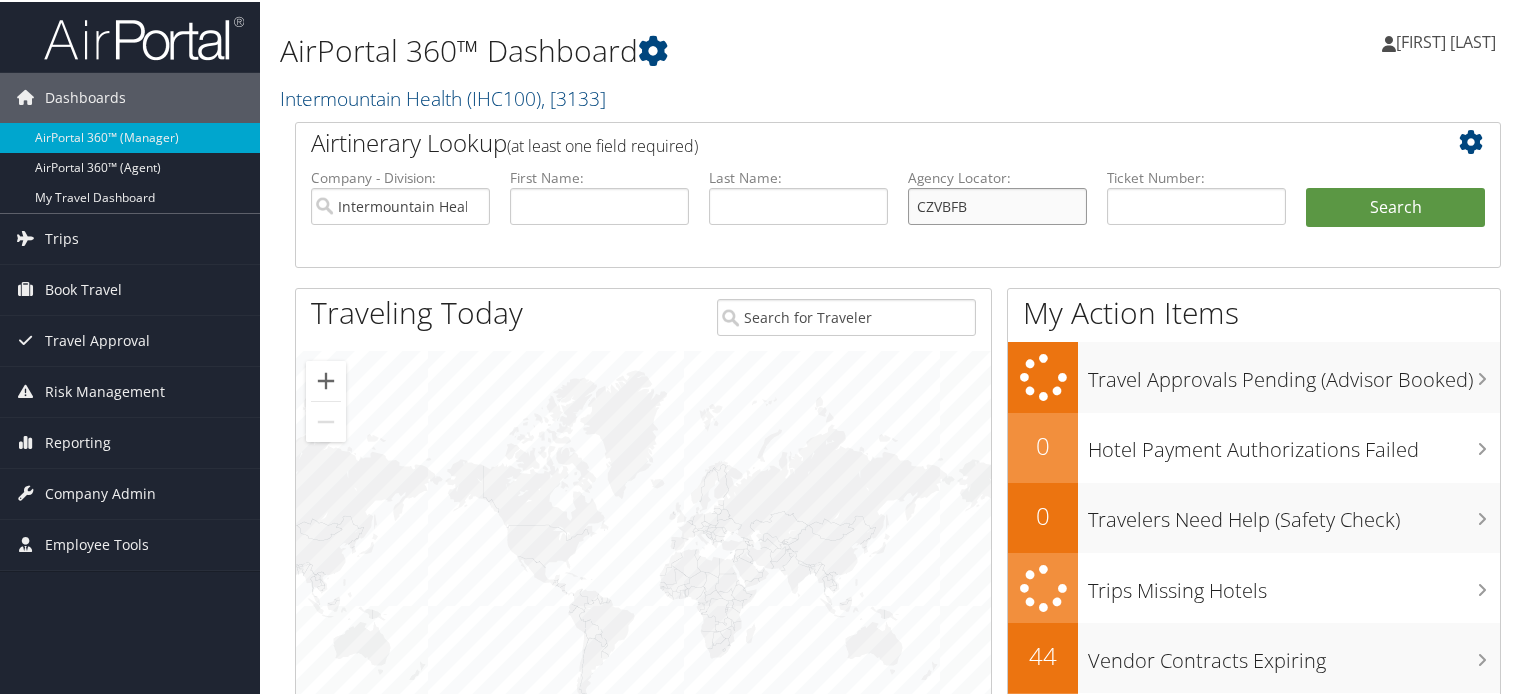 type on "CZVBFB" 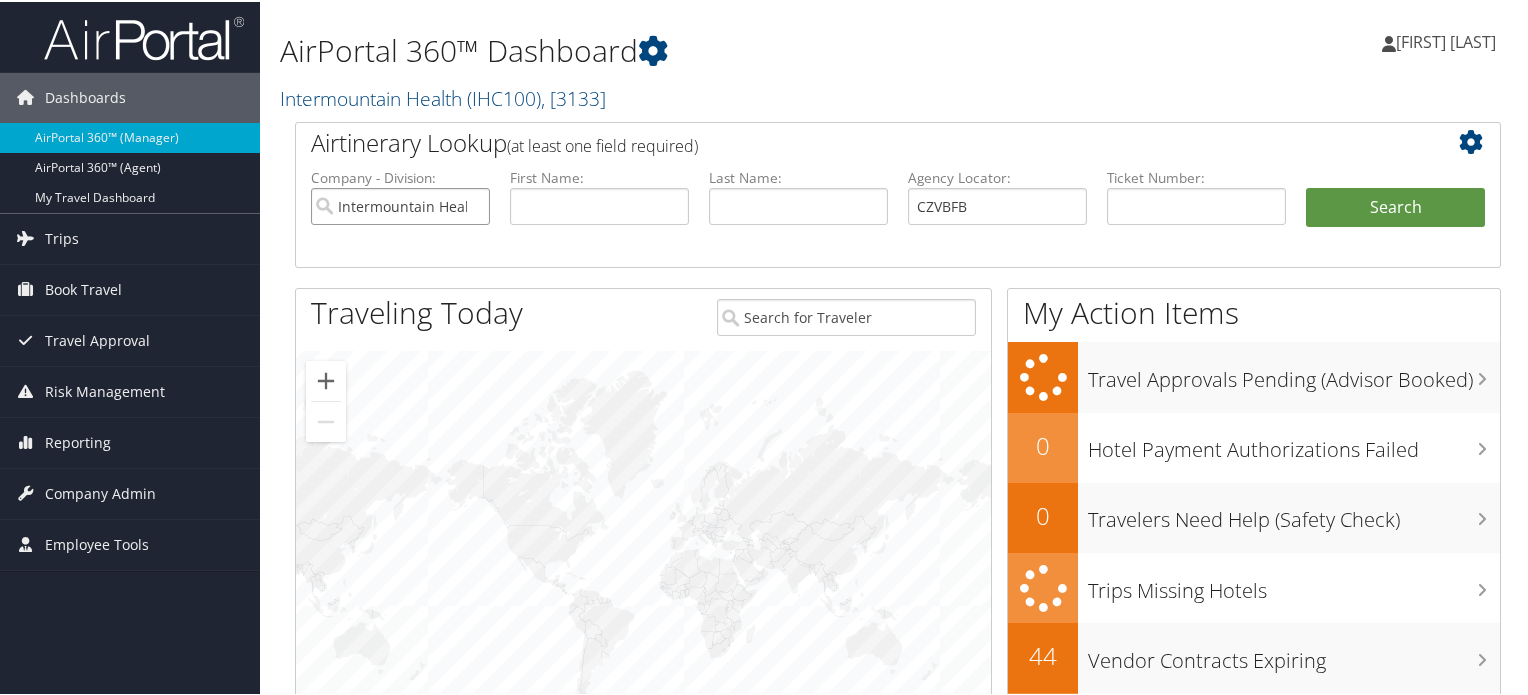 click on "Intermountain Health" at bounding box center [400, 204] 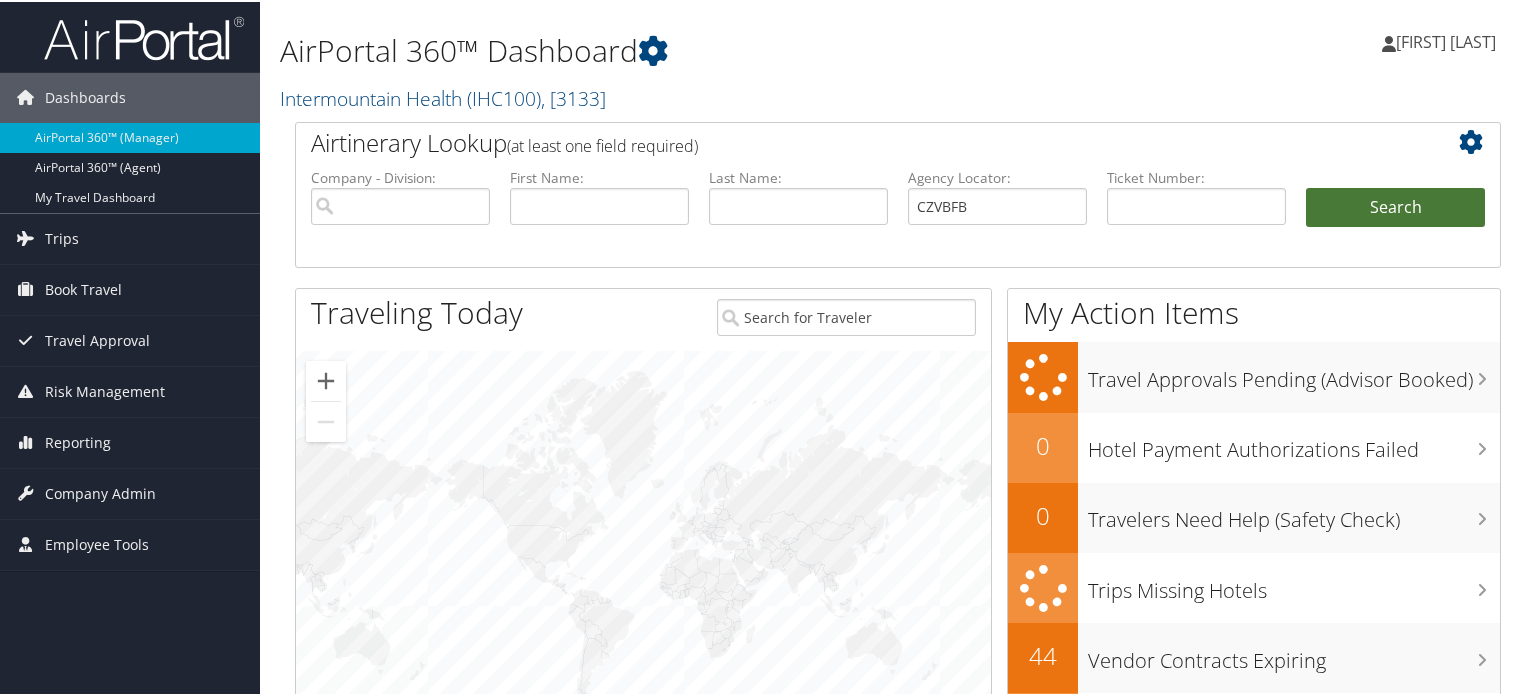 click on "Search" at bounding box center (1395, 206) 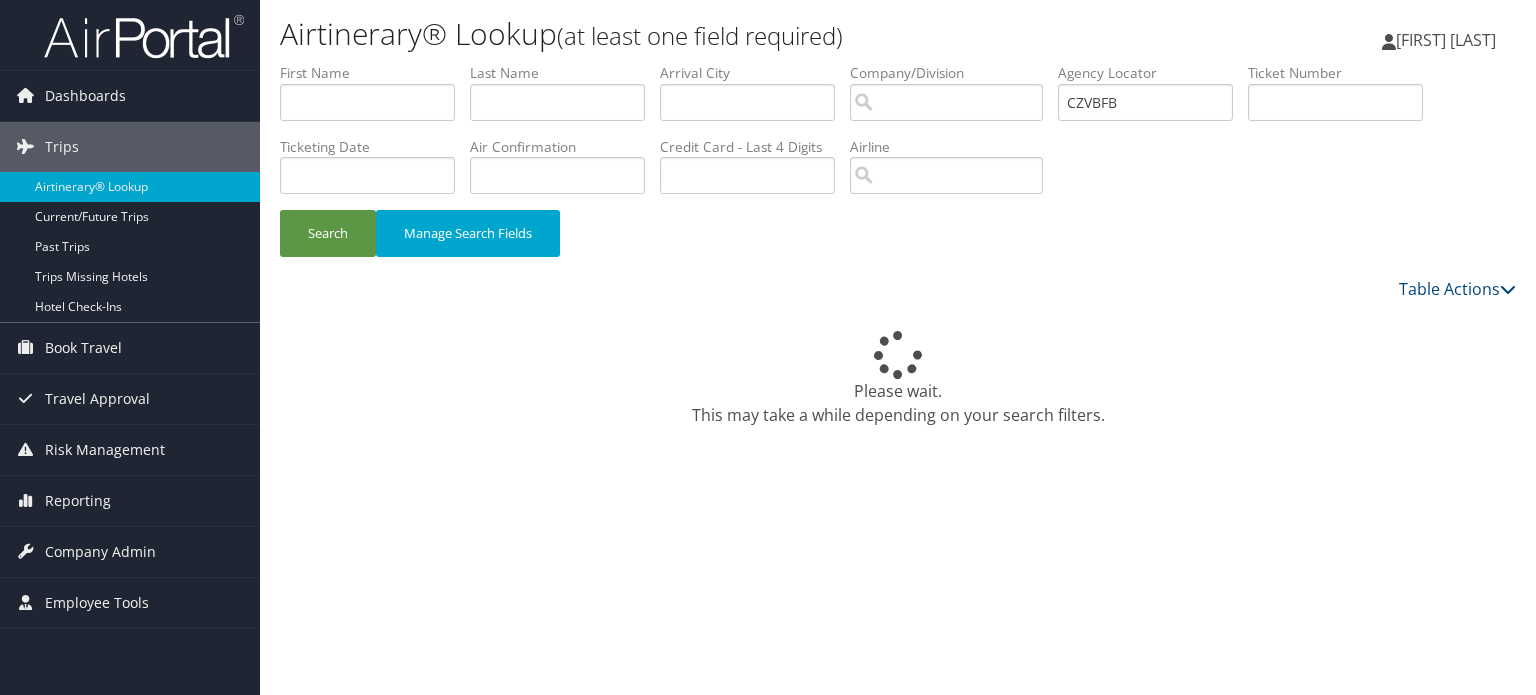 scroll, scrollTop: 0, scrollLeft: 0, axis: both 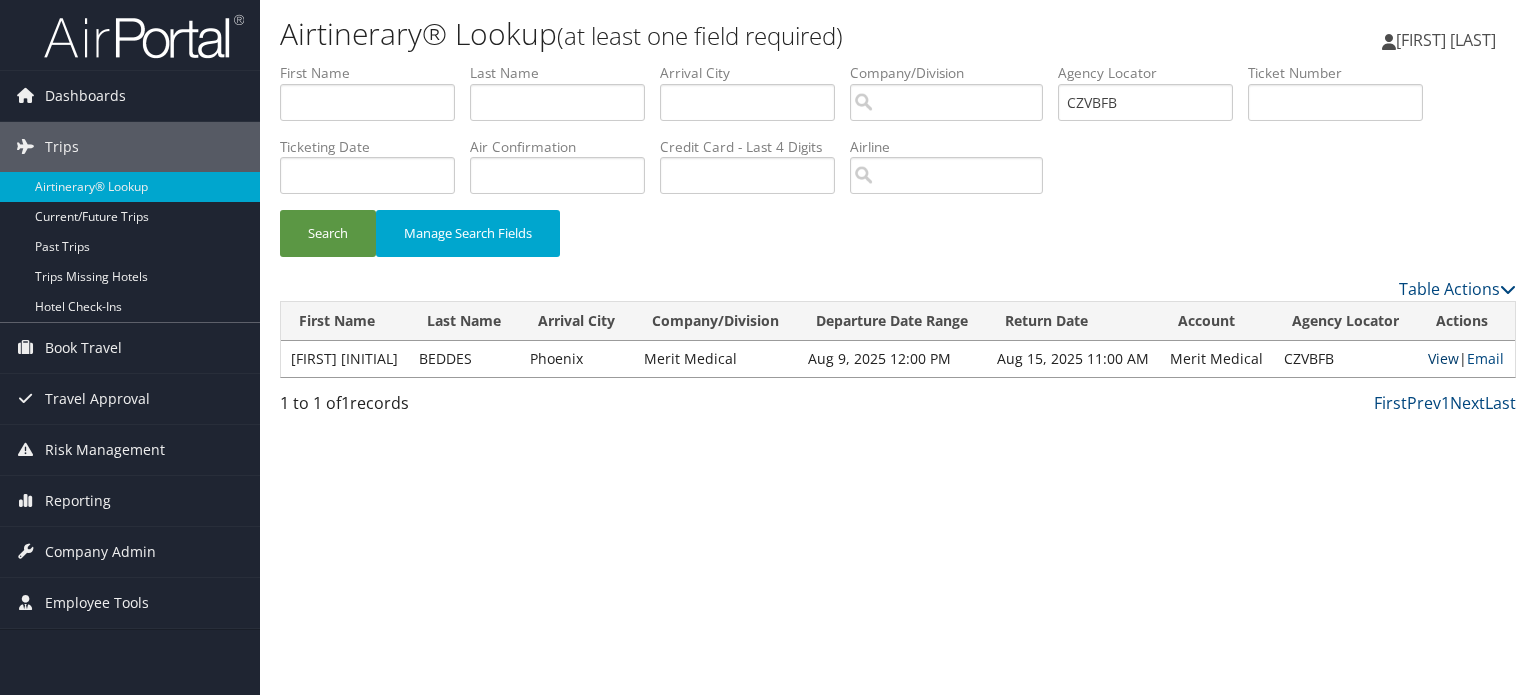 click on "View" at bounding box center [1443, 358] 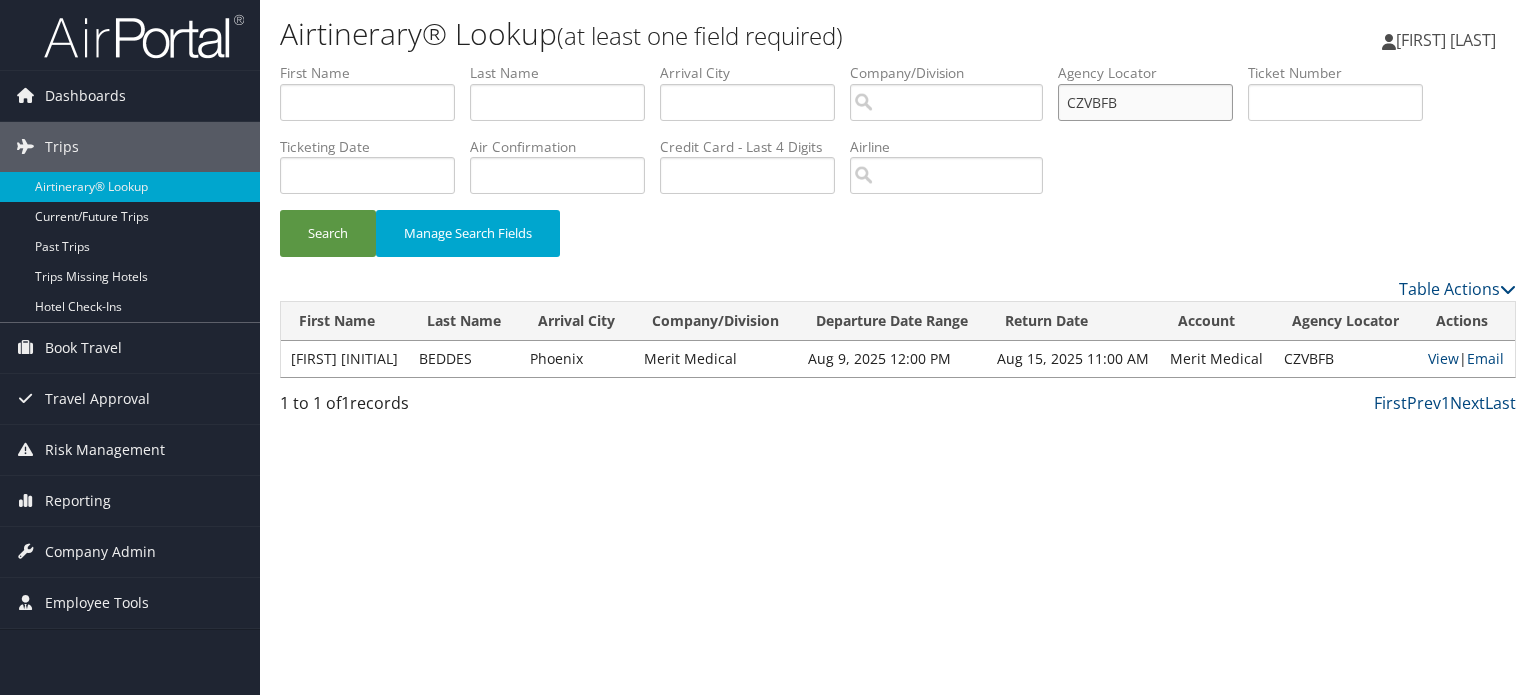 click on "CZVBFB" at bounding box center [1145, 102] 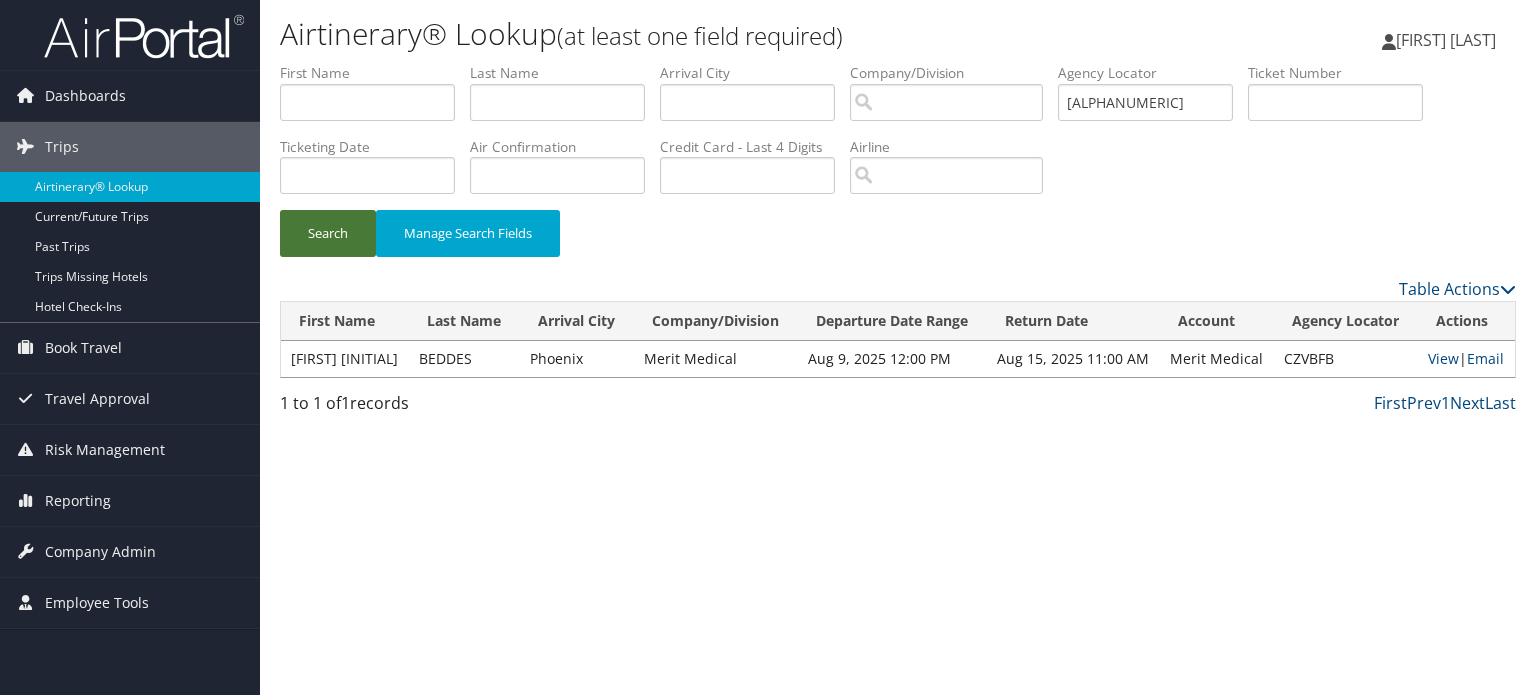 click on "Search" at bounding box center (328, 233) 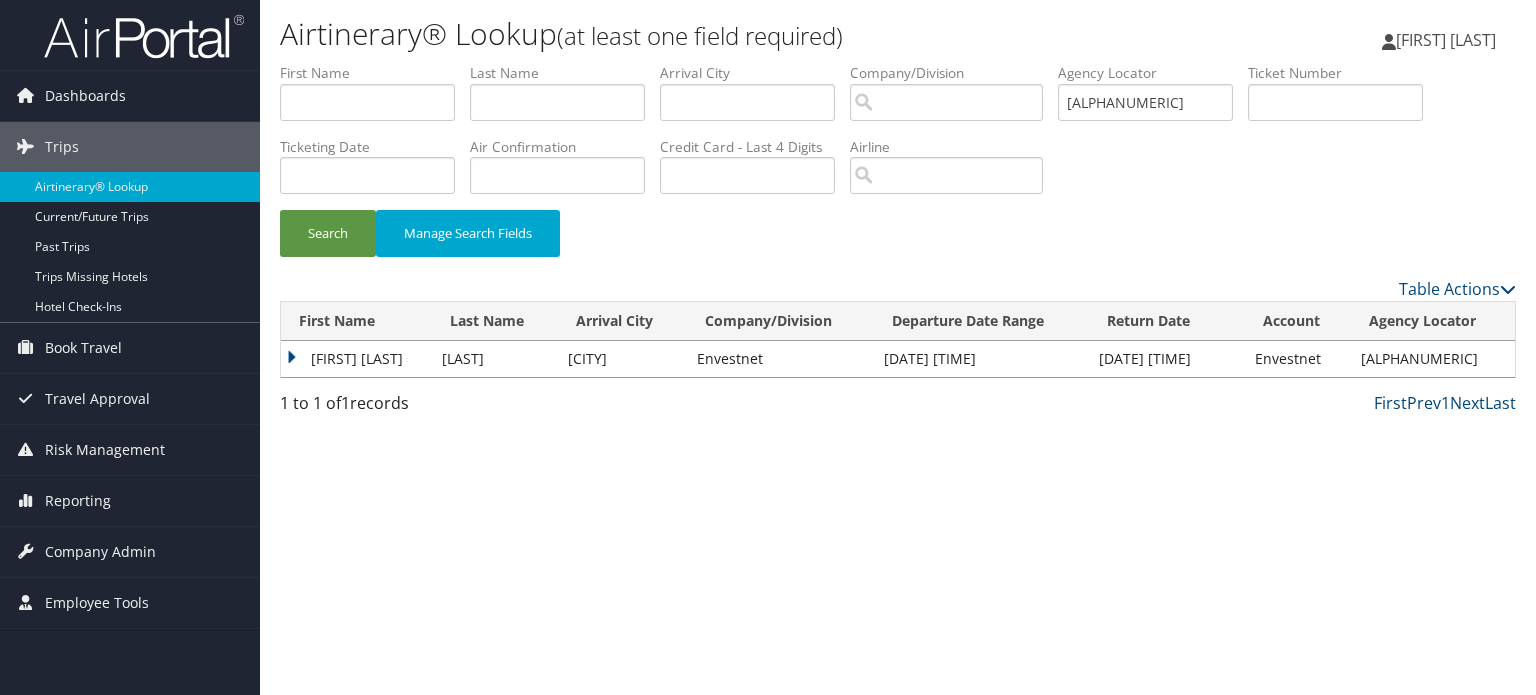 click on "ALBERT ALDORIA" at bounding box center (356, 359) 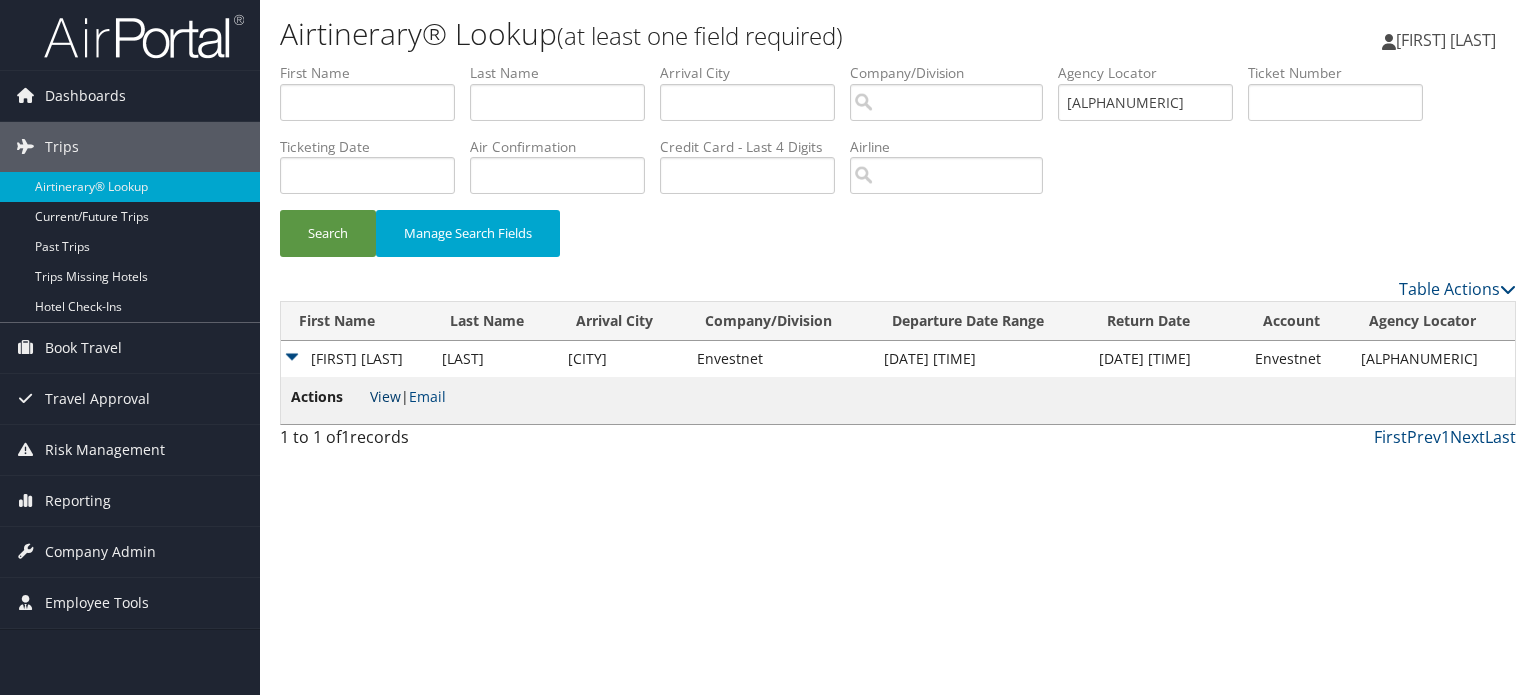 click on "View" at bounding box center (385, 396) 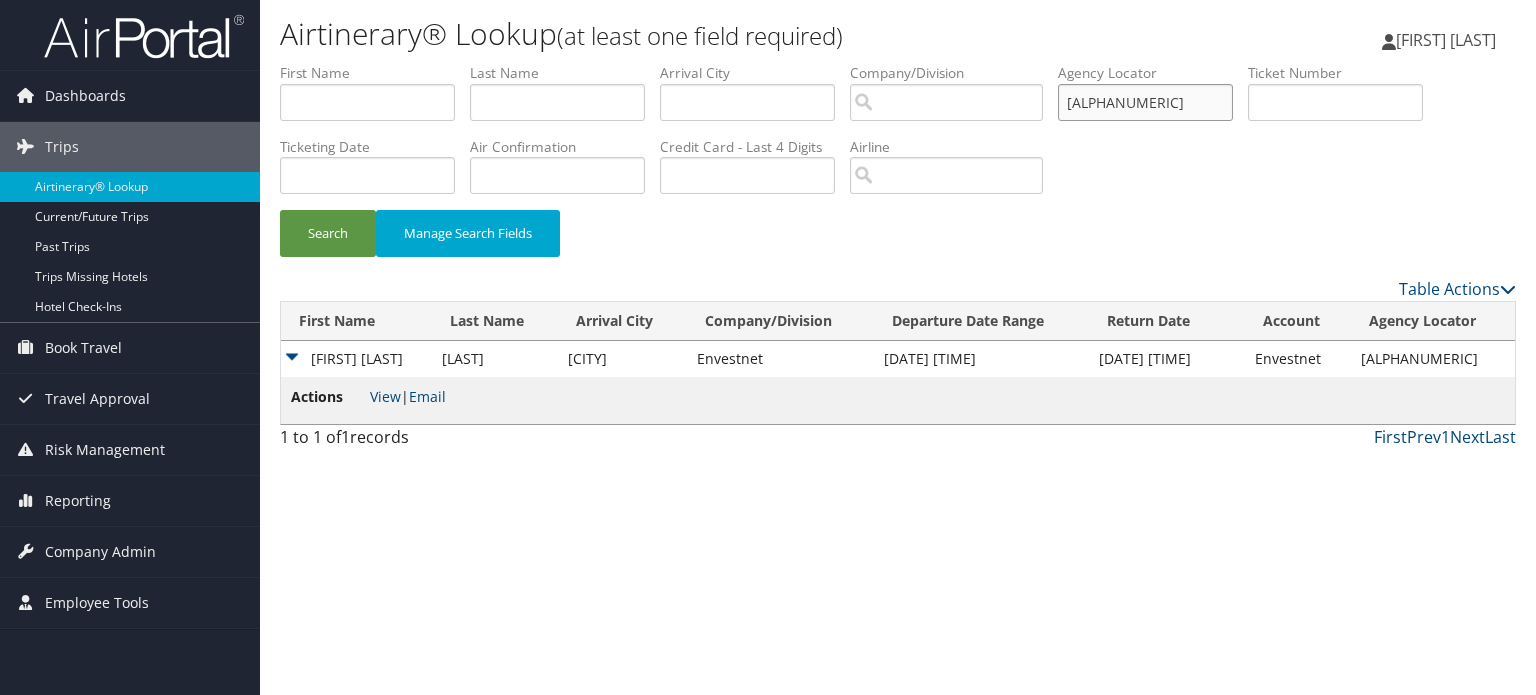 click on "CX0TGS" at bounding box center (1145, 102) 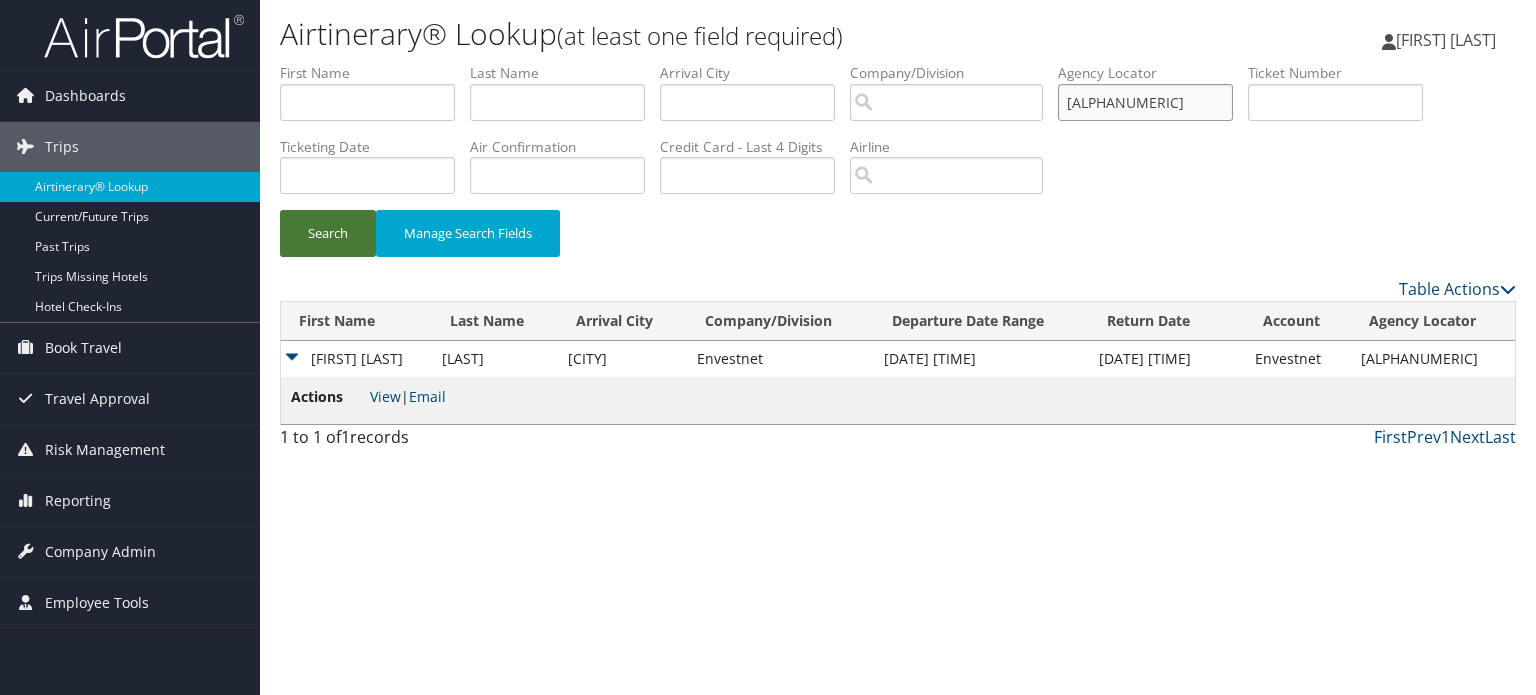 type on "CXZ0VV" 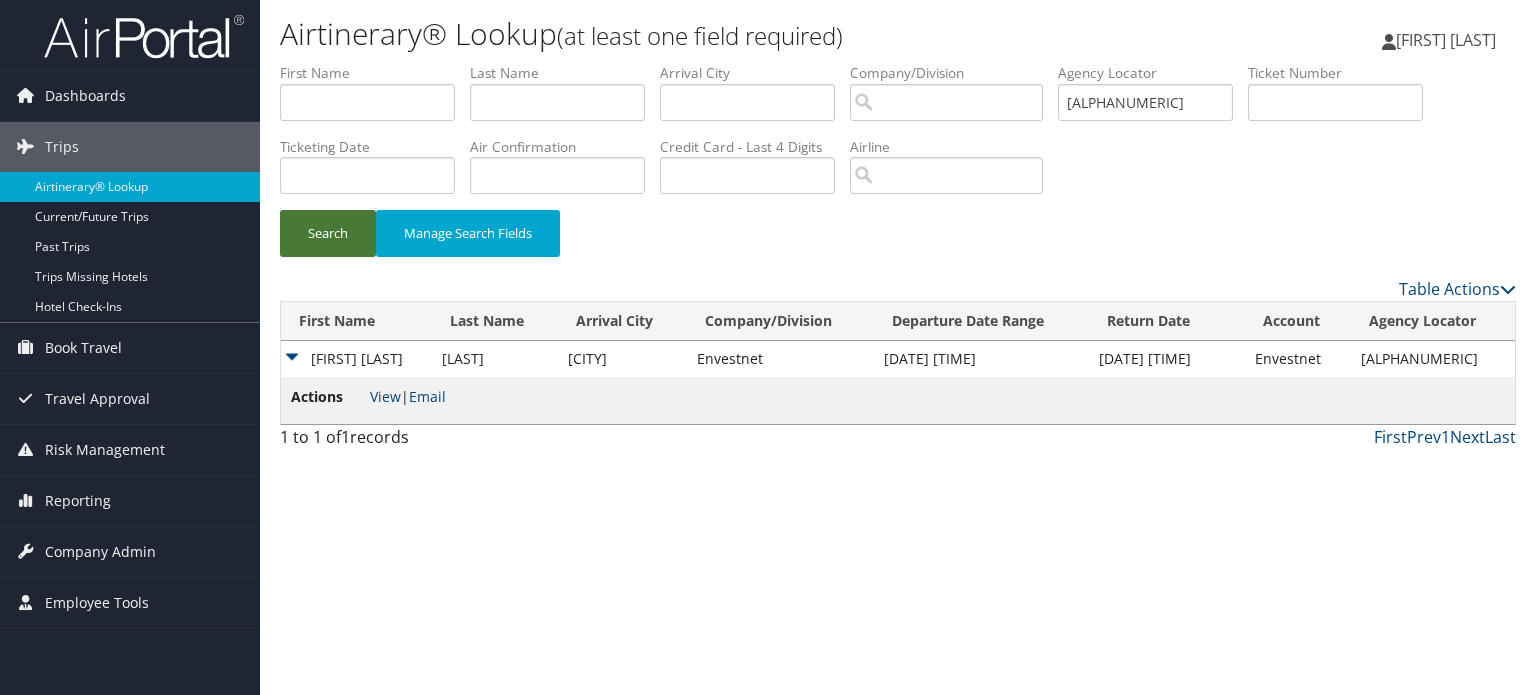 click on "Search" at bounding box center (328, 233) 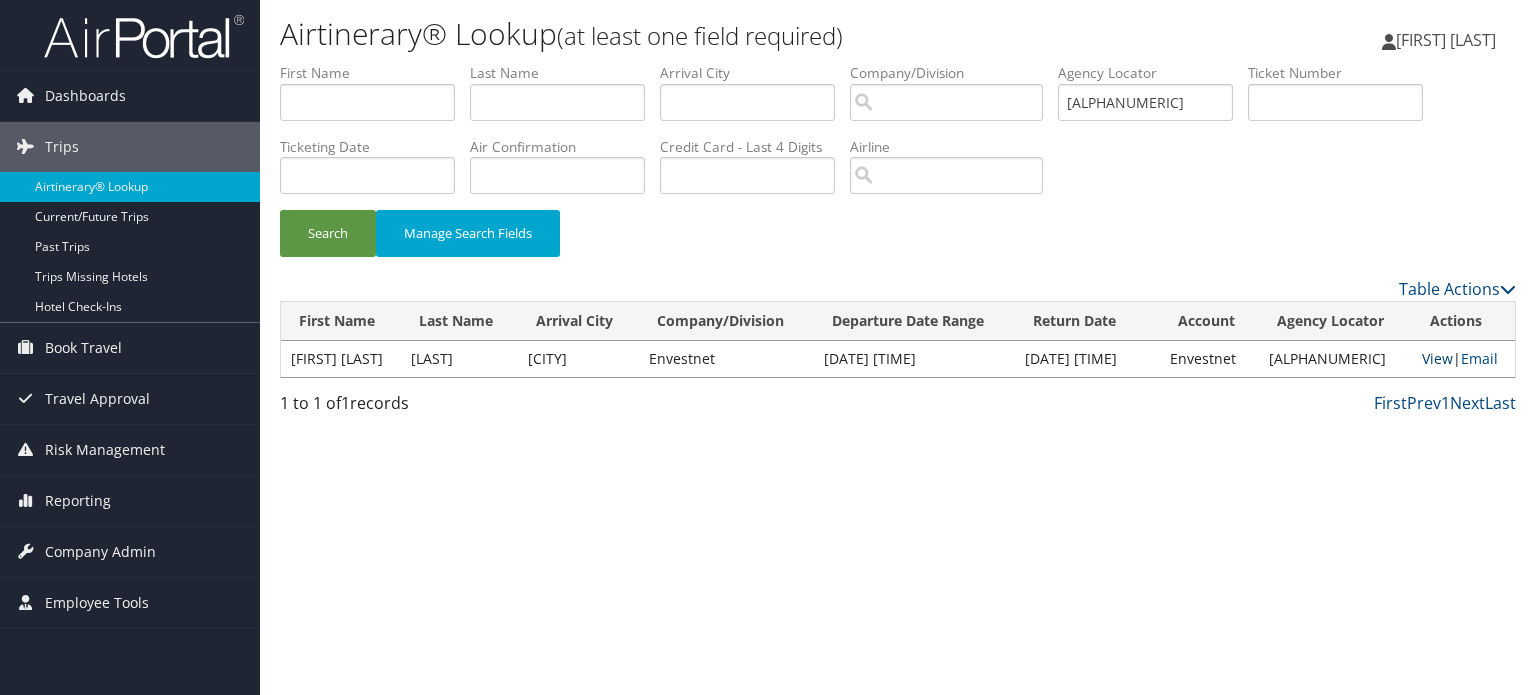 click on "View" at bounding box center [1437, 358] 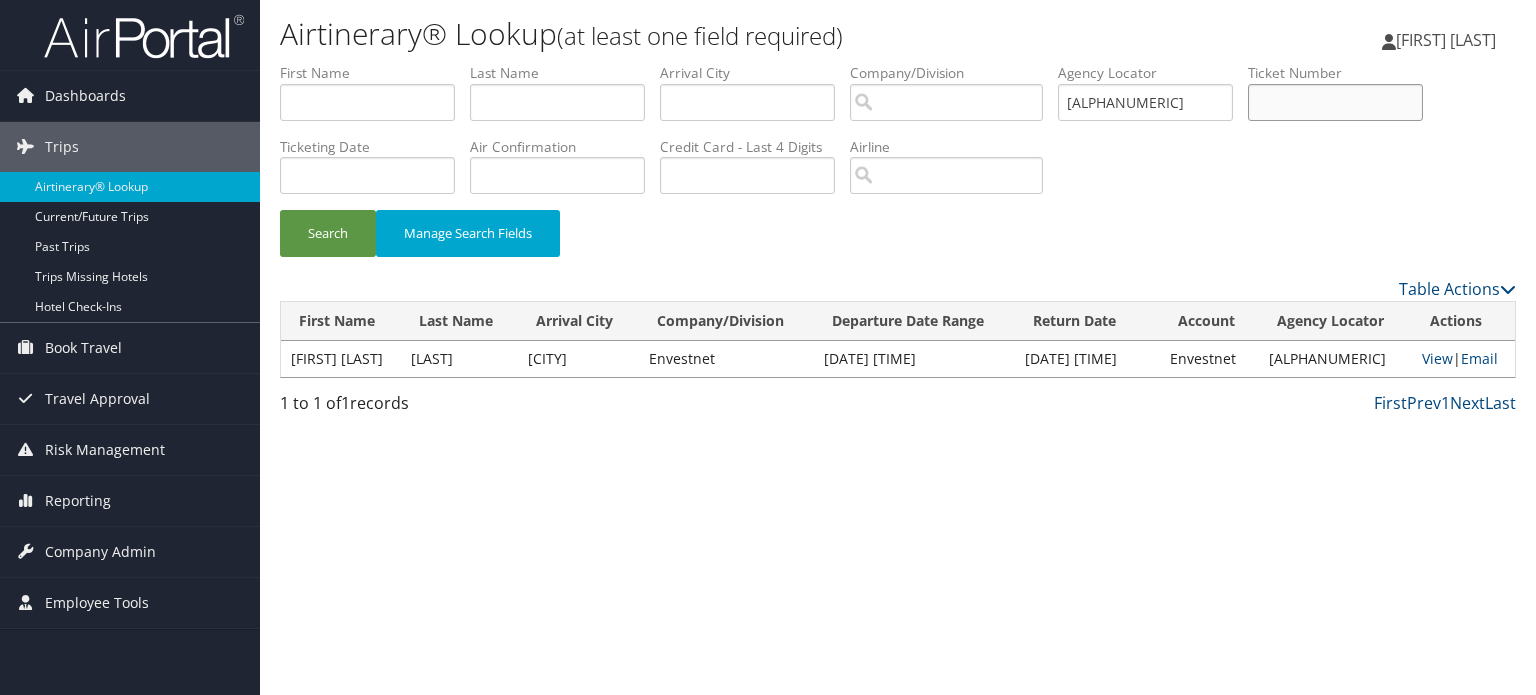 click at bounding box center (1335, 102) 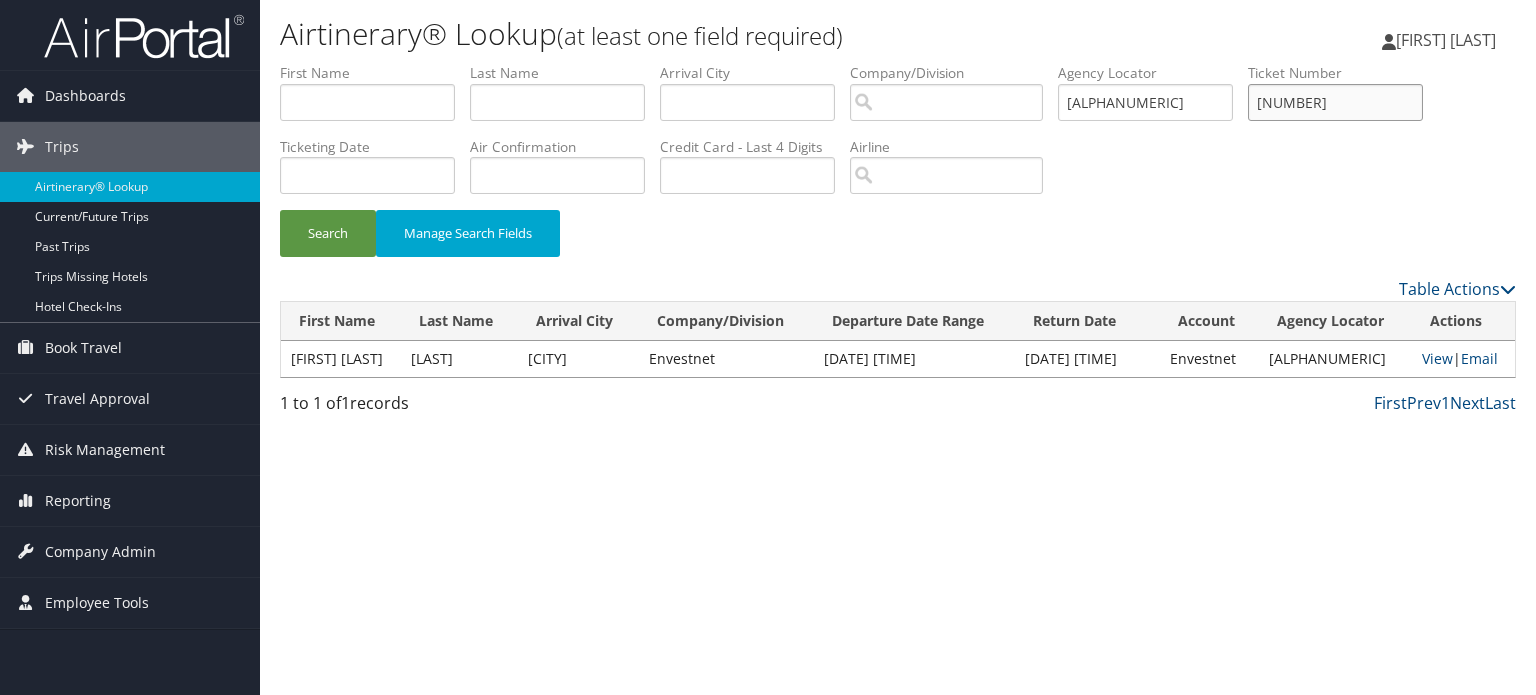 type on "[ACCOUNT_NUMBER]" 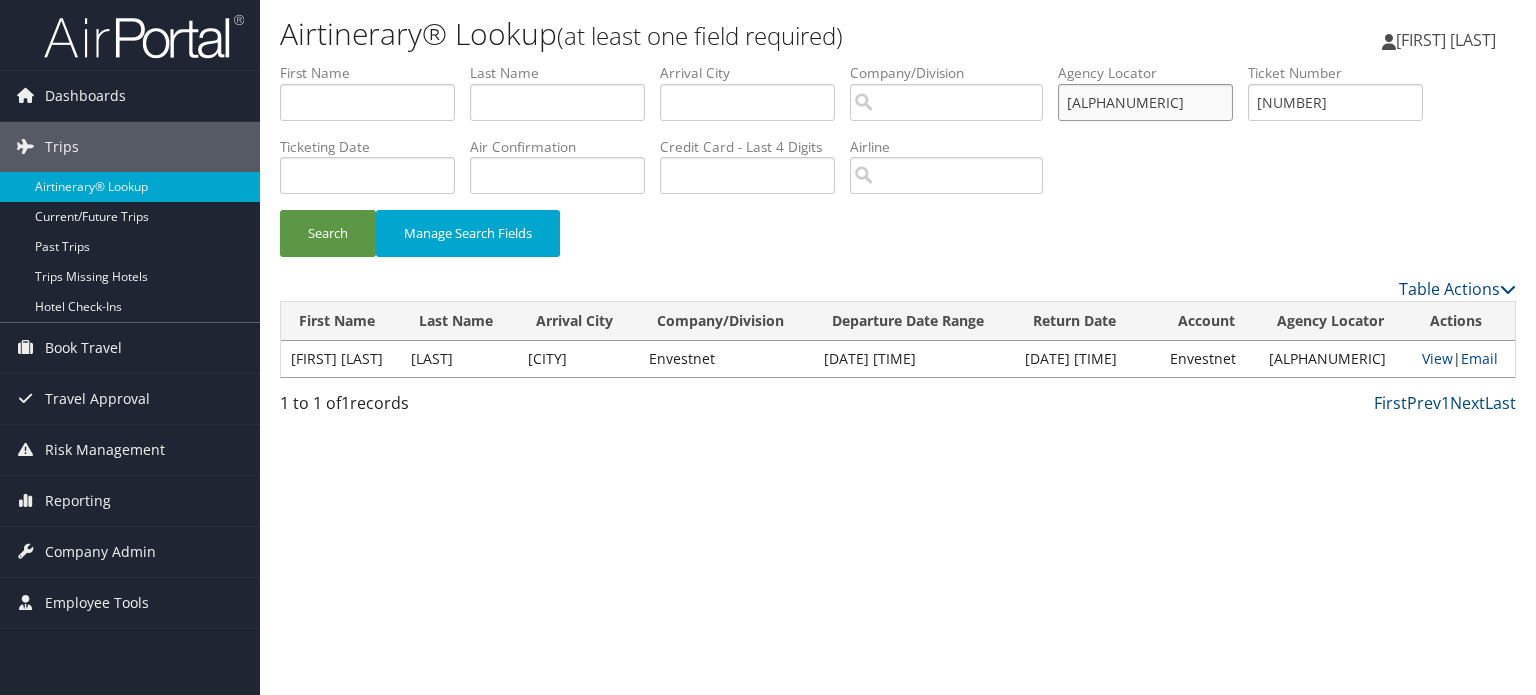 drag, startPoint x: 1154, startPoint y: 107, endPoint x: 976, endPoint y: 108, distance: 178.0028 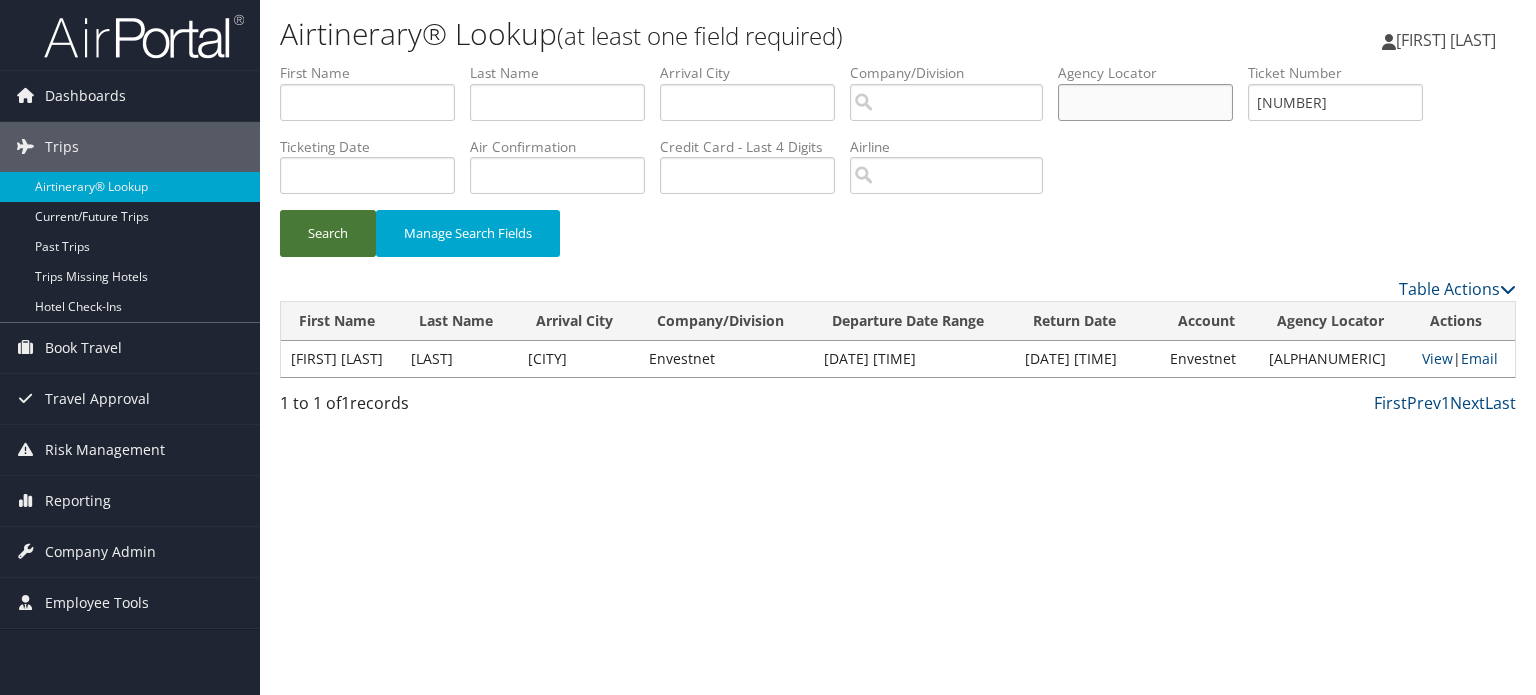 type 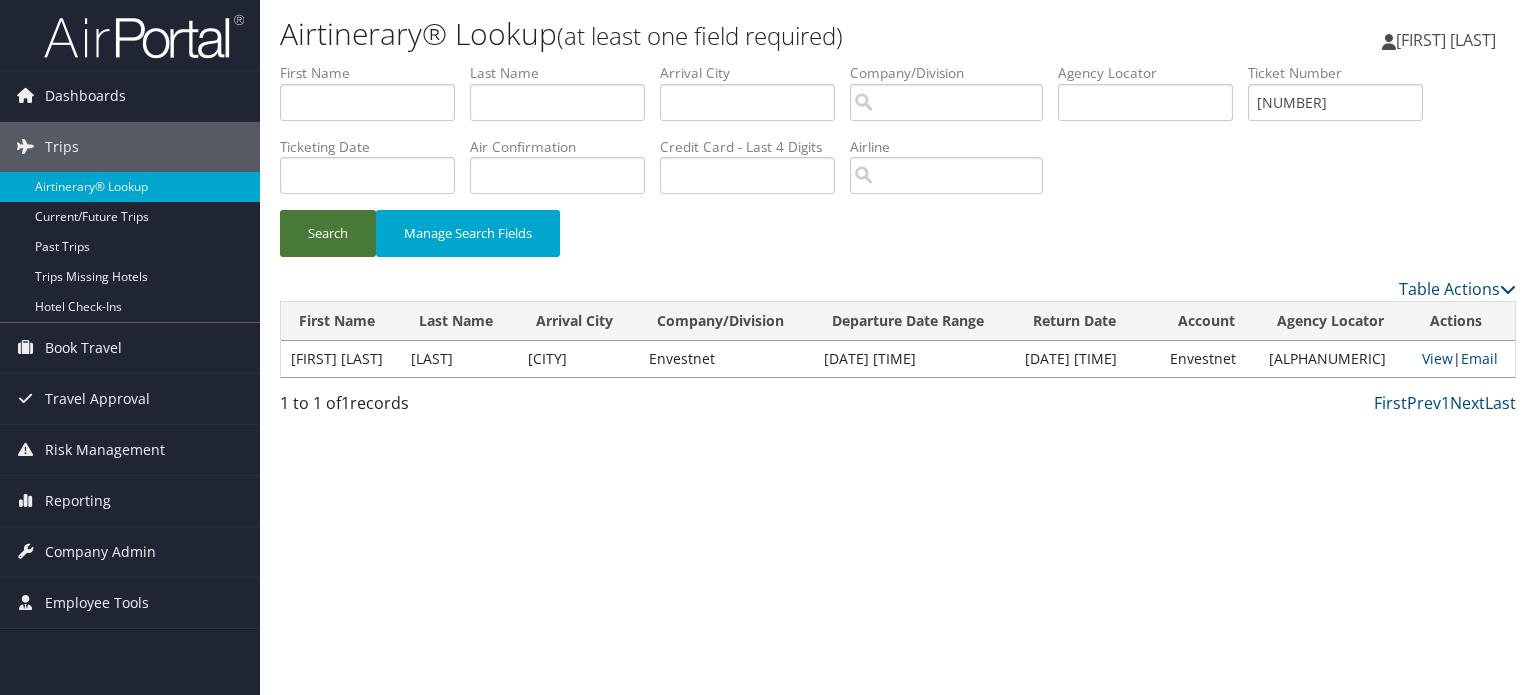click on "Search" at bounding box center (328, 233) 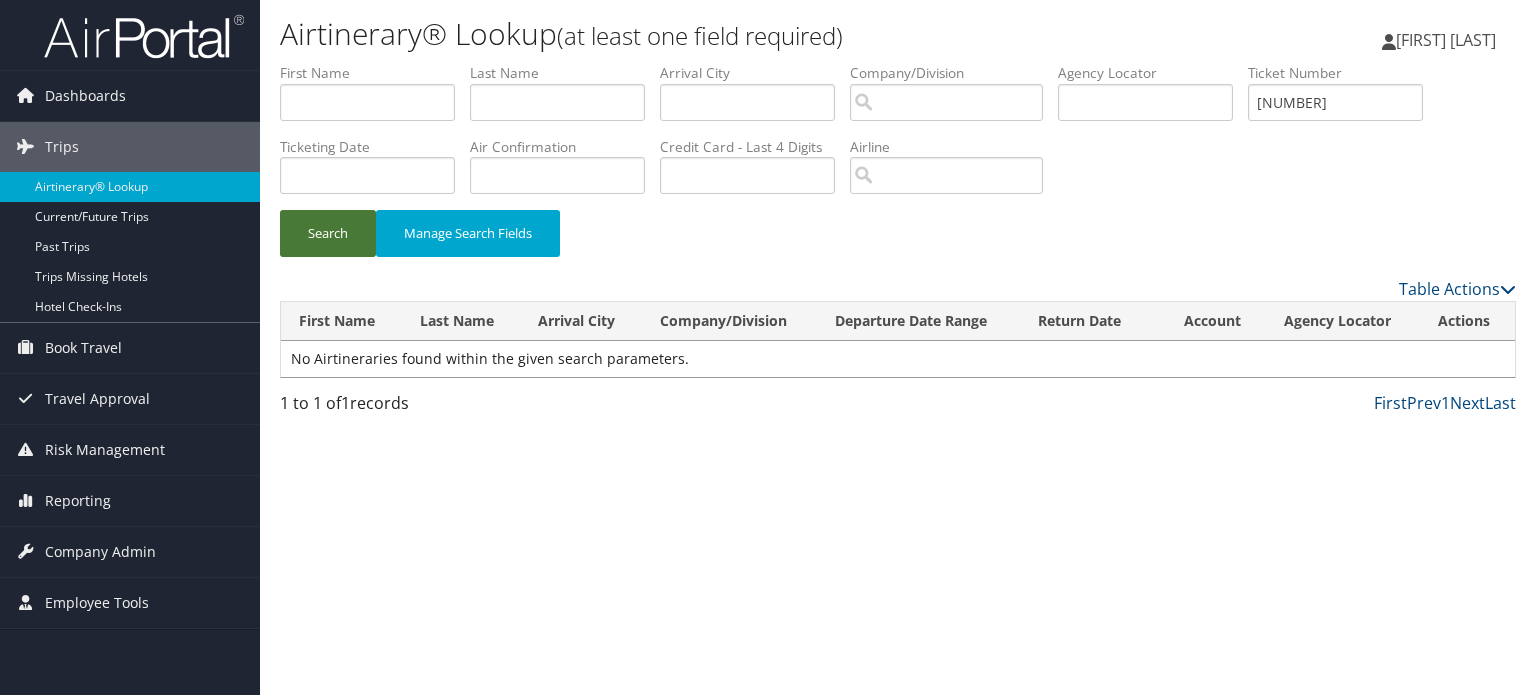 type 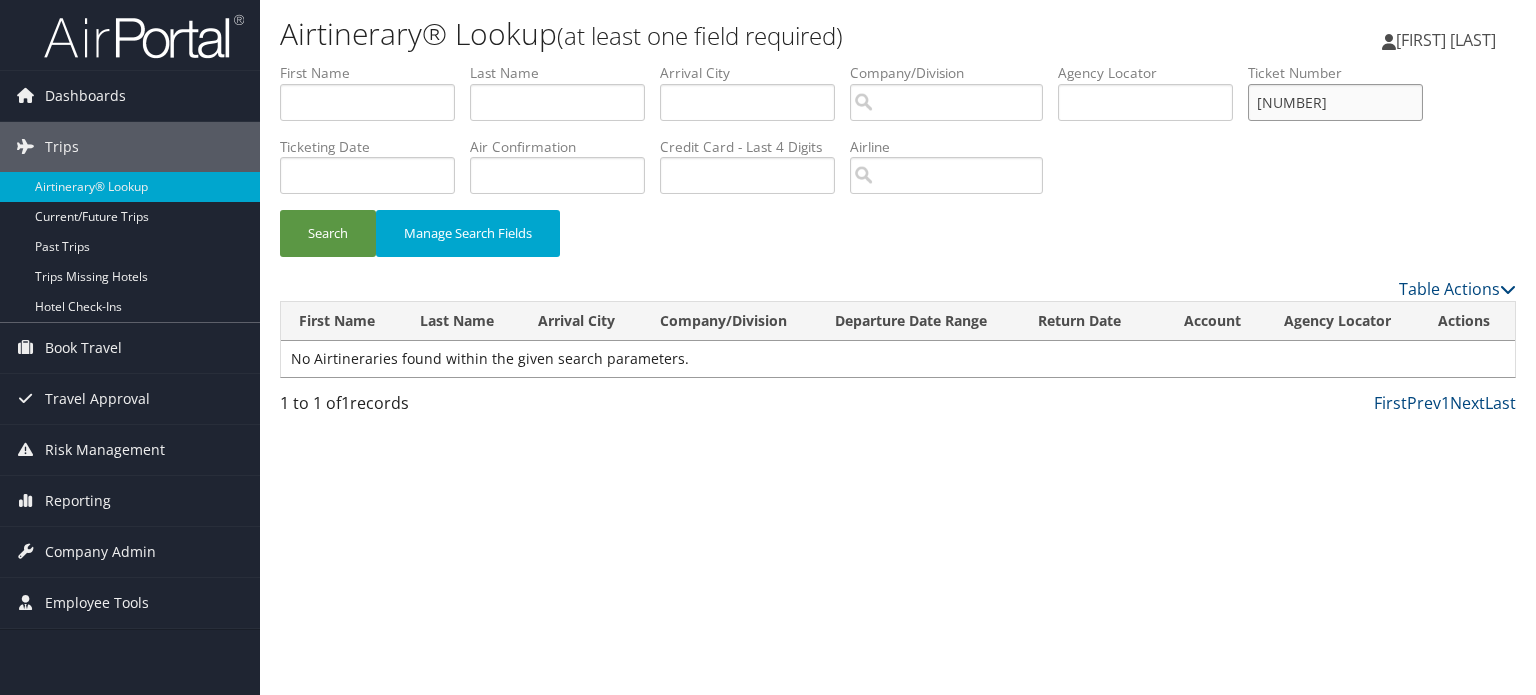 click on "0018097612096" at bounding box center (1335, 102) 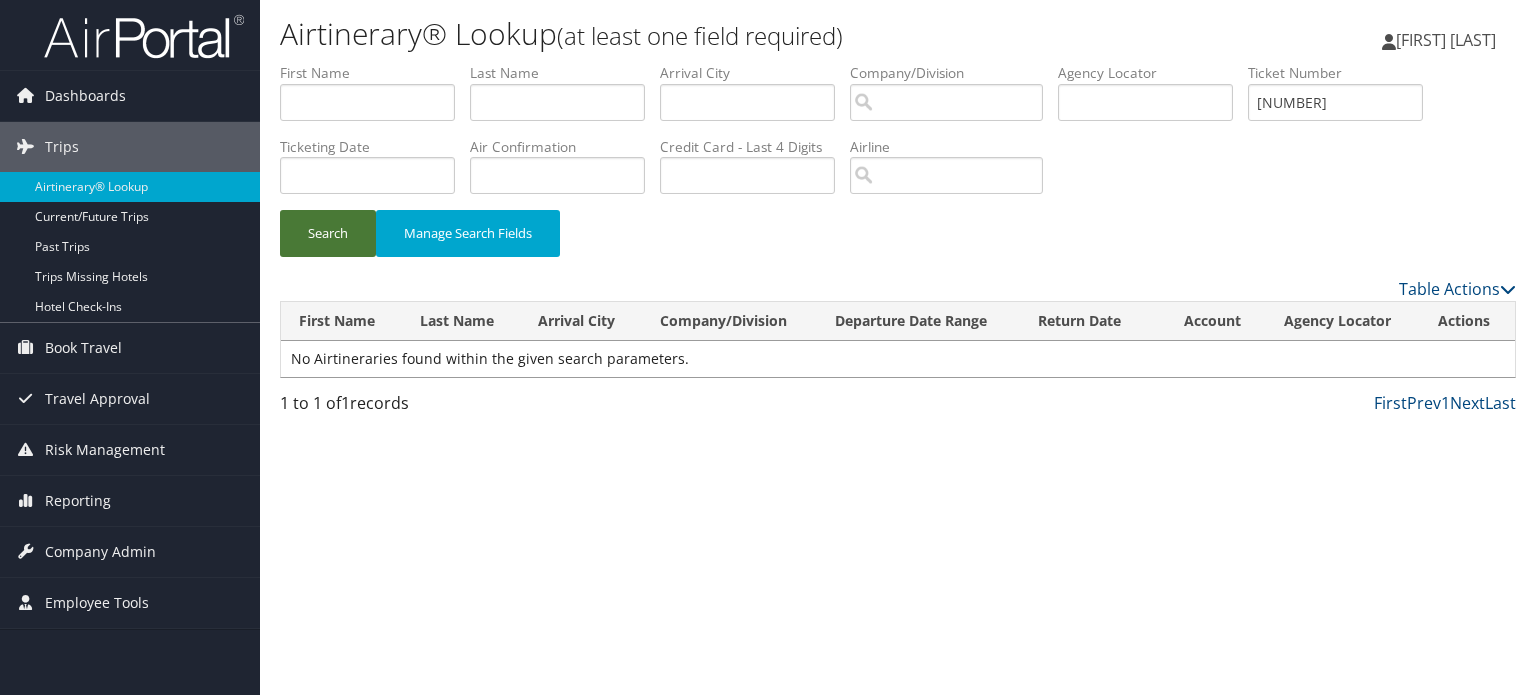 click on "Search" at bounding box center (328, 233) 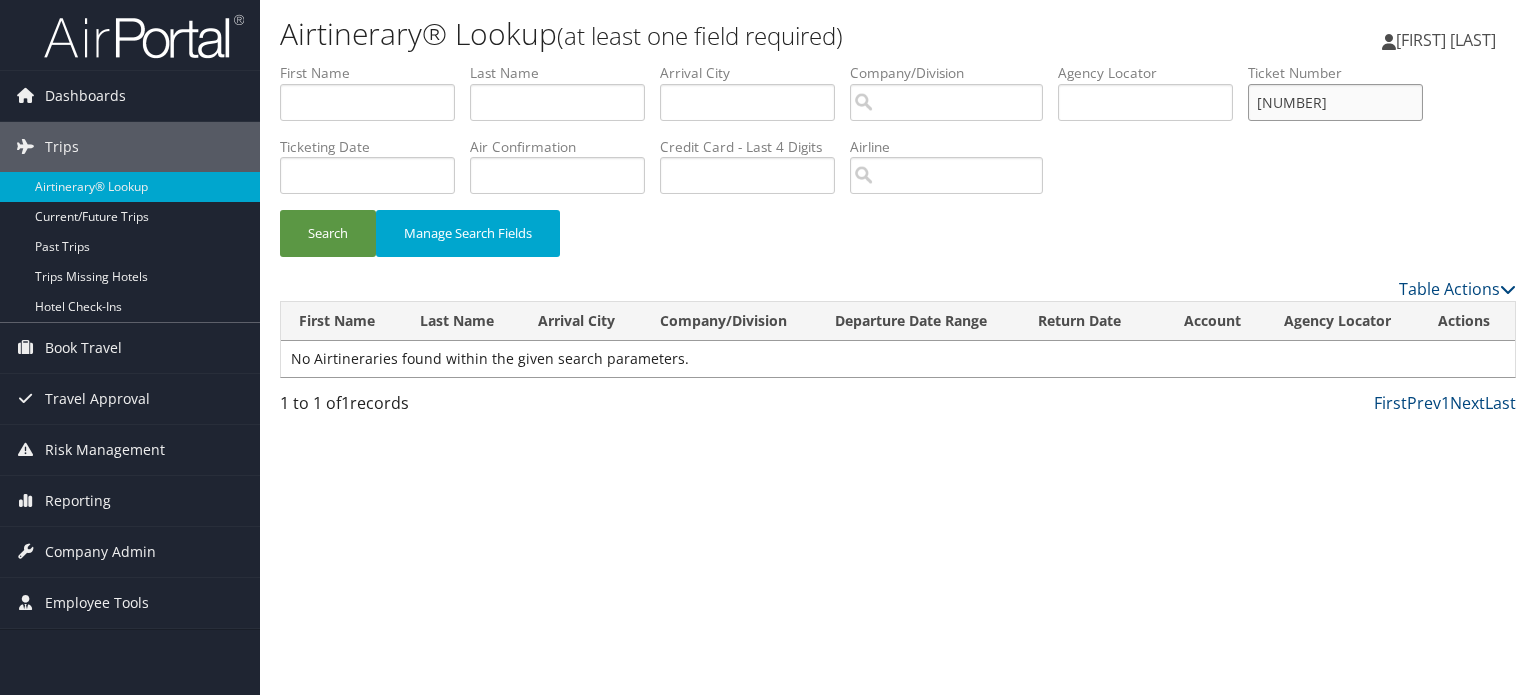 click on "0278097705792" at bounding box center (1335, 102) 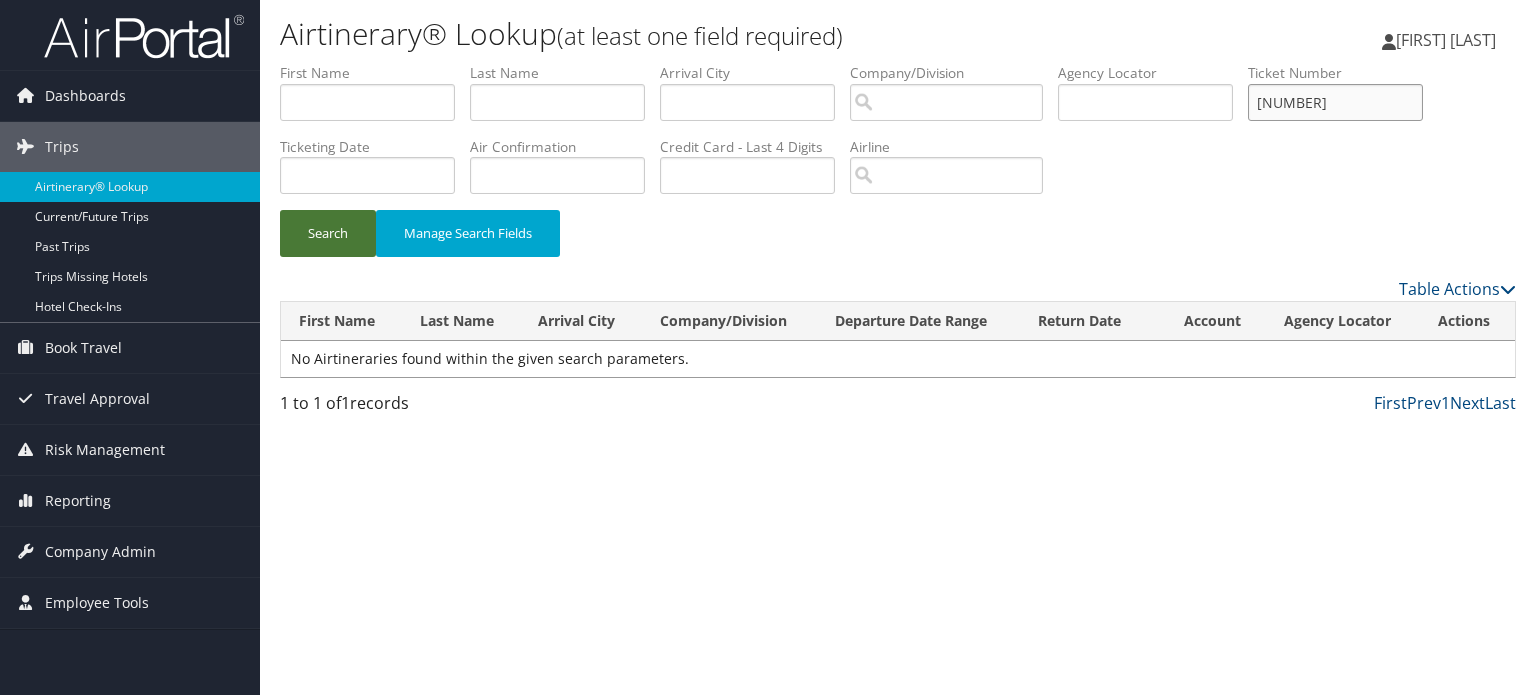 type on "0278097960064" 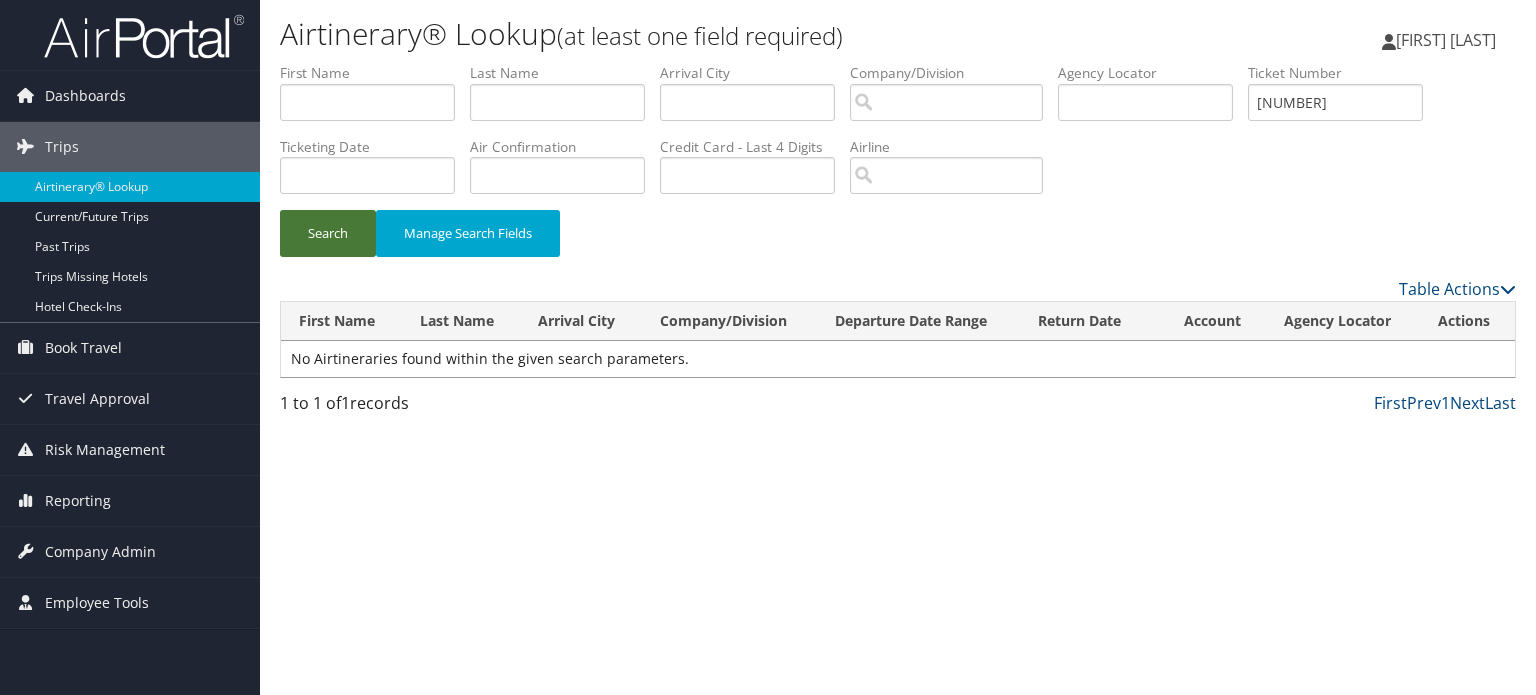 click on "Search" at bounding box center (328, 233) 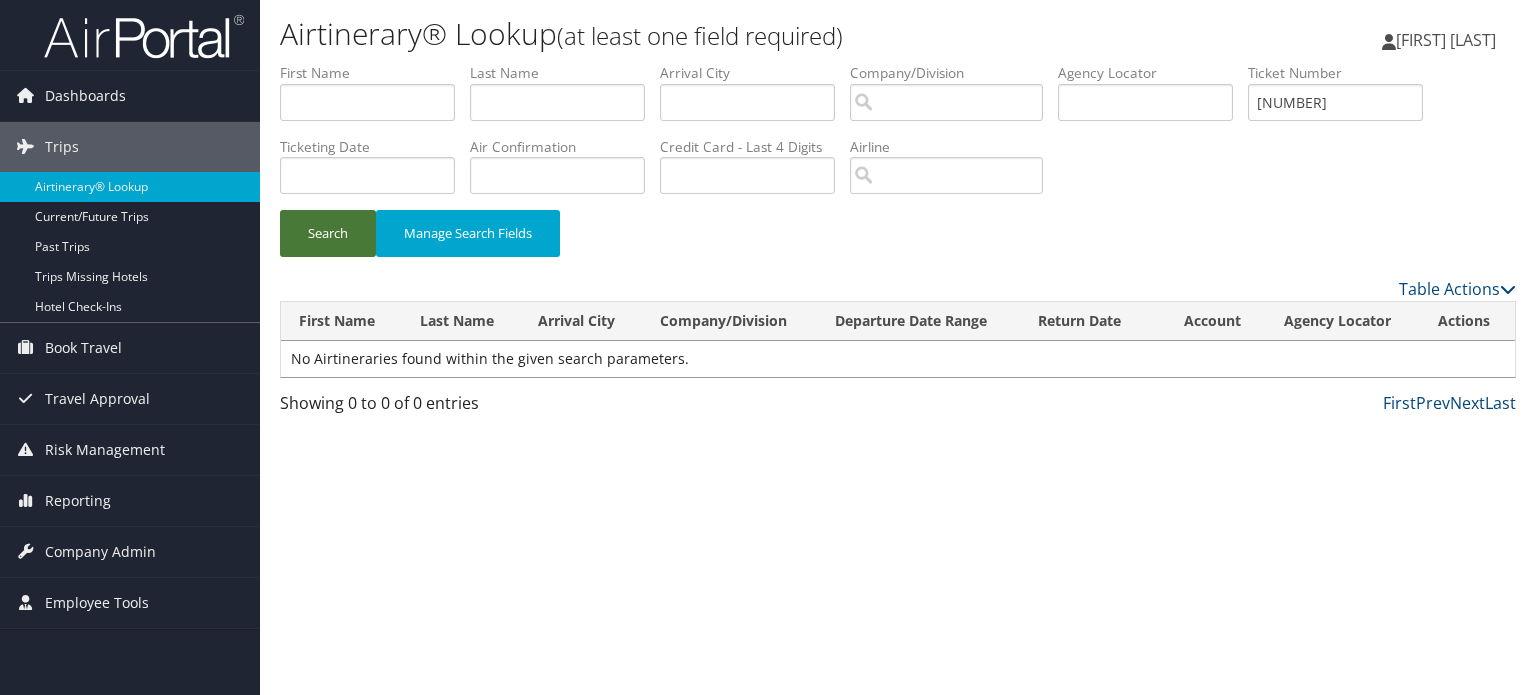 click on "Search" at bounding box center [328, 233] 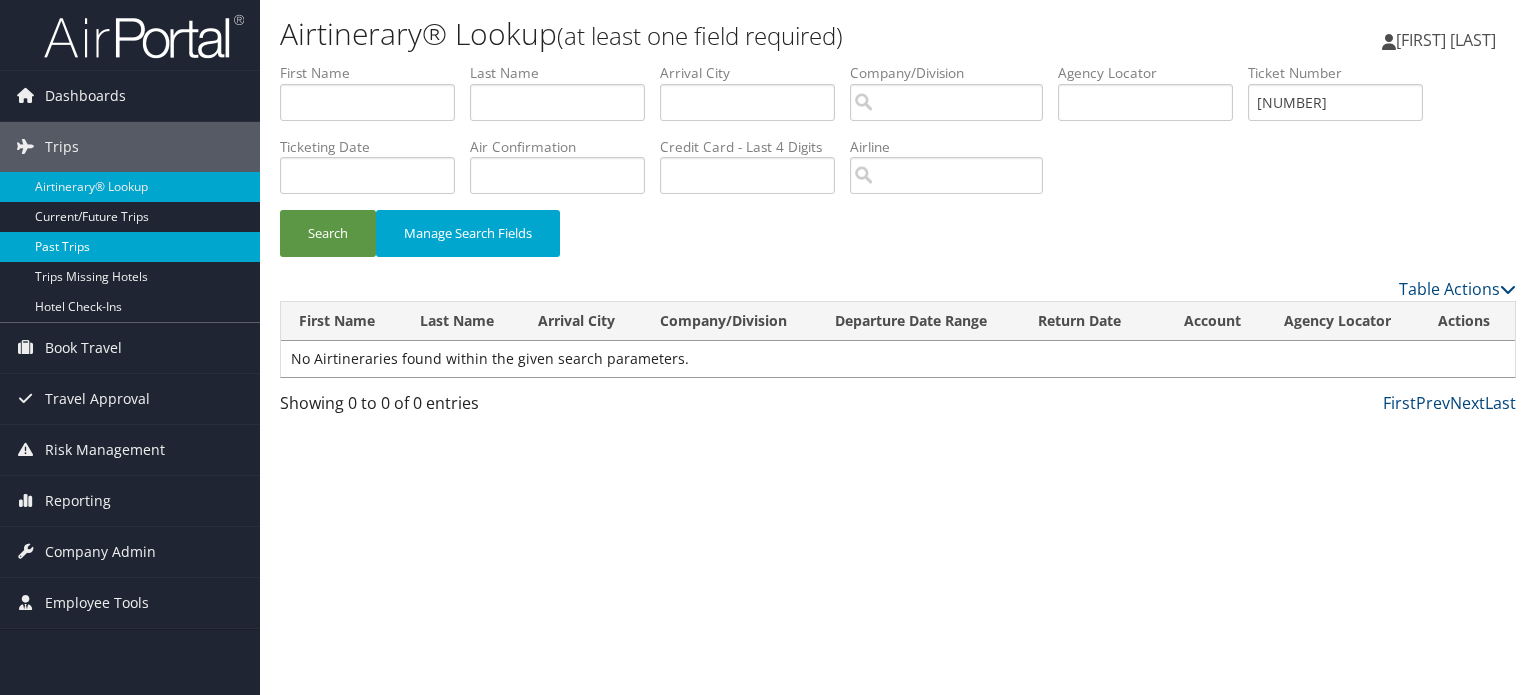 click on "Past Trips" at bounding box center (130, 247) 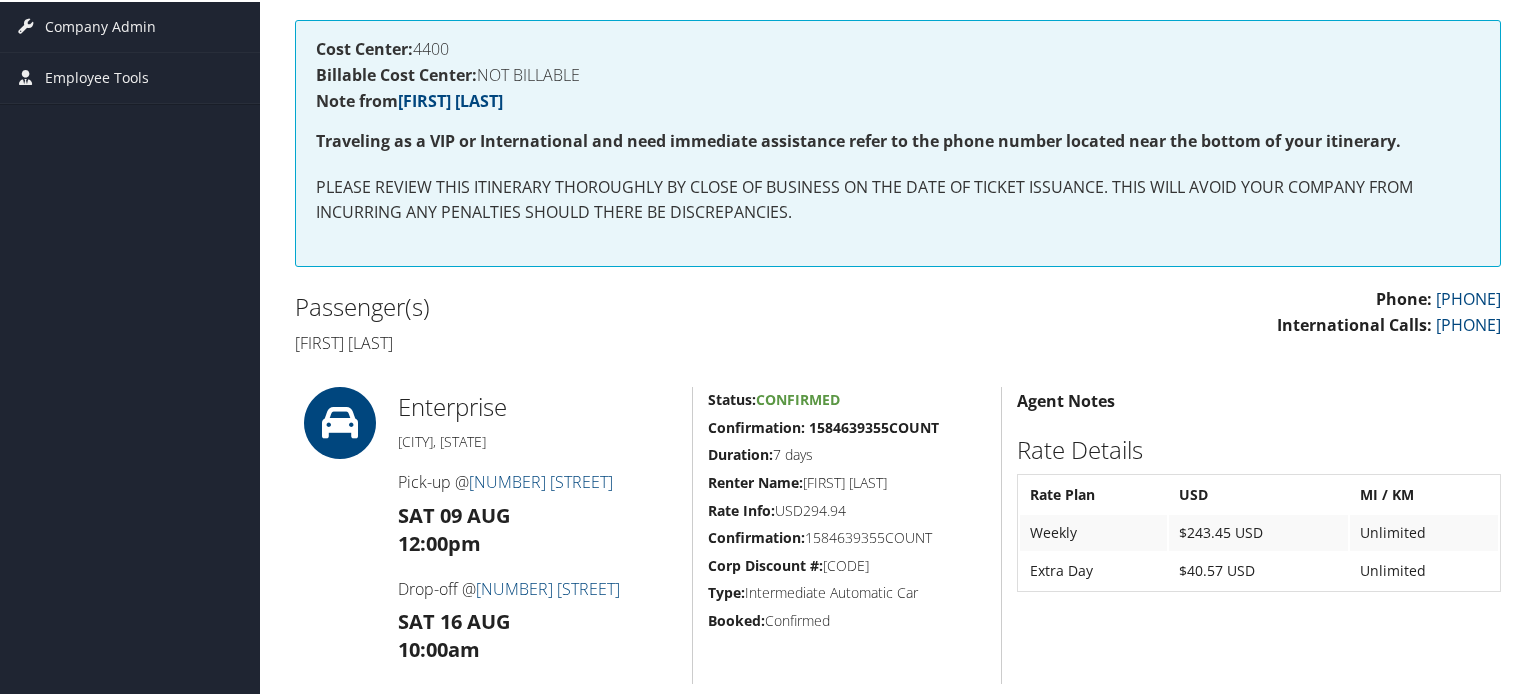 scroll, scrollTop: 0, scrollLeft: 0, axis: both 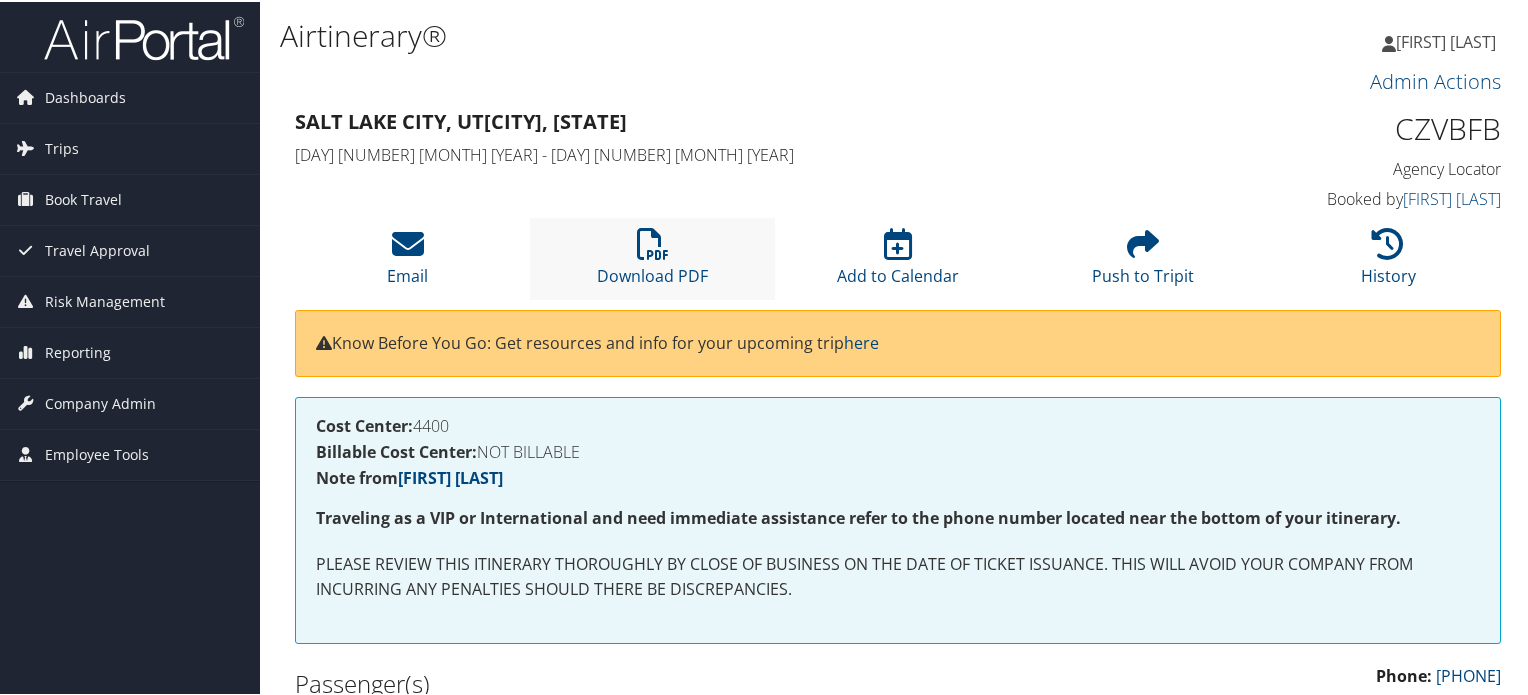 click on "Download PDF" at bounding box center [652, 256] 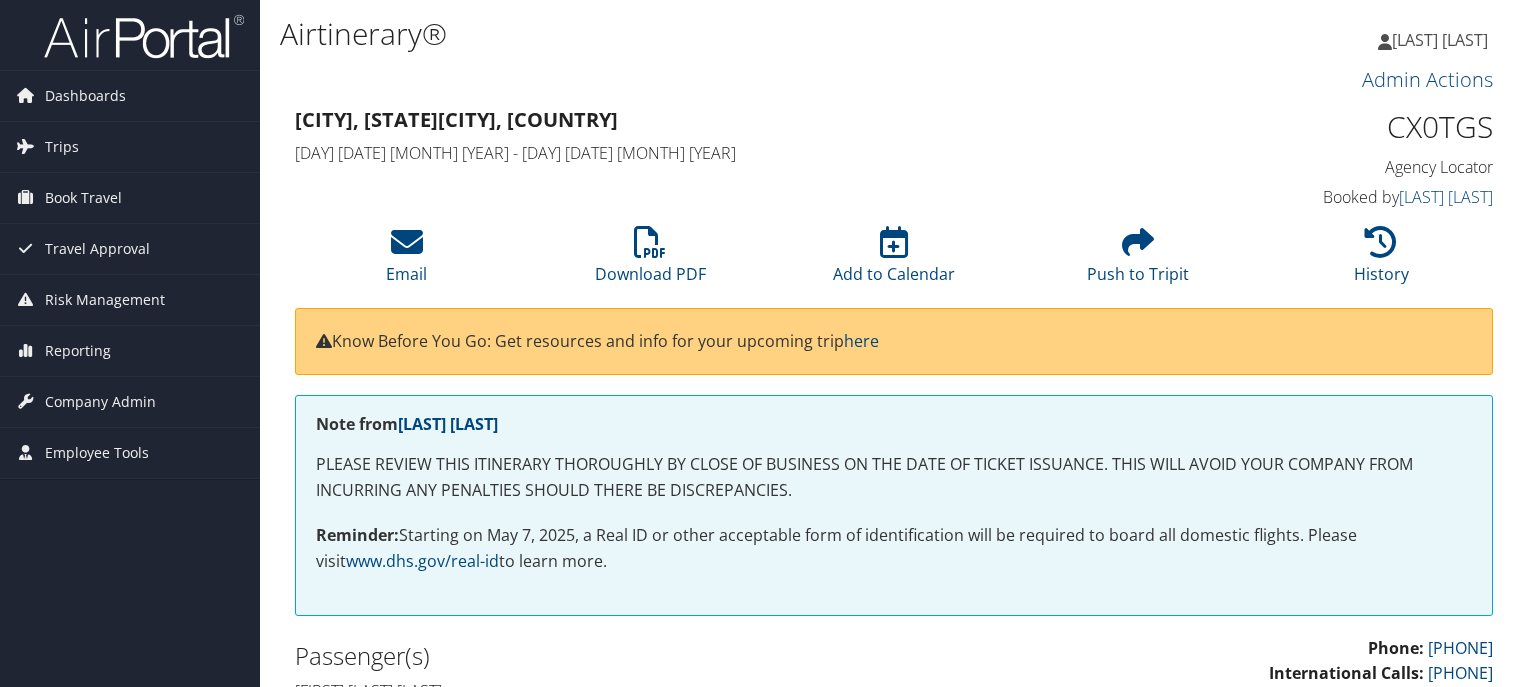 scroll, scrollTop: 3061, scrollLeft: 9, axis: both 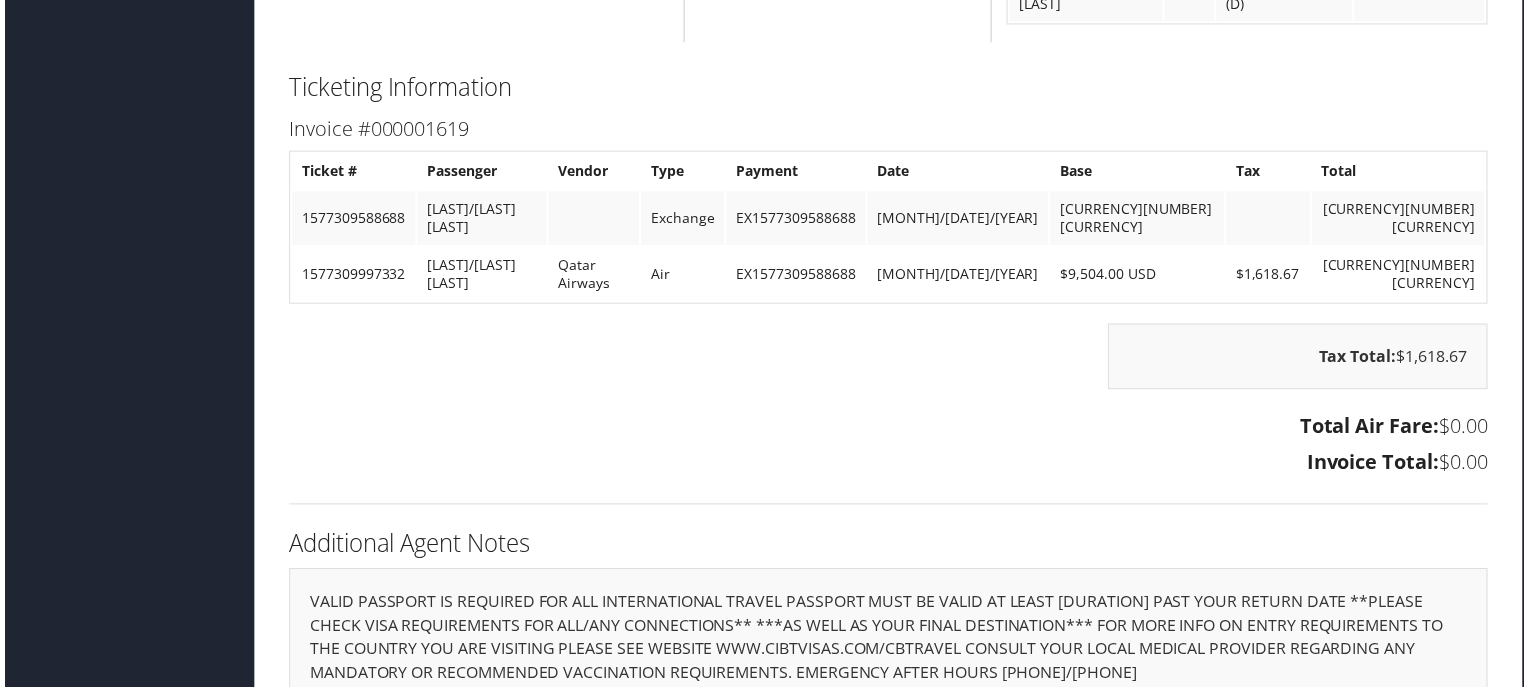 click on "Total Air Fare:  $0.00" at bounding box center [889, 429] 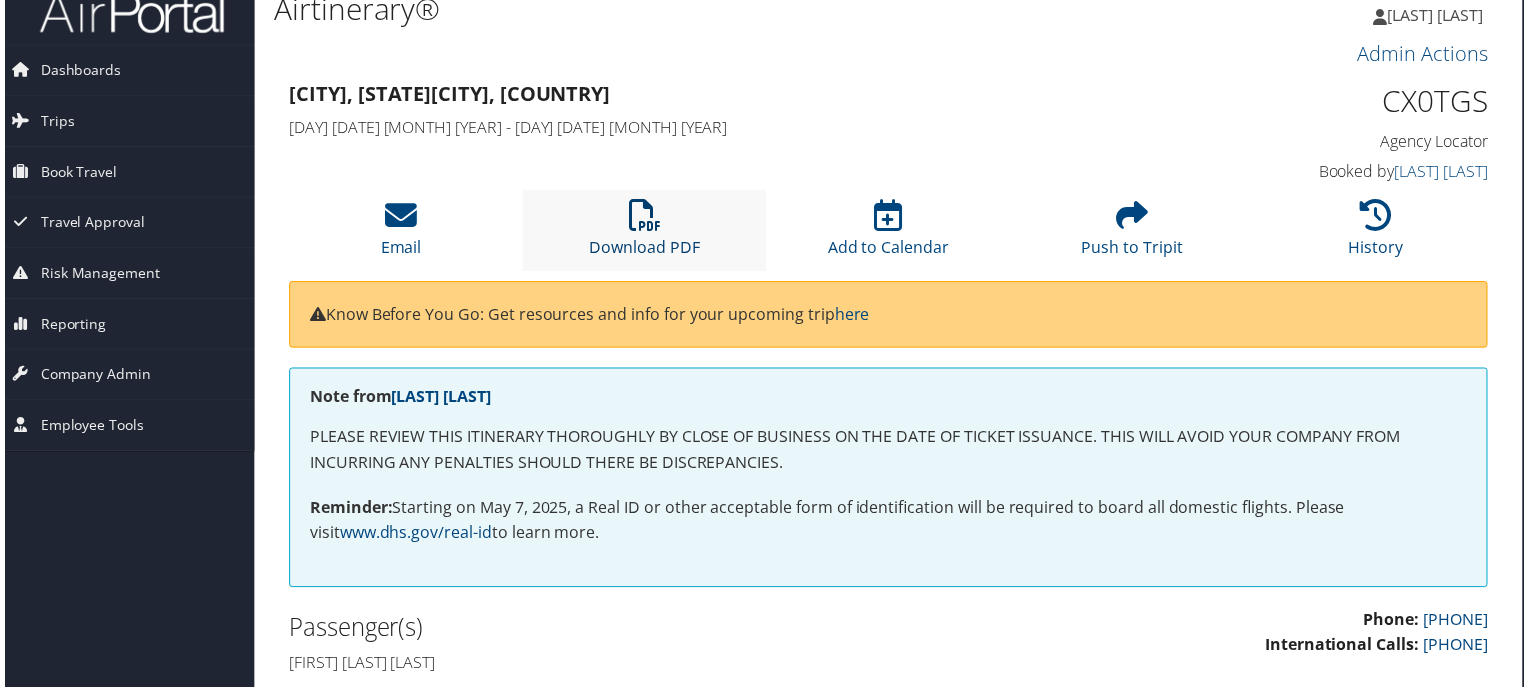 click at bounding box center [644, 217] 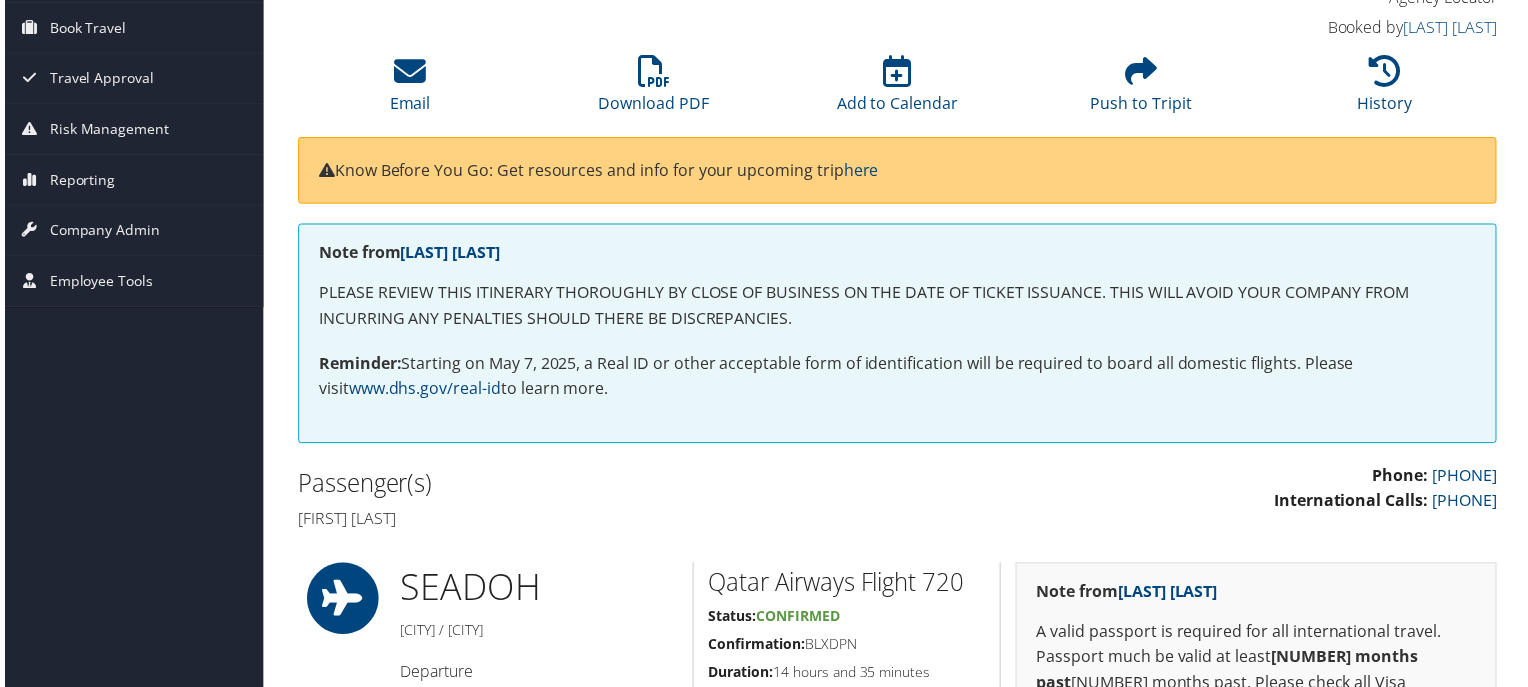 scroll, scrollTop: 0, scrollLeft: 0, axis: both 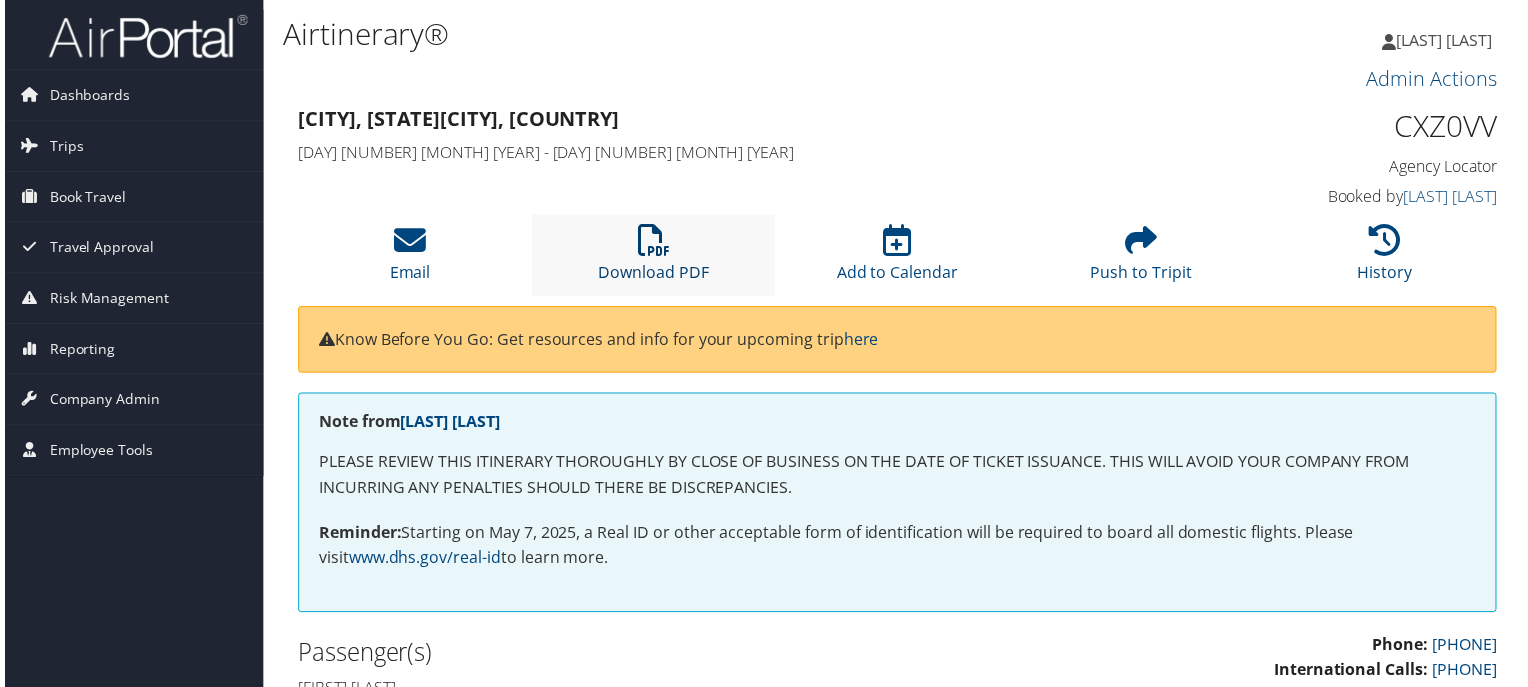 click at bounding box center [653, 242] 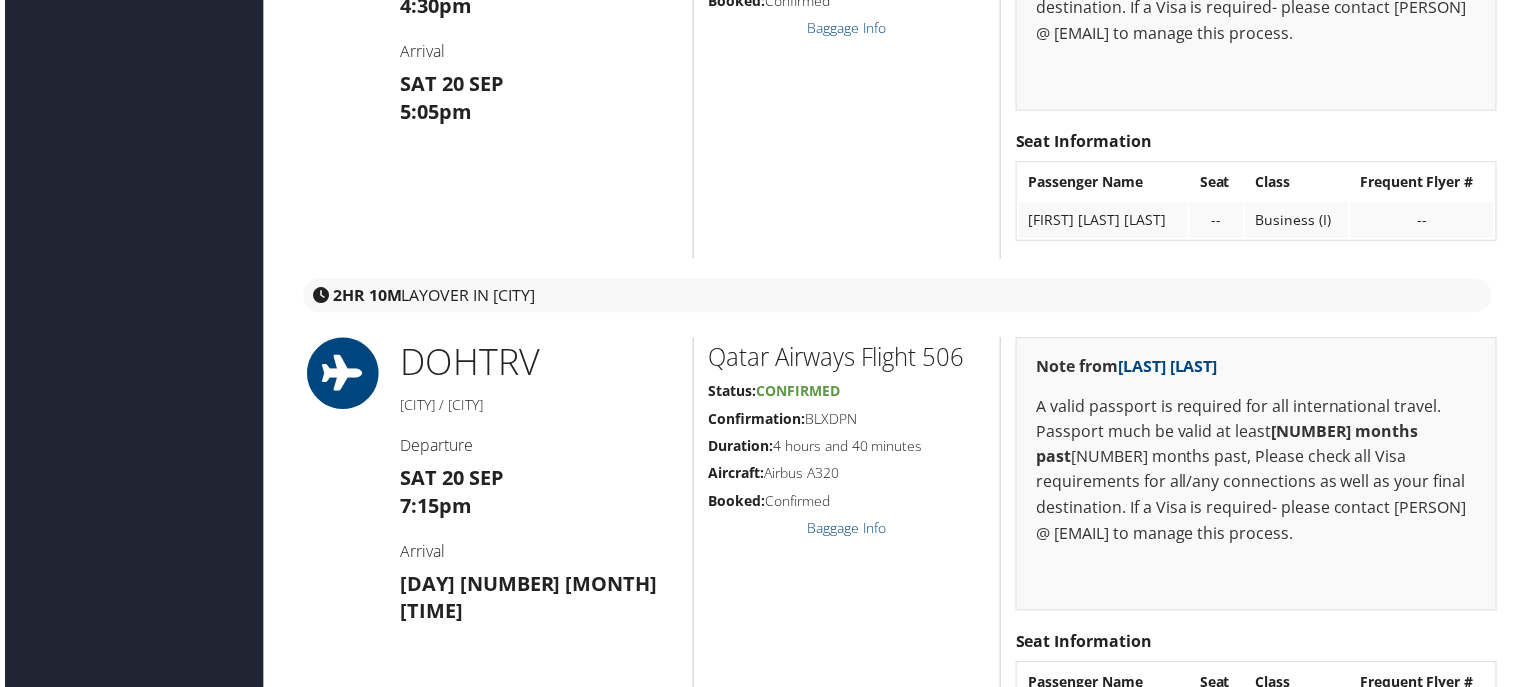 scroll, scrollTop: 908, scrollLeft: 0, axis: vertical 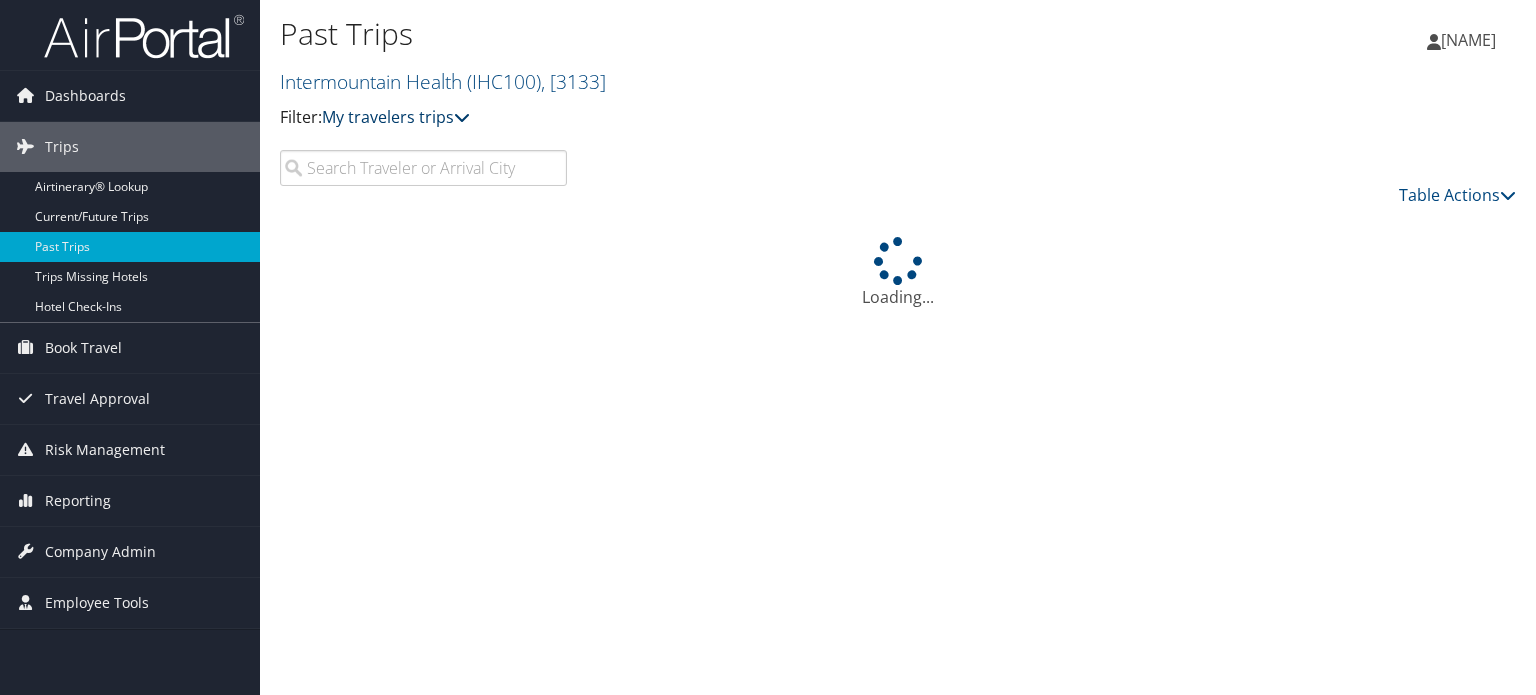 click at bounding box center (462, 117) 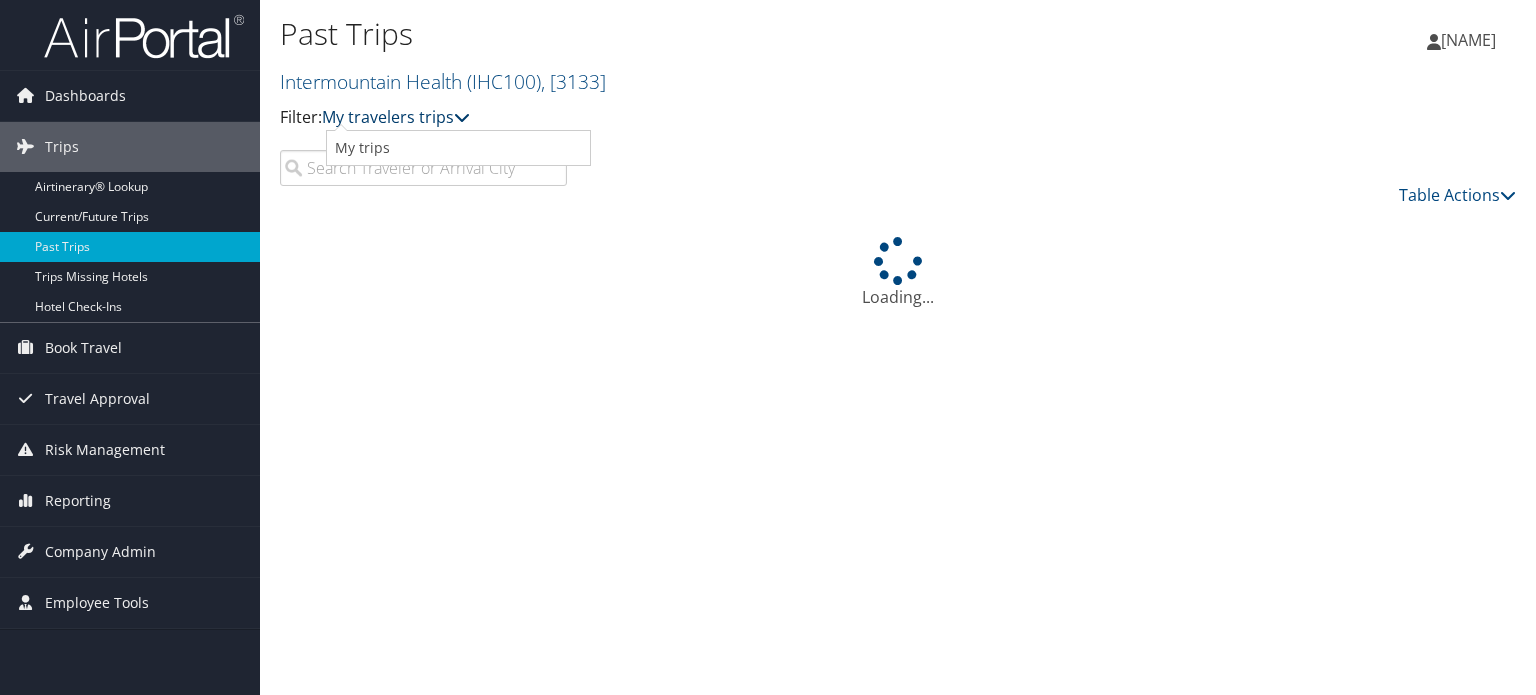 click at bounding box center (462, 117) 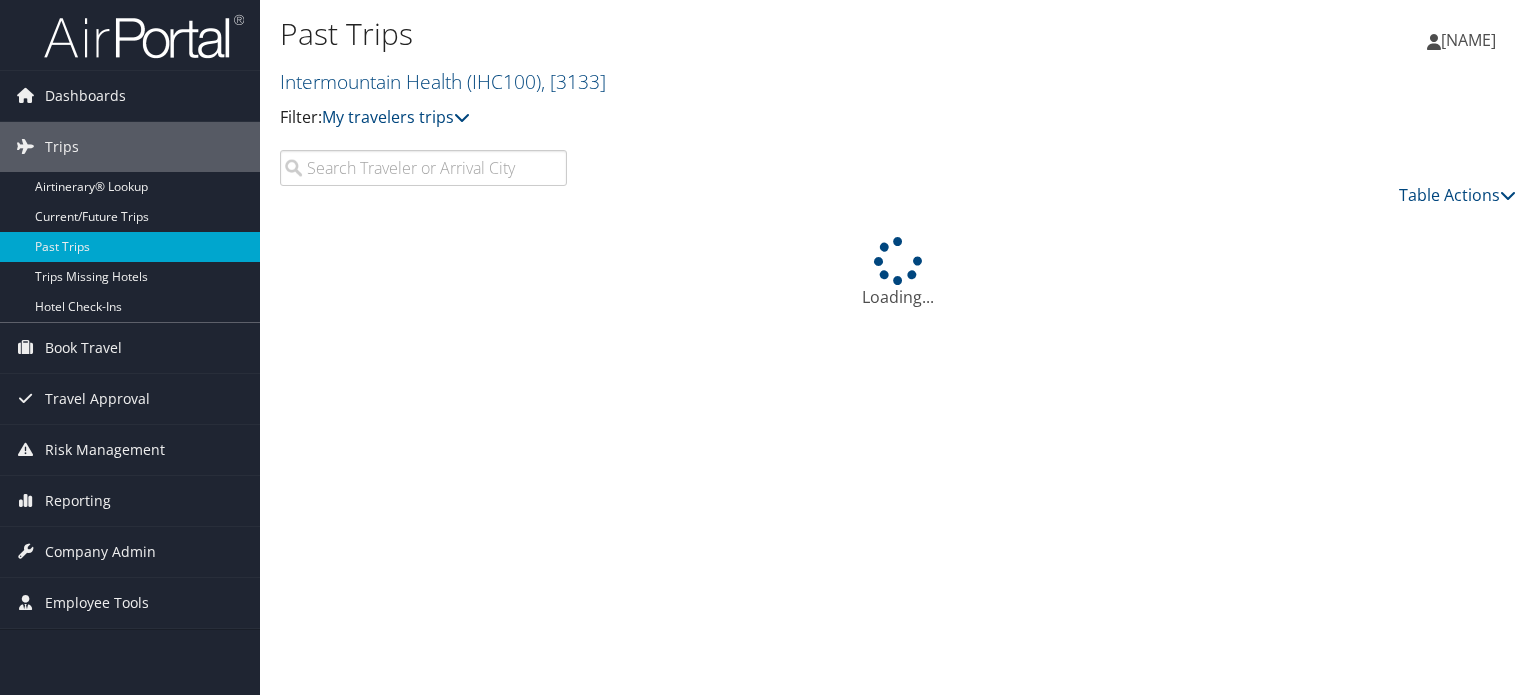 click at bounding box center [423, 168] 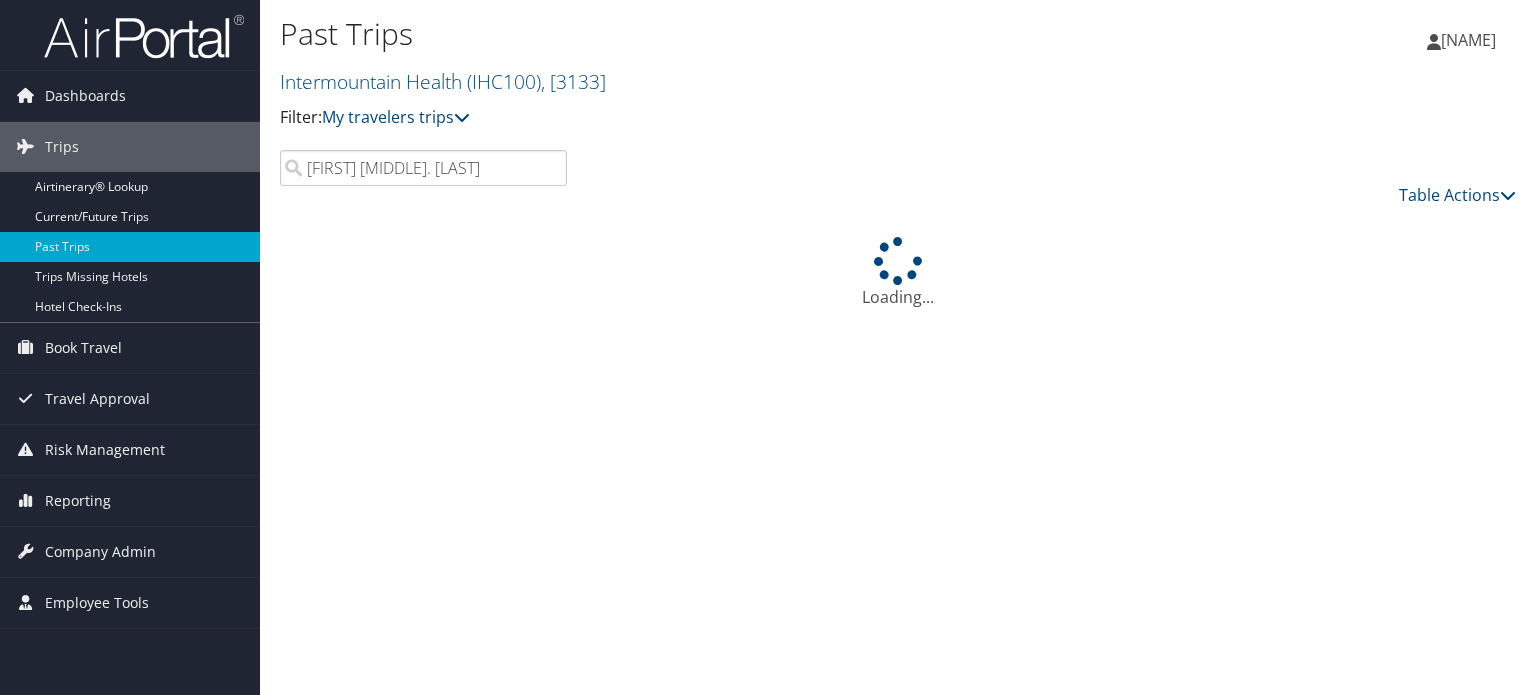 click on "Isaac A. Greenfelder" at bounding box center (423, 168) 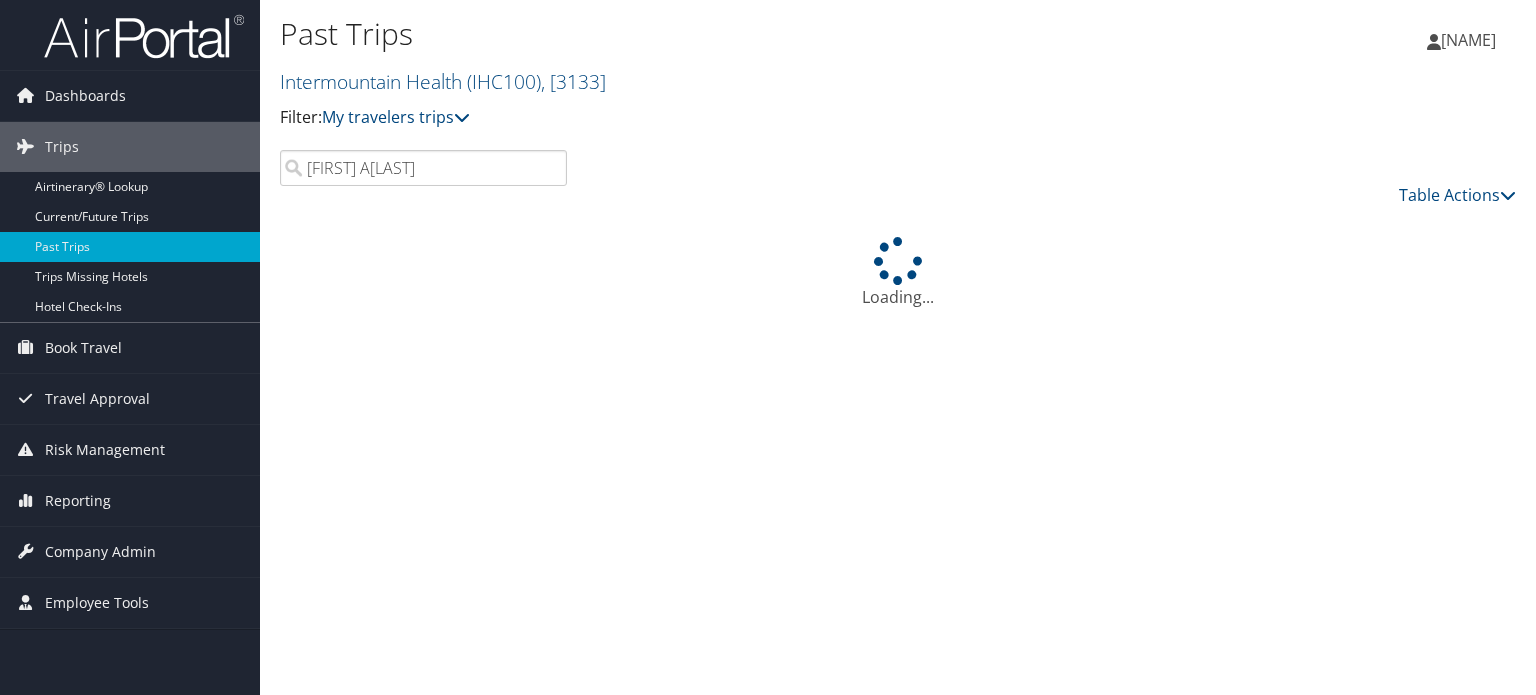 type on "Isaac A Greenfelder" 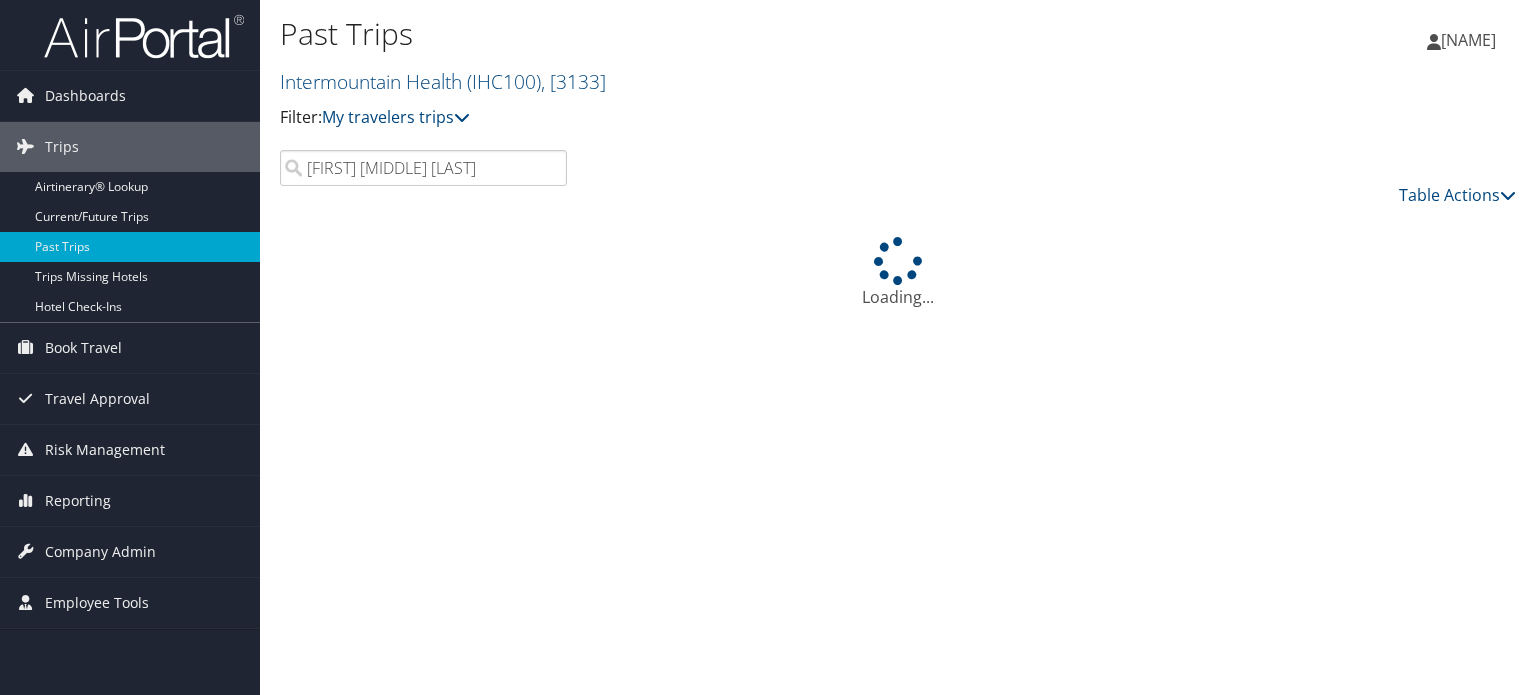 click on "Isaac A Greenfelder" at bounding box center [423, 168] 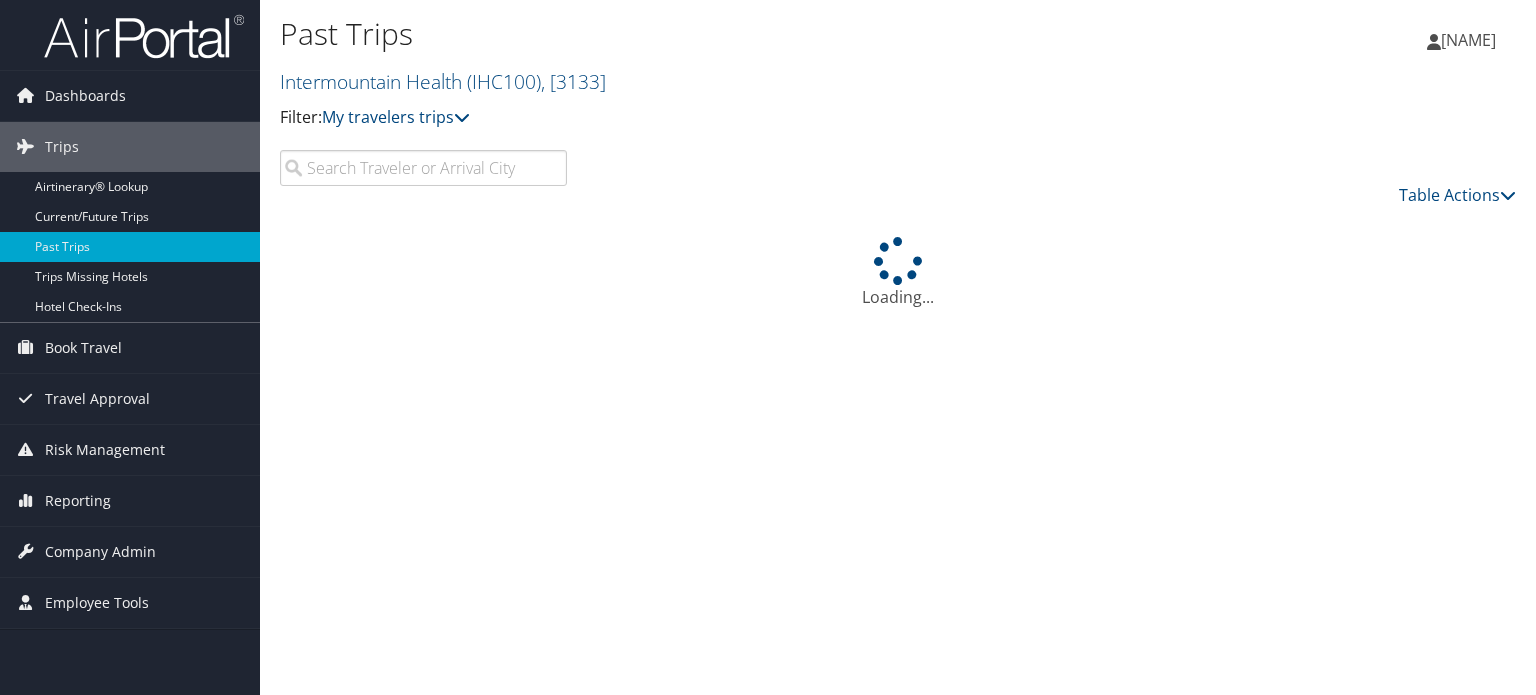 click at bounding box center (144, 36) 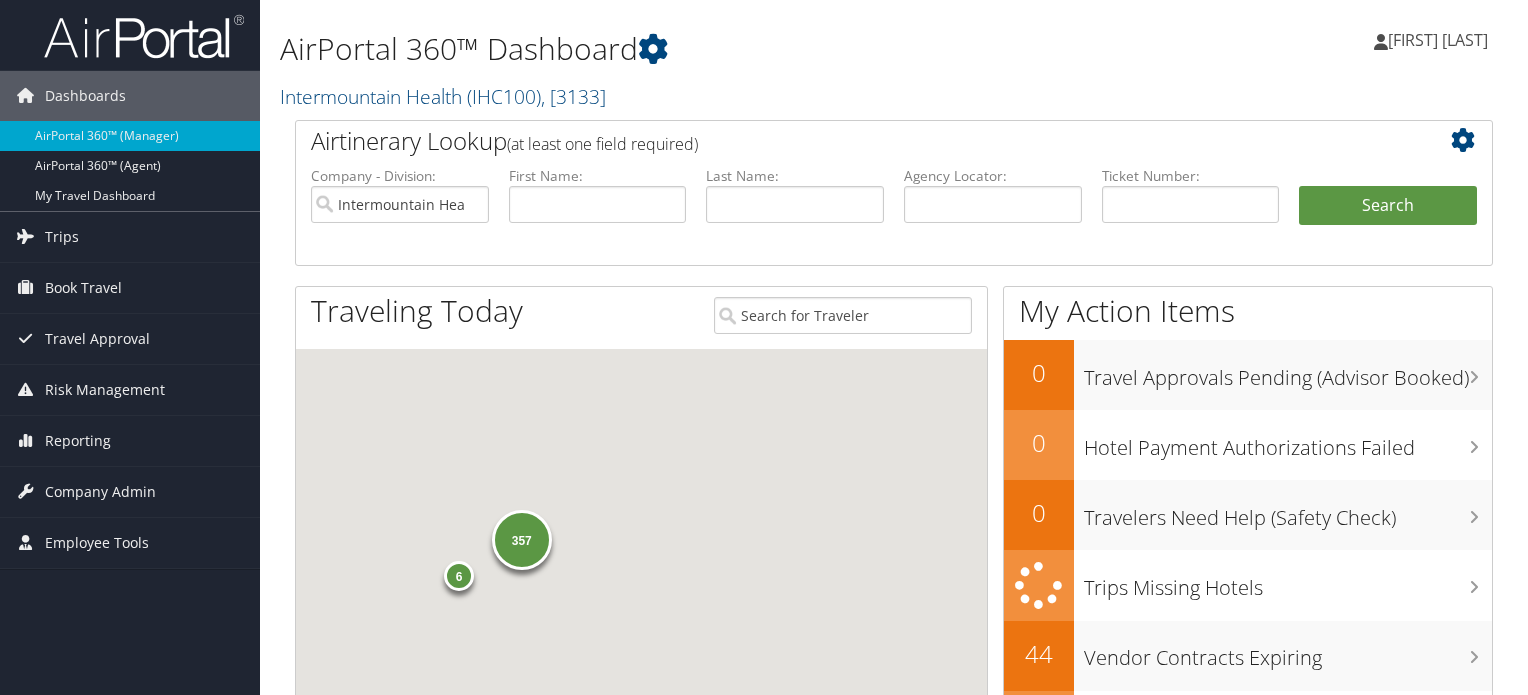 scroll, scrollTop: 0, scrollLeft: 0, axis: both 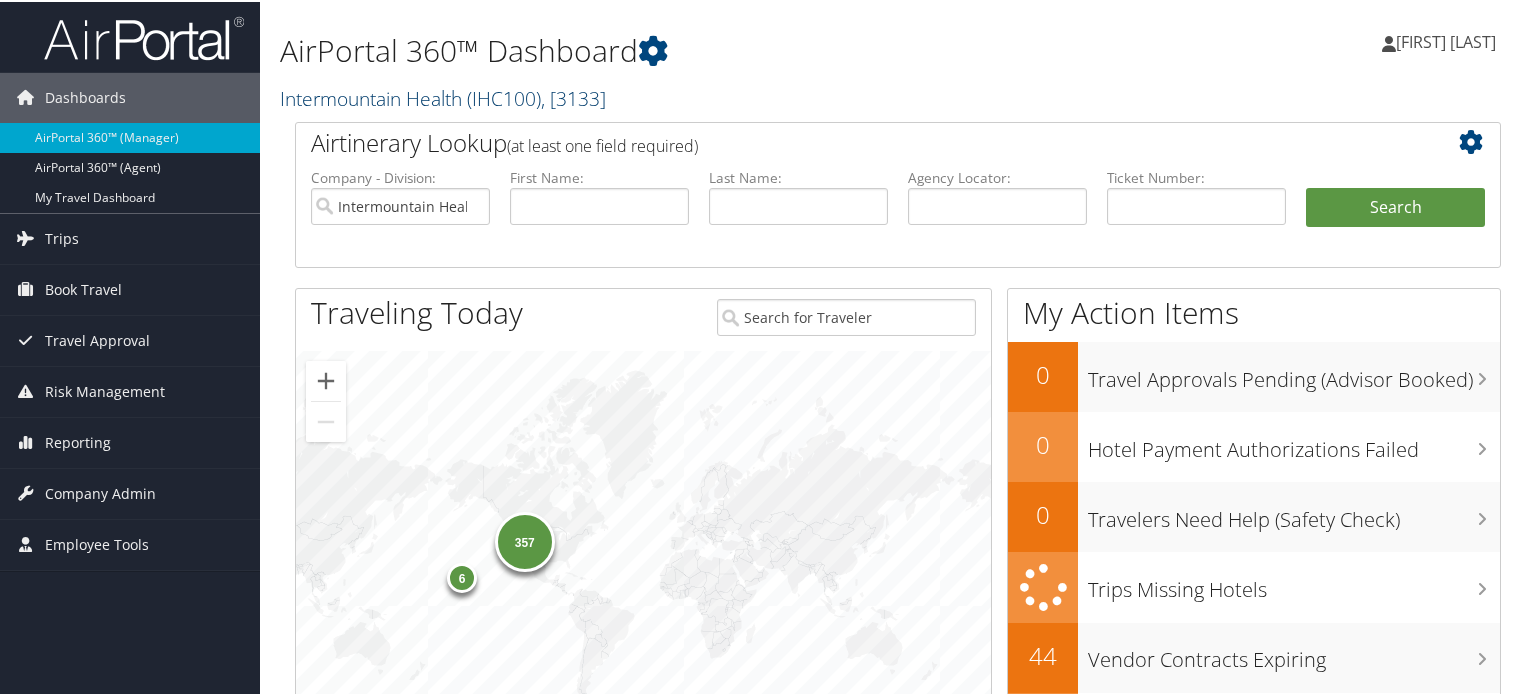 click on ", [ 3133 ]" at bounding box center (573, 96) 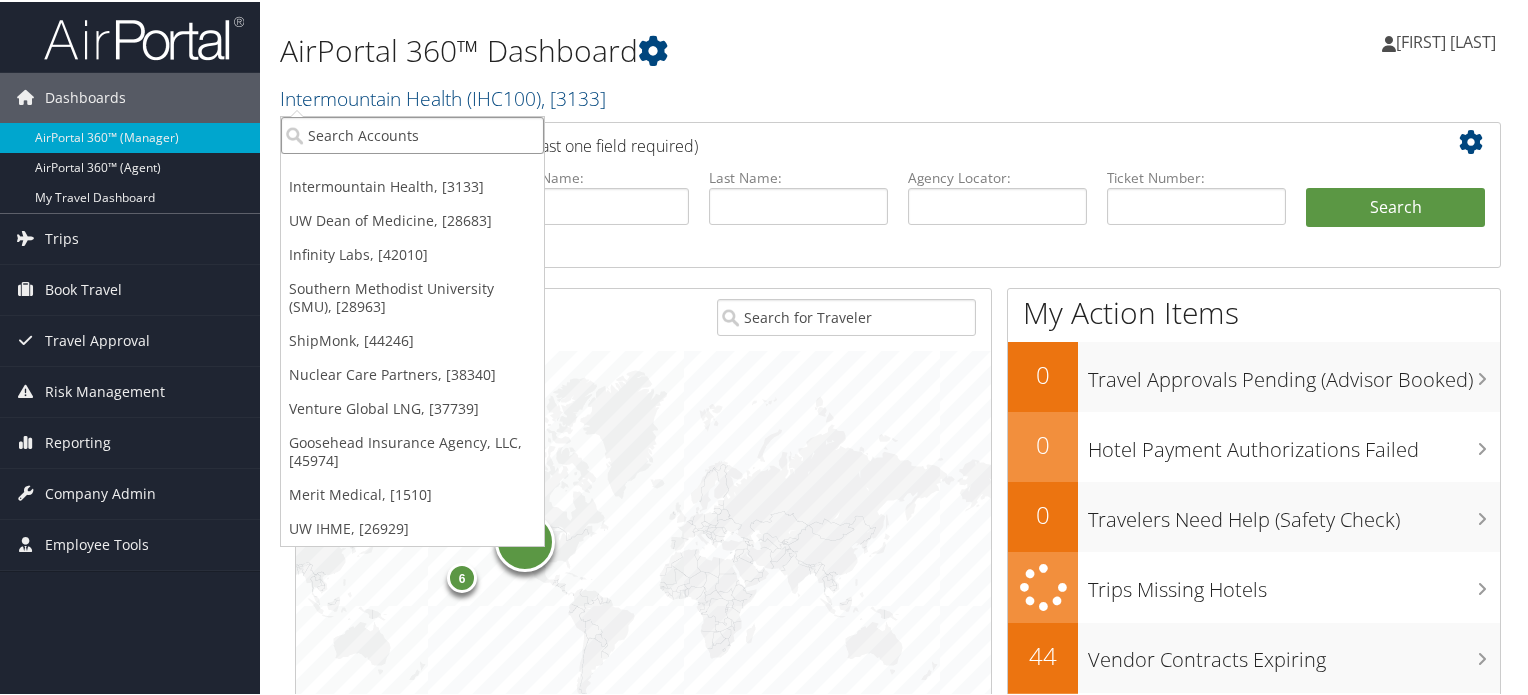 click at bounding box center (412, 133) 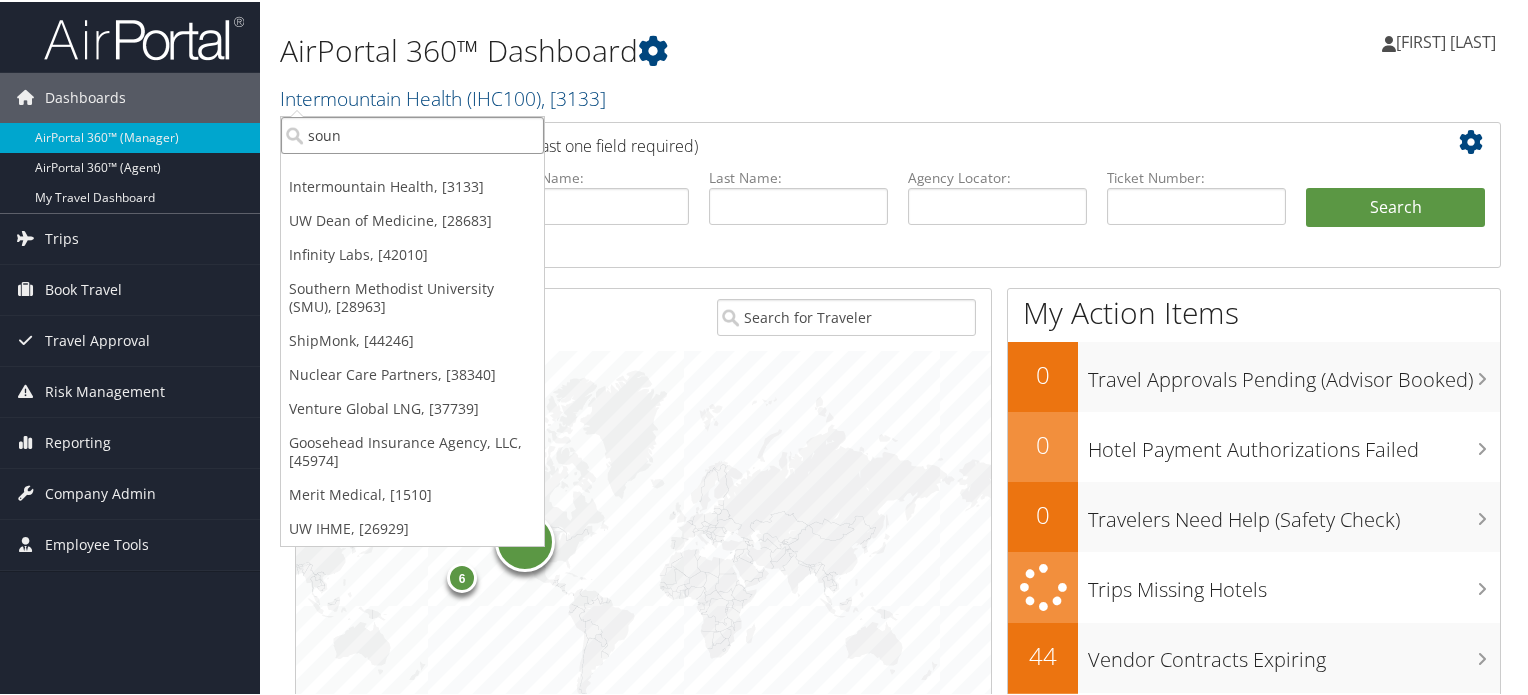 type on "sound" 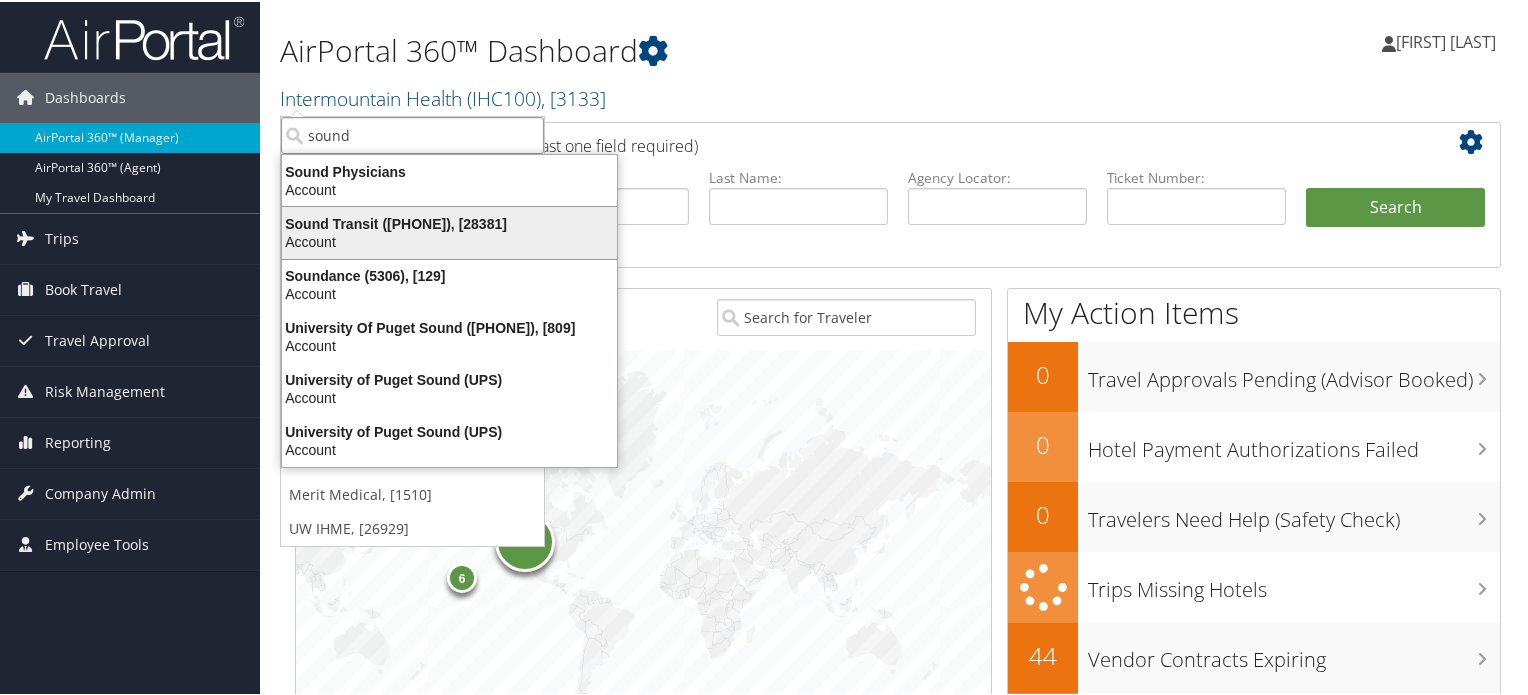 click on "Sound Transit (301110), [28381]" at bounding box center (449, 222) 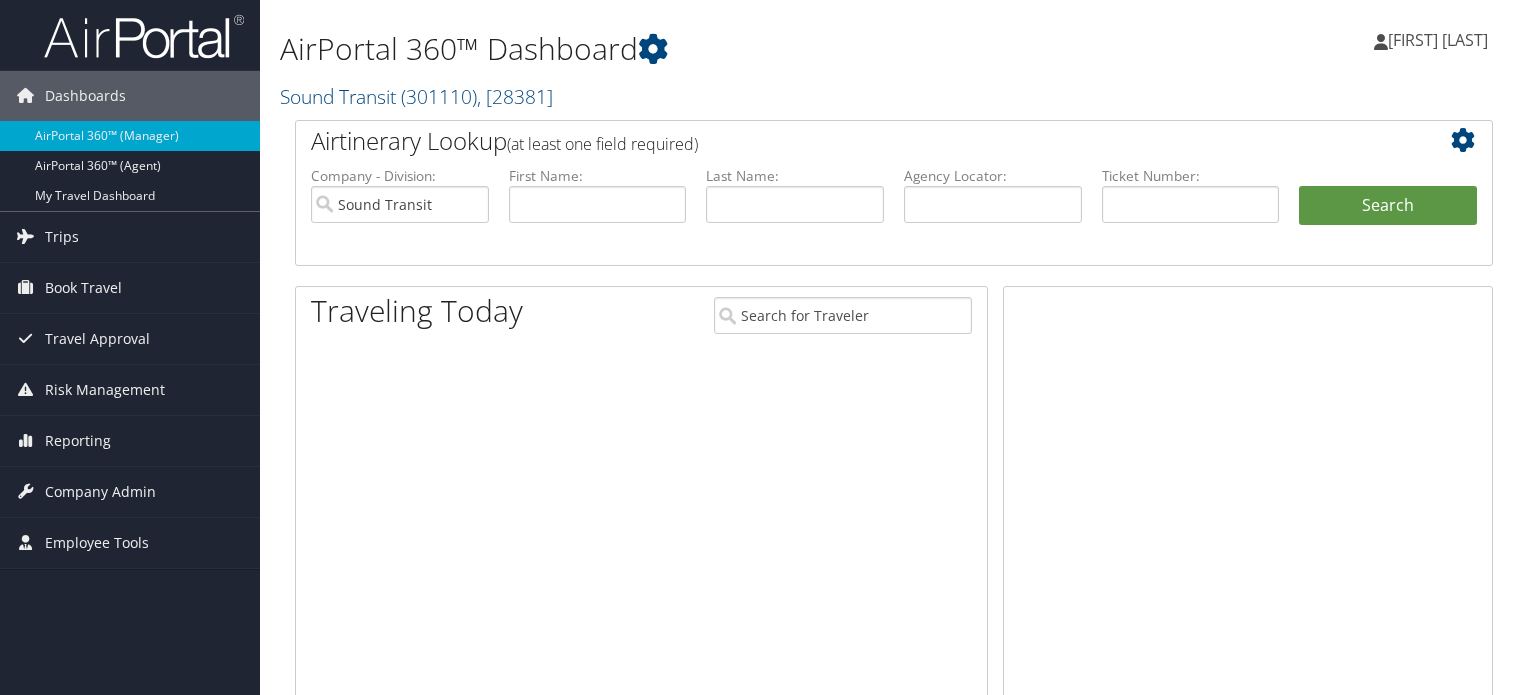scroll, scrollTop: 0, scrollLeft: 0, axis: both 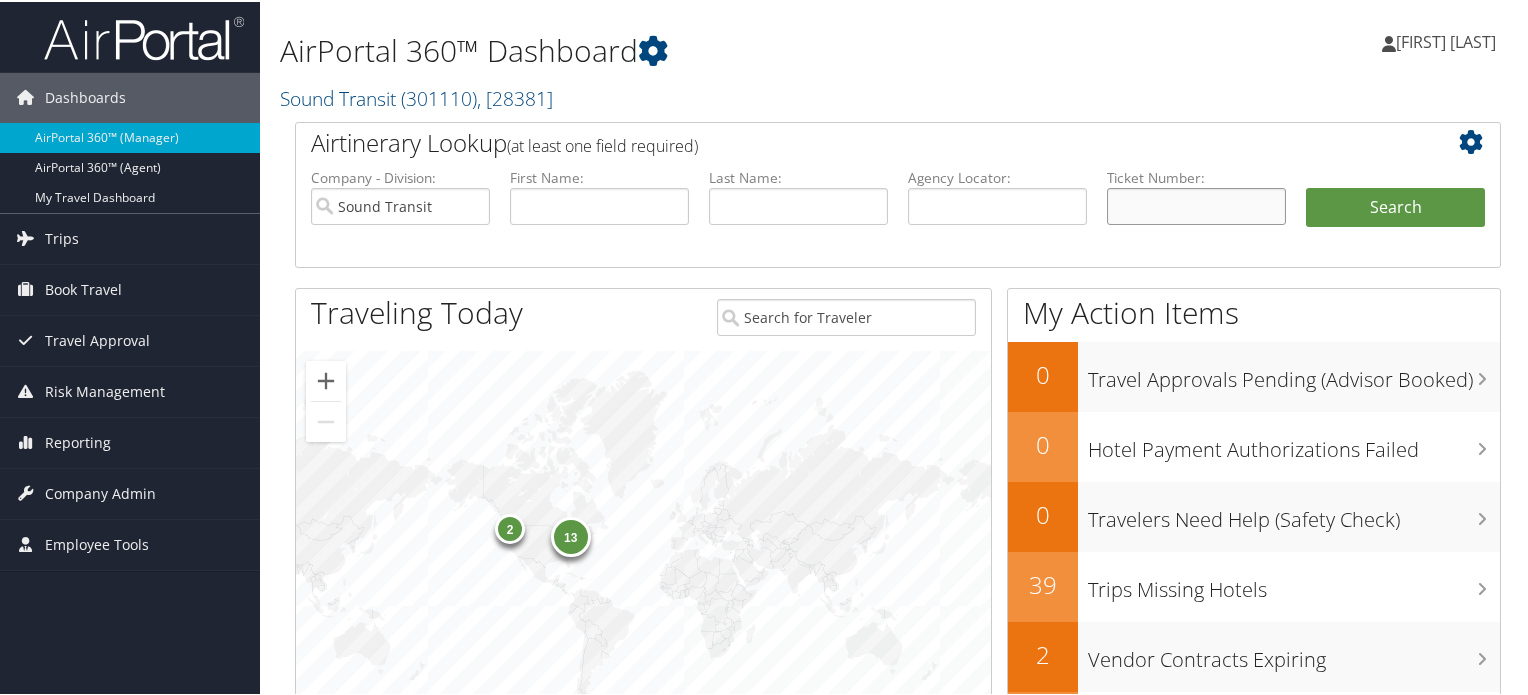 click at bounding box center [1196, 204] 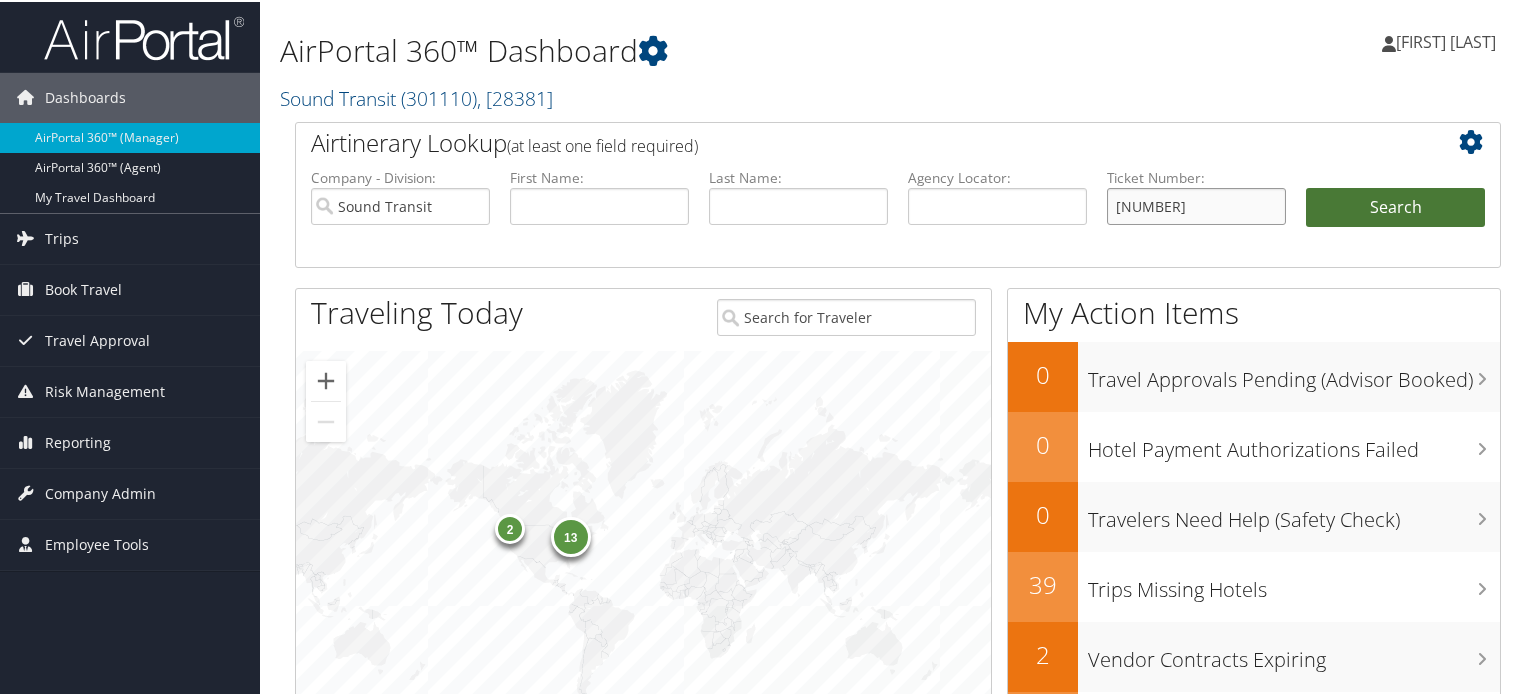 type on "0018097612096" 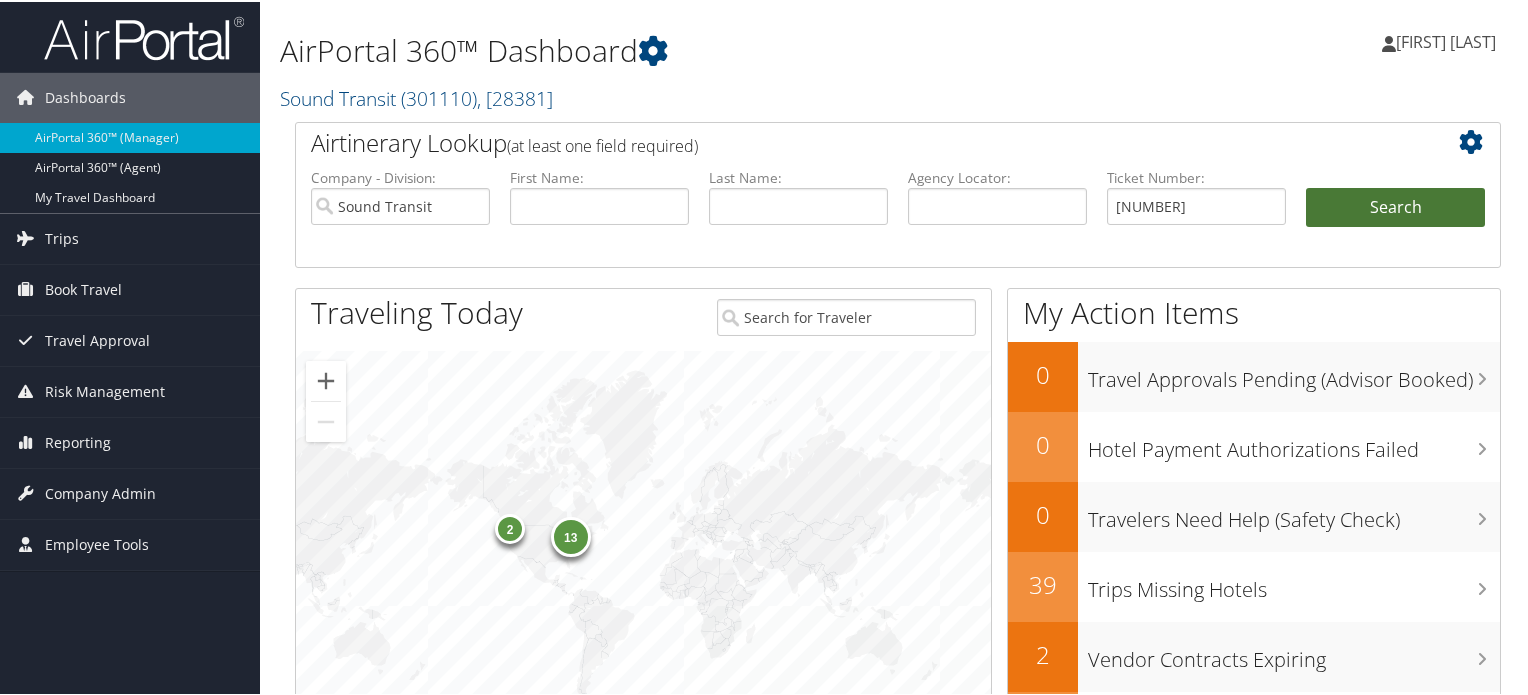 click on "Search" at bounding box center [1395, 206] 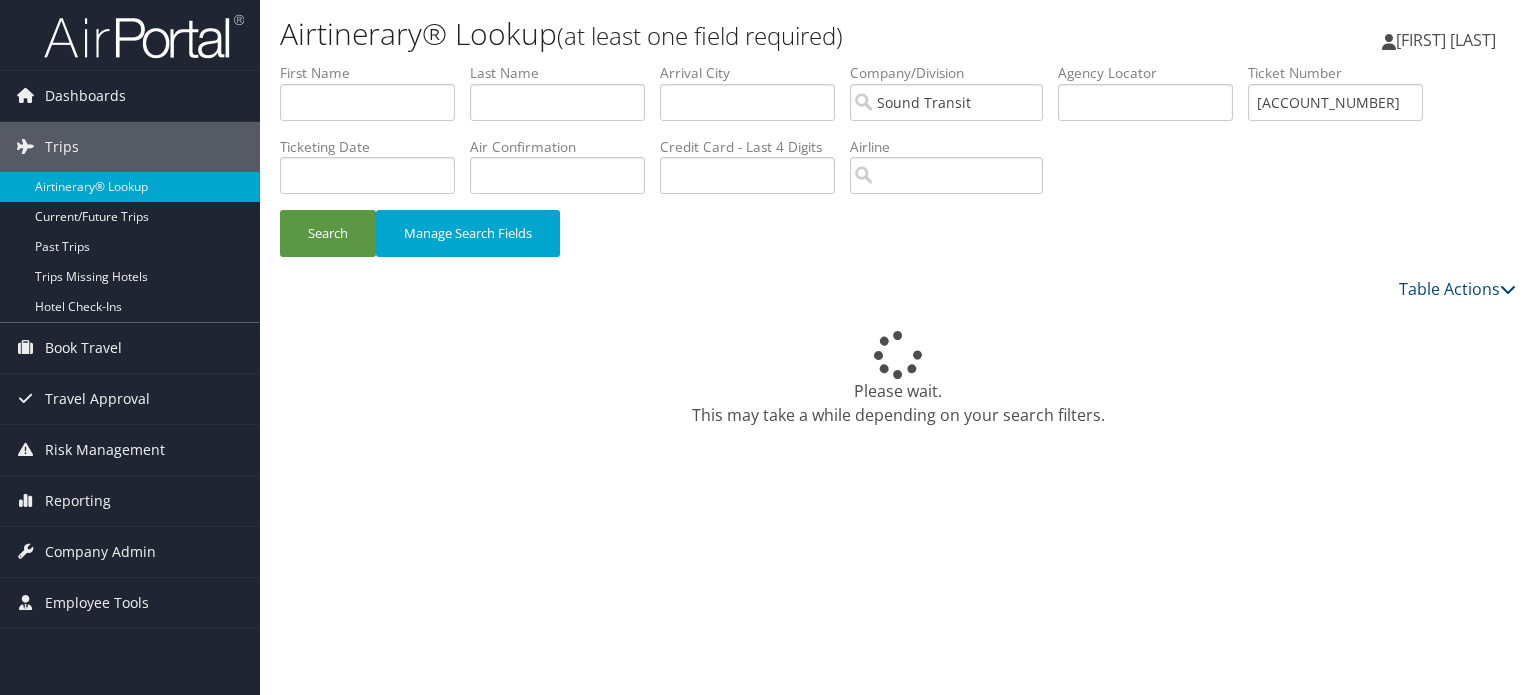 scroll, scrollTop: 0, scrollLeft: 0, axis: both 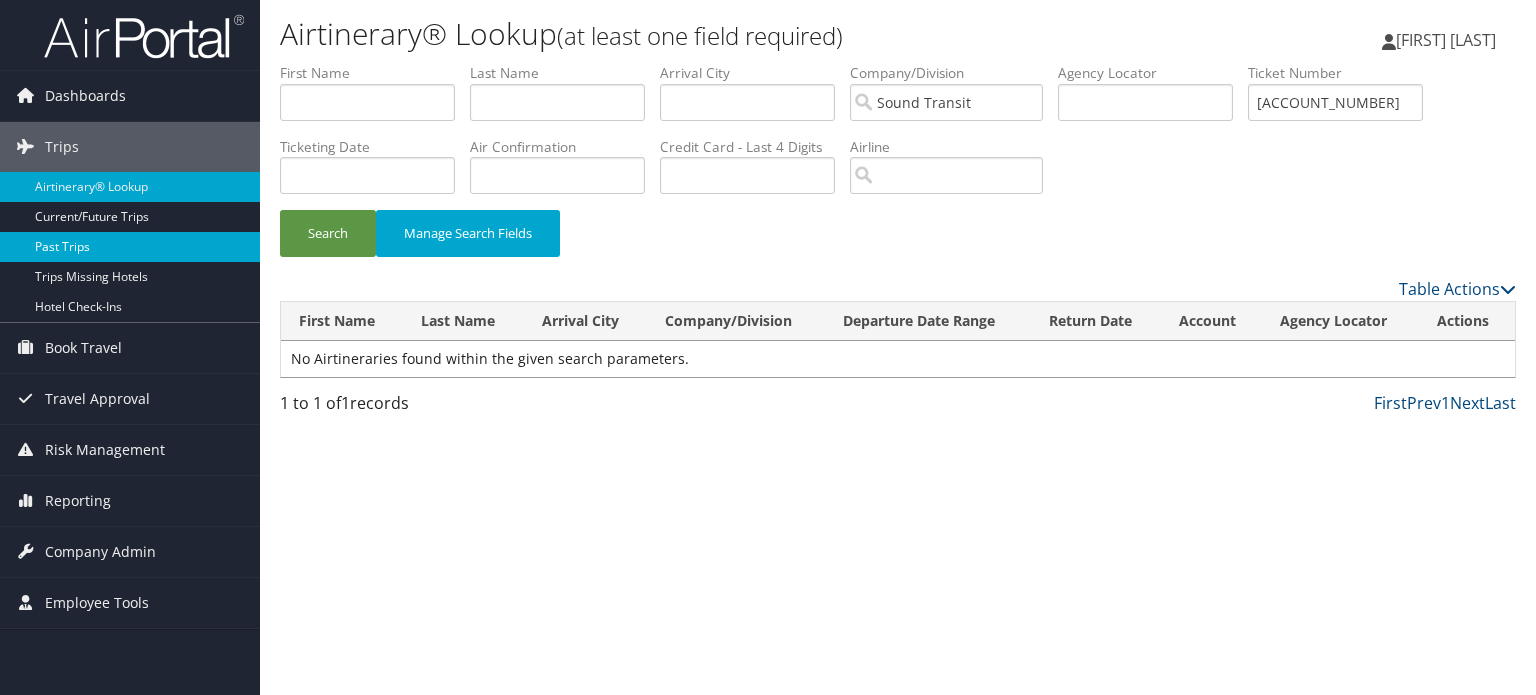 click on "Past Trips" at bounding box center (130, 247) 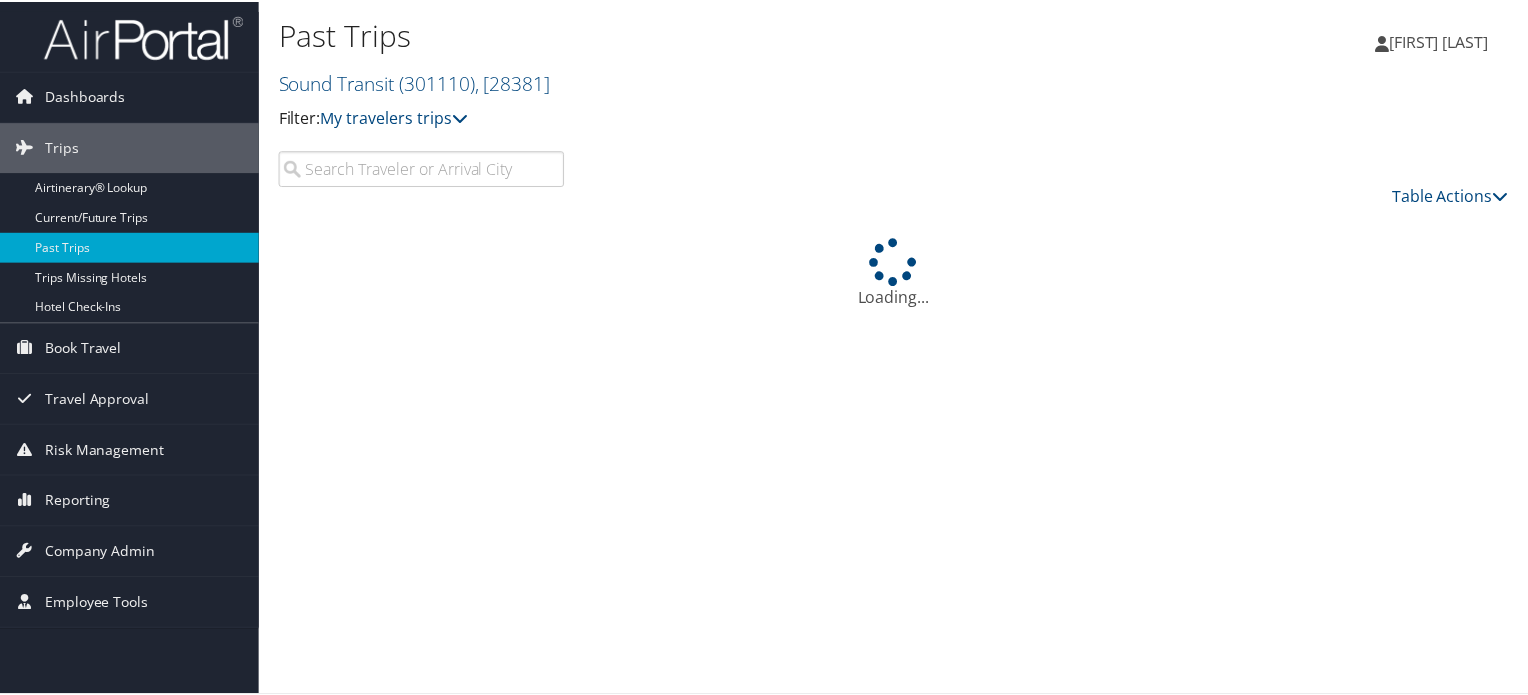 scroll, scrollTop: 0, scrollLeft: 0, axis: both 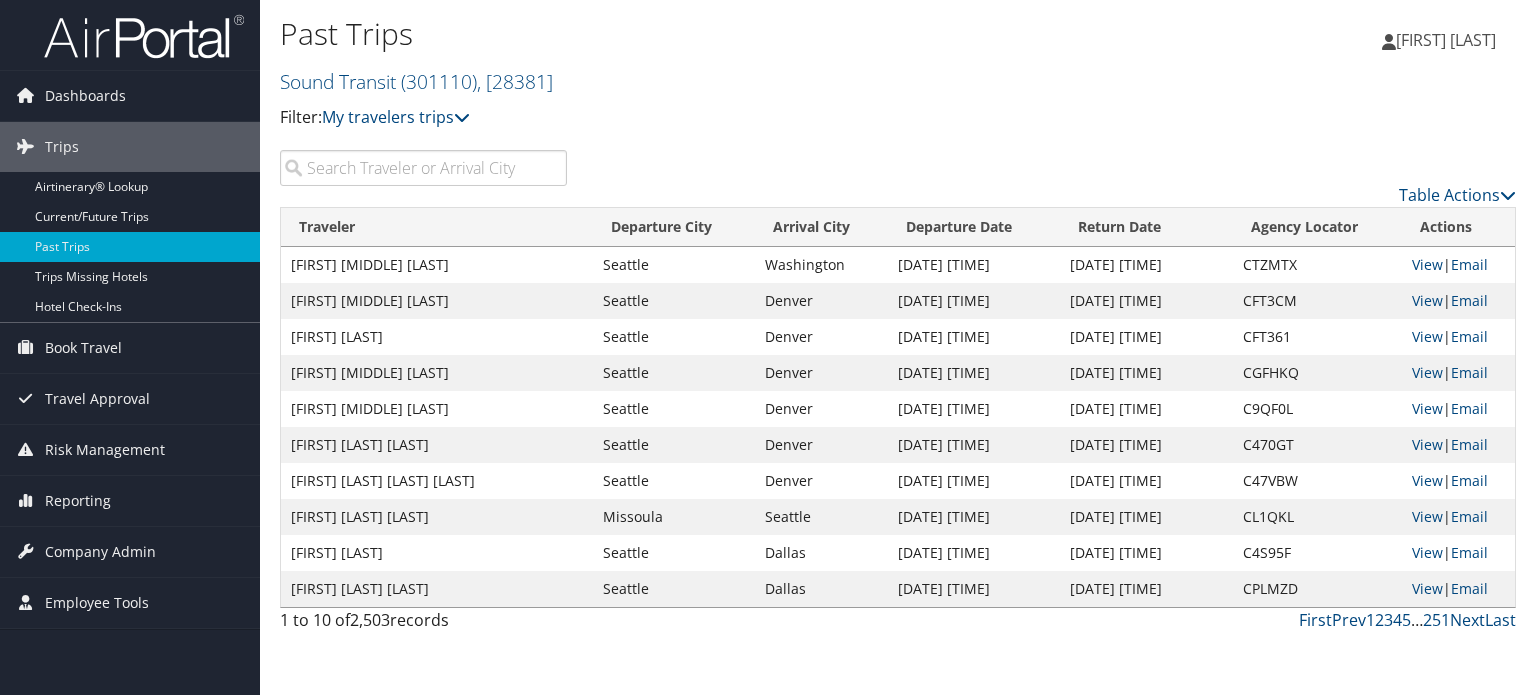 click at bounding box center [423, 168] 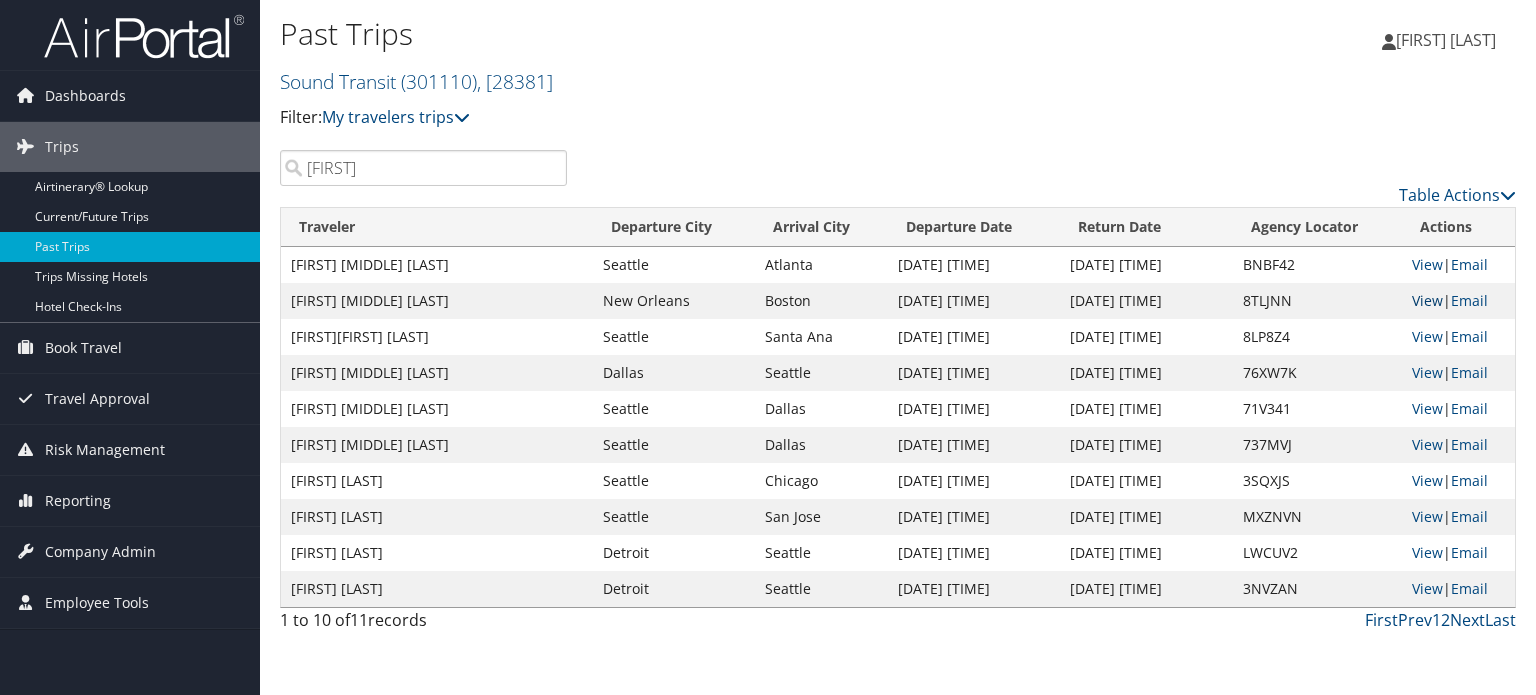 type on "[FIRST]" 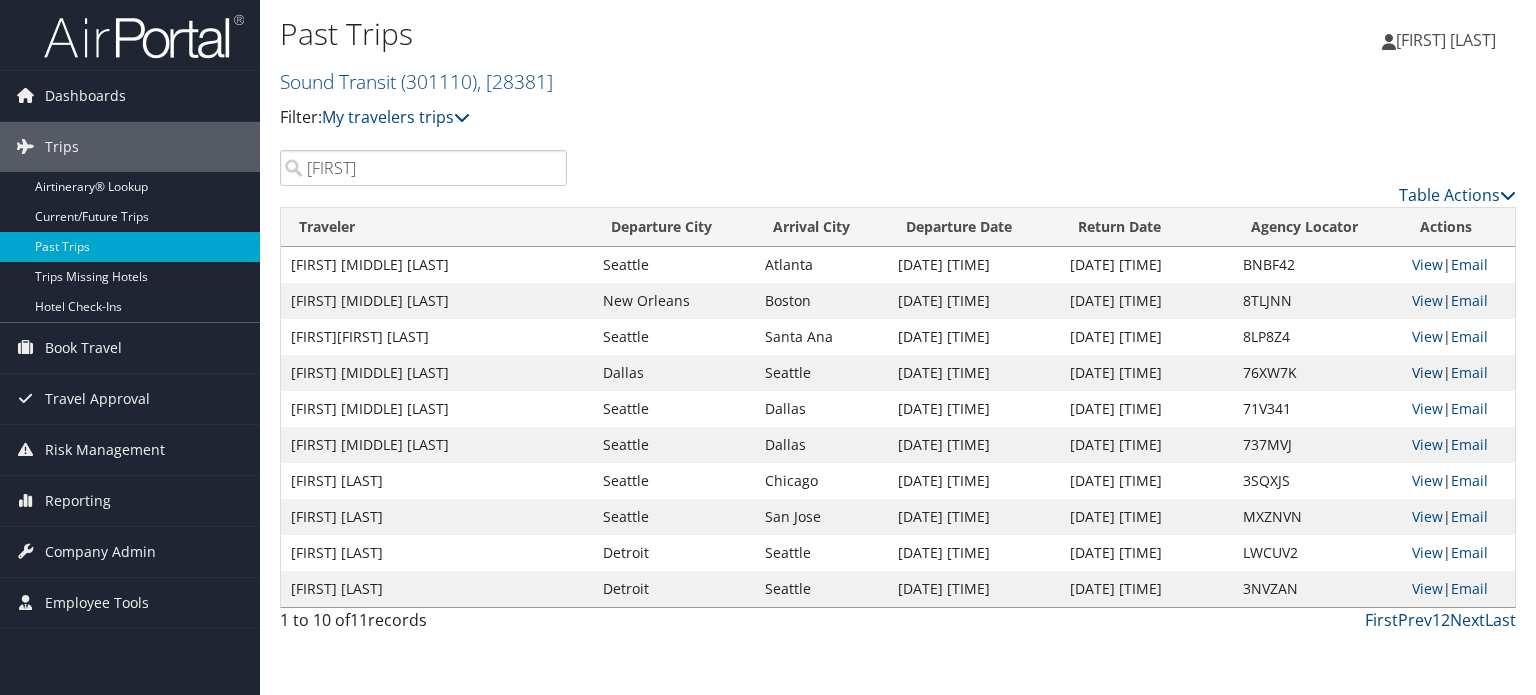 click on "View" at bounding box center [1427, 372] 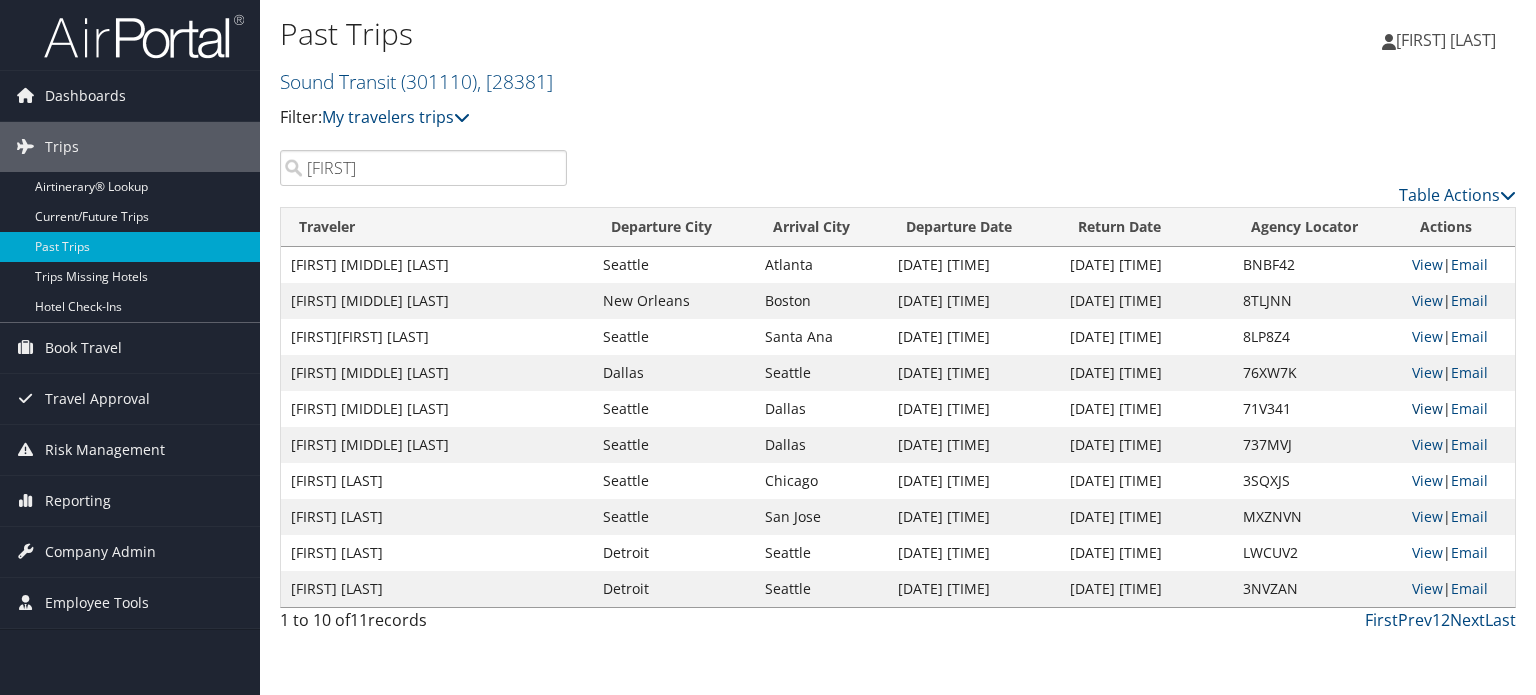 click on "View" at bounding box center (1427, 408) 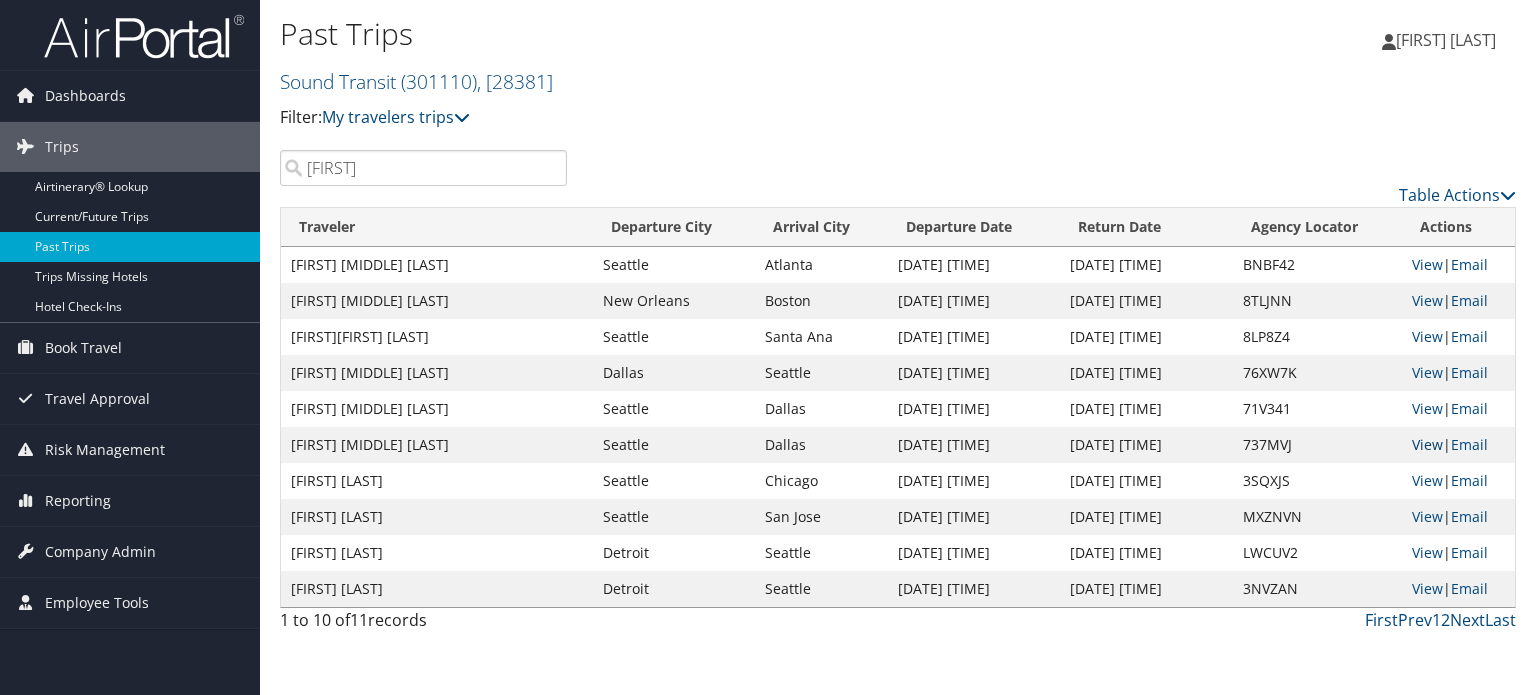 click on "View" at bounding box center [1427, 444] 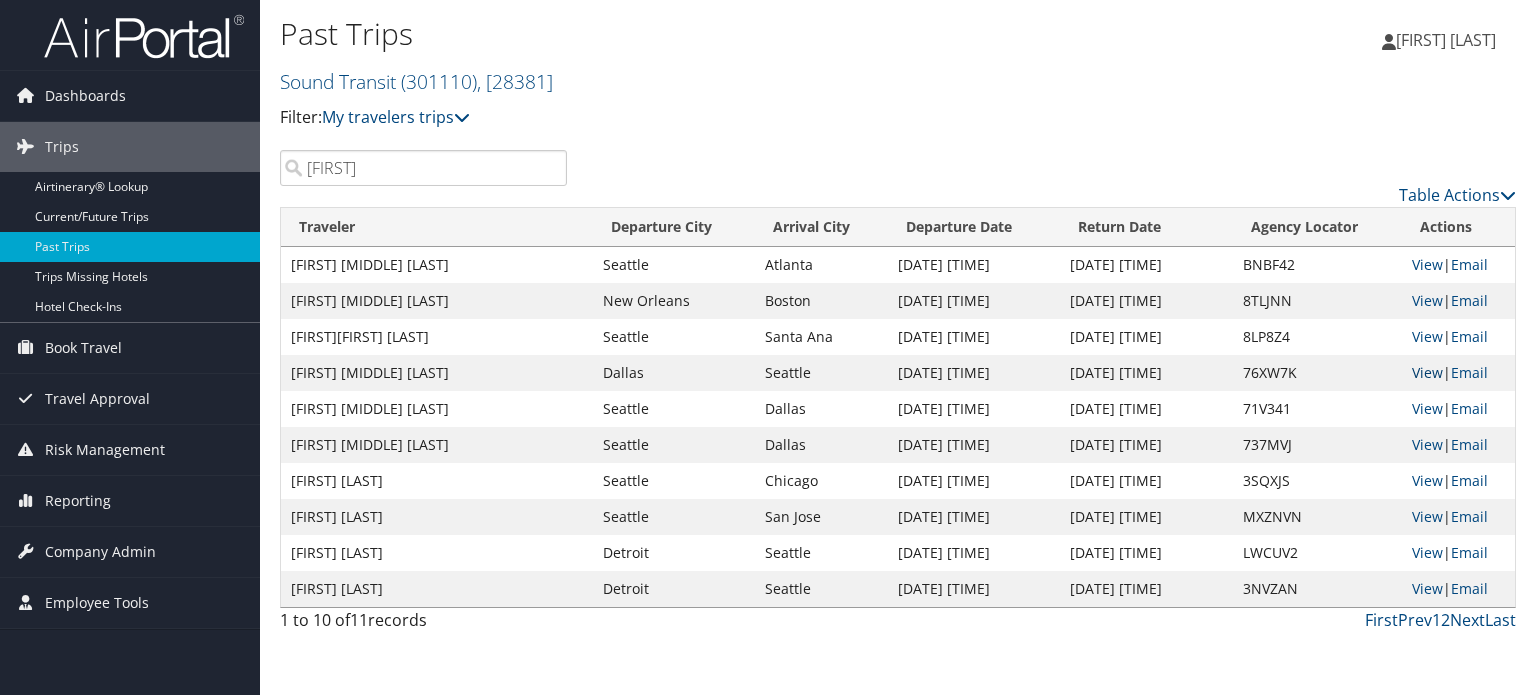 click on "View" at bounding box center (1427, 372) 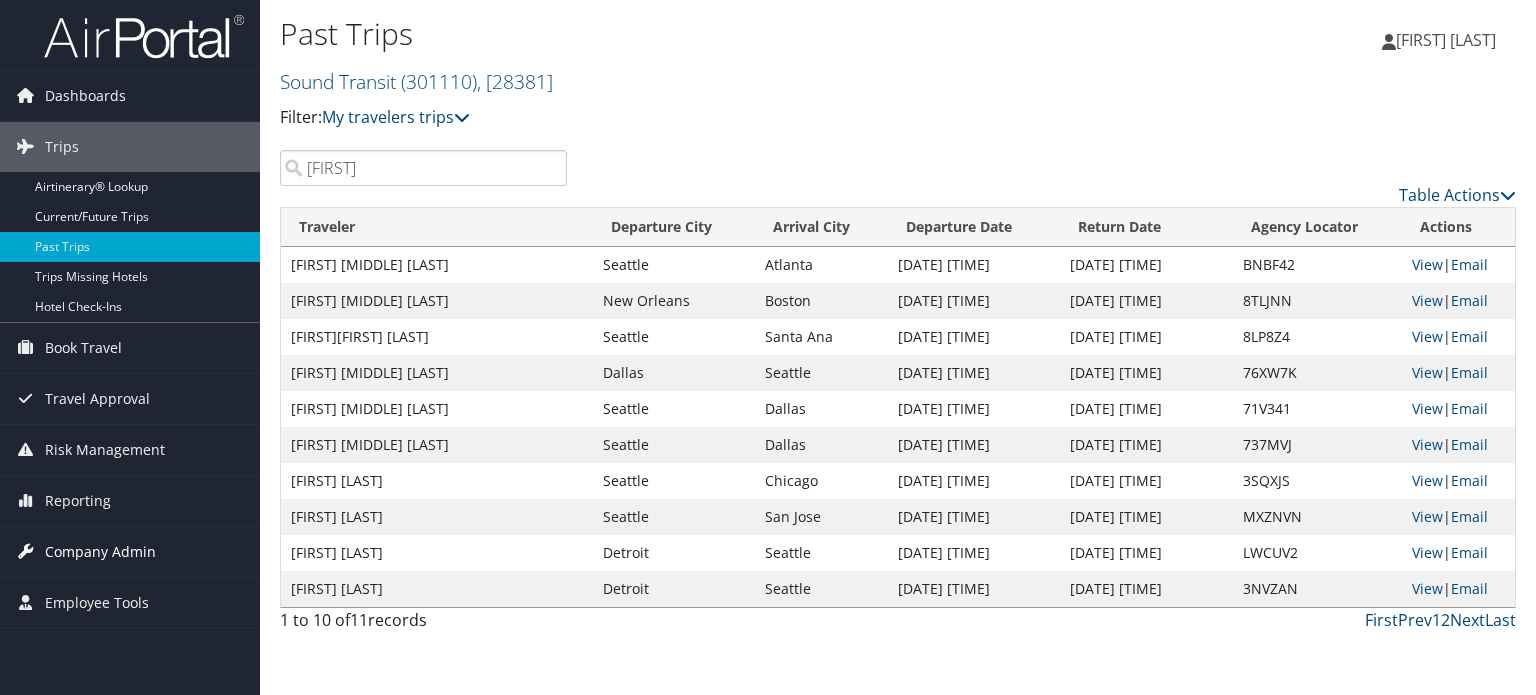 click on "Company Admin" at bounding box center [100, 552] 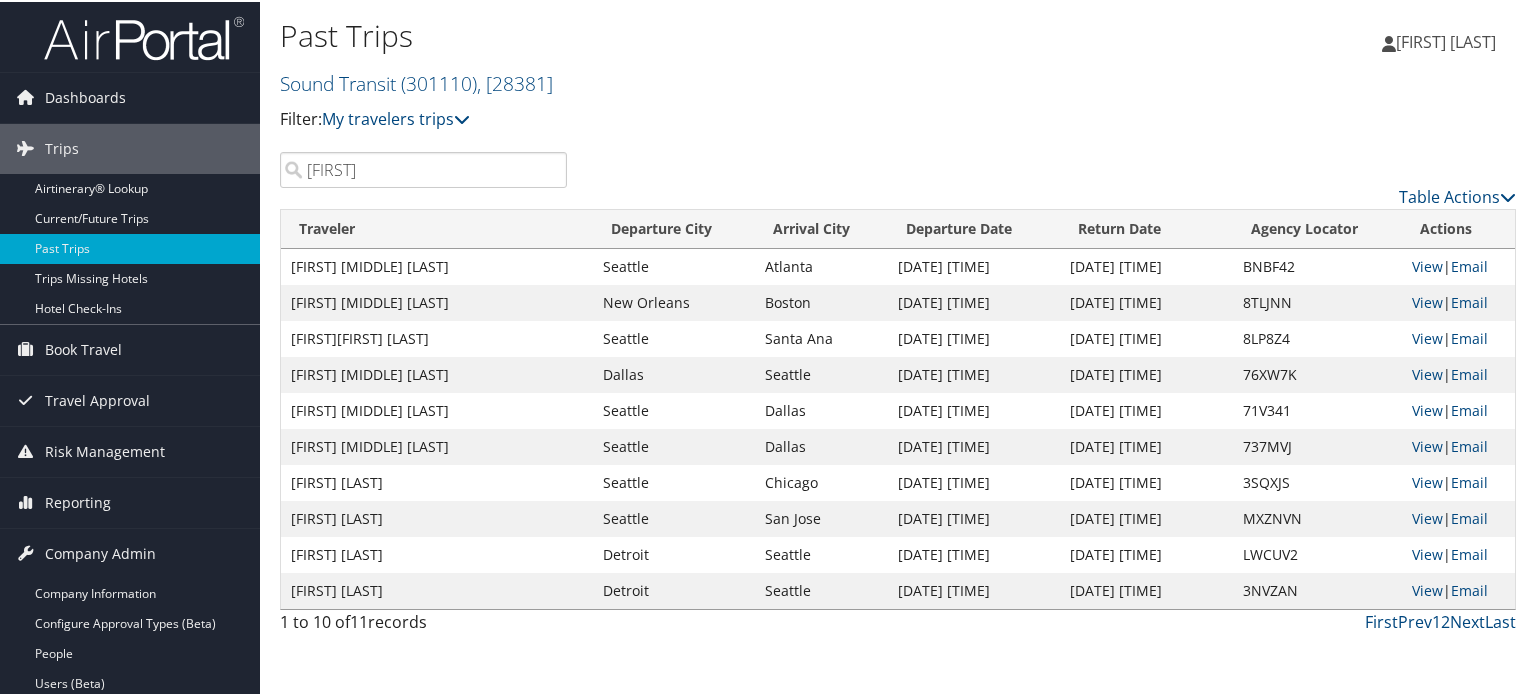 click at bounding box center (144, 36) 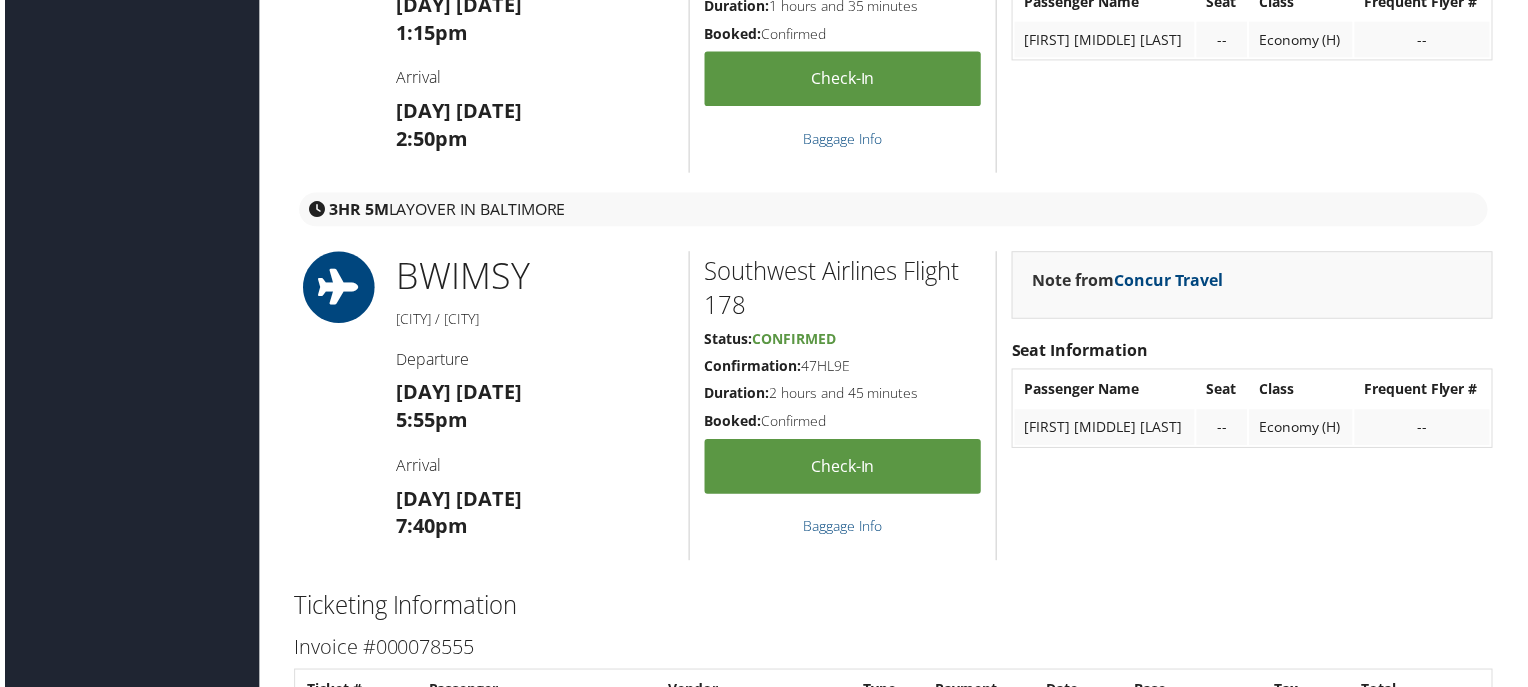 scroll, scrollTop: 2227, scrollLeft: 4, axis: both 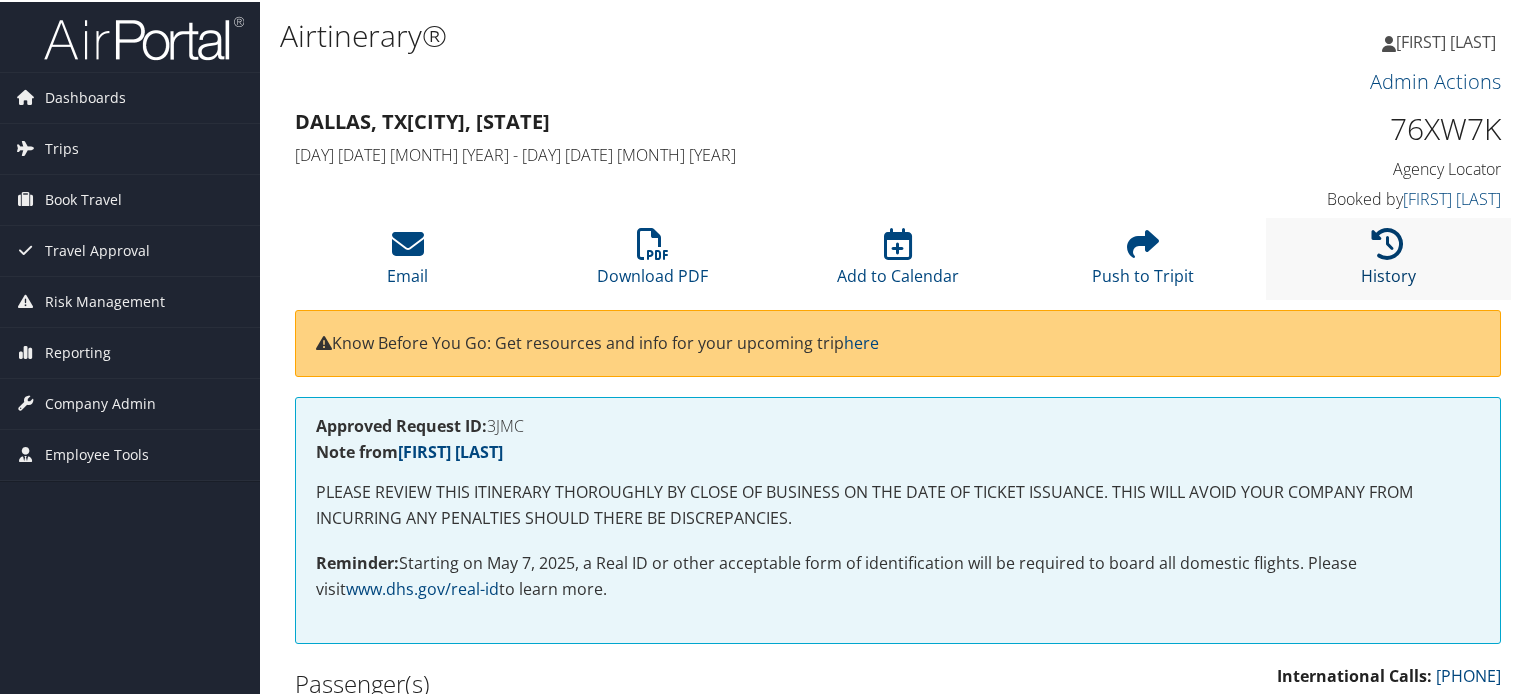 click at bounding box center (1388, 242) 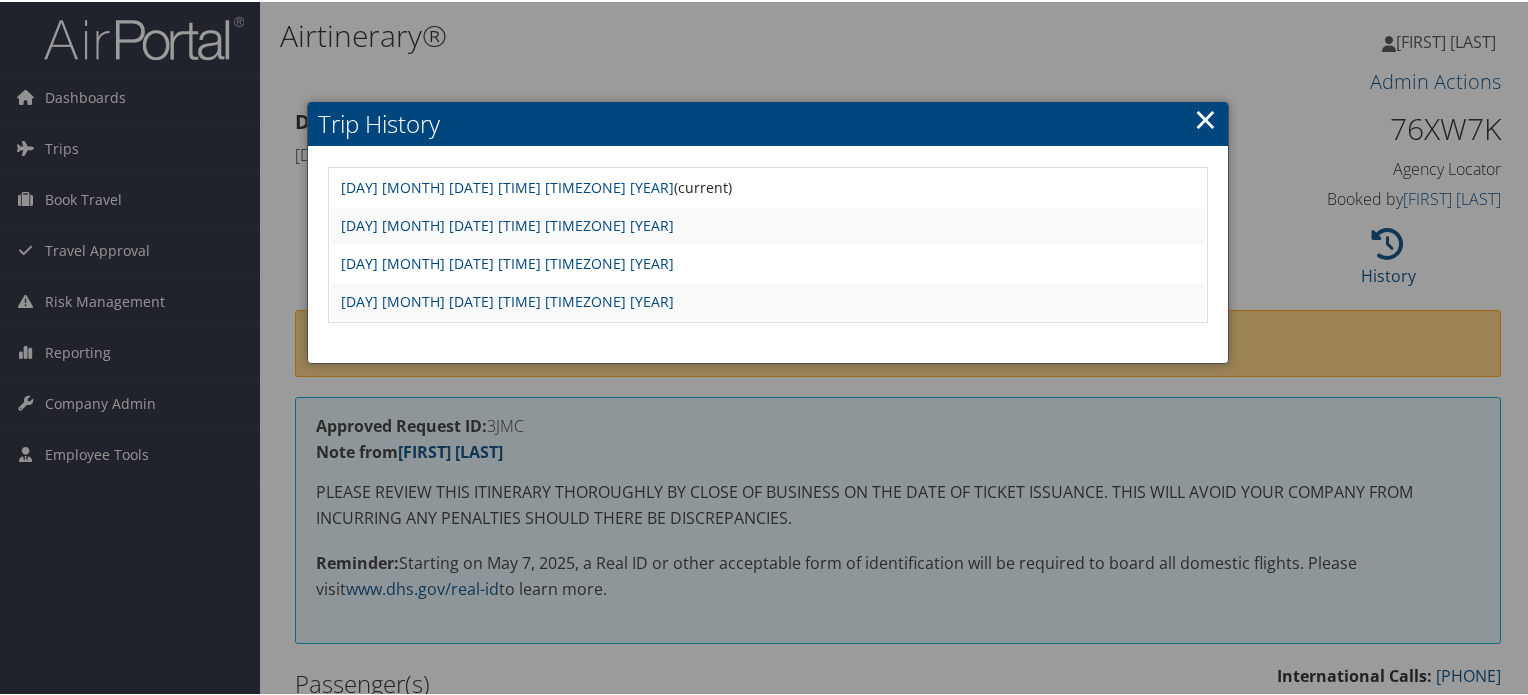 click on "Fri Mar 8 13:46:18 MST 2024" at bounding box center [768, 300] 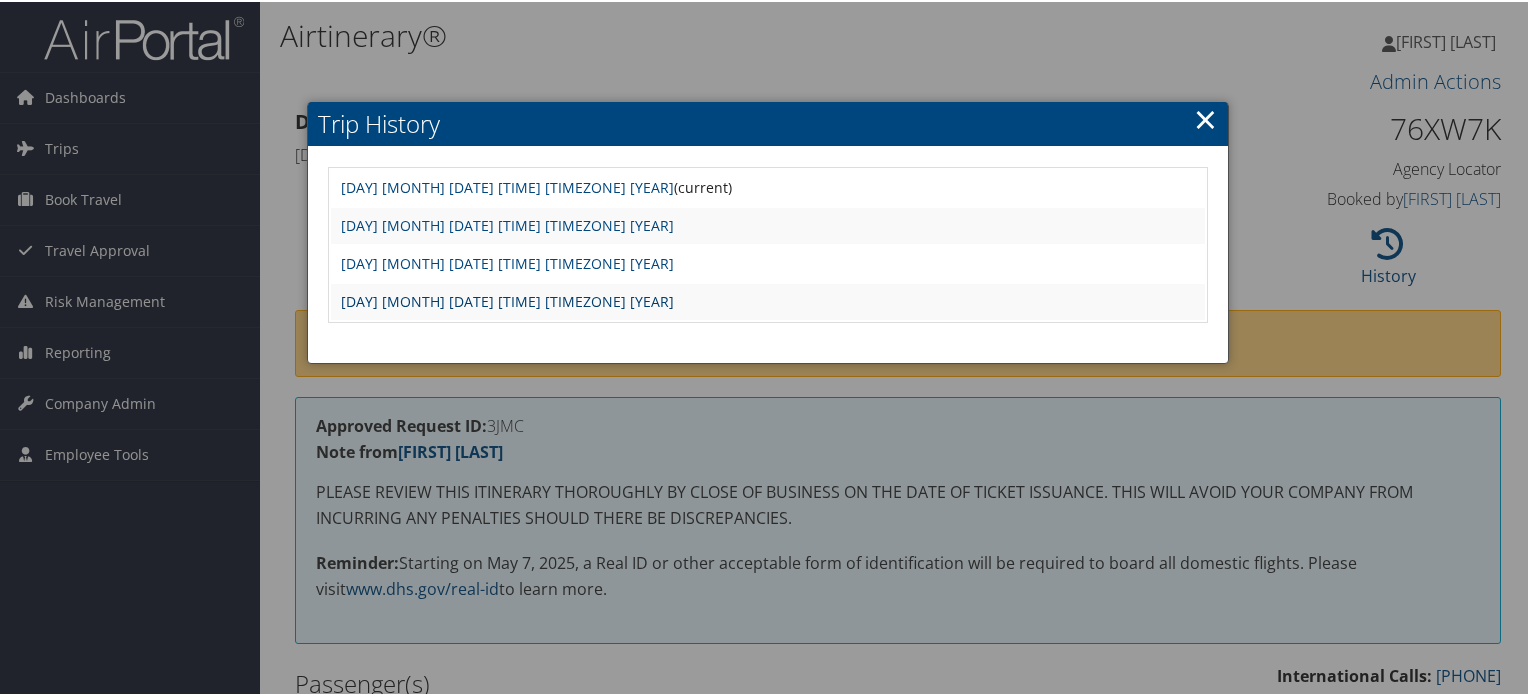 click on "Fri Mar 8 13:46:18 MST 2024" at bounding box center (507, 299) 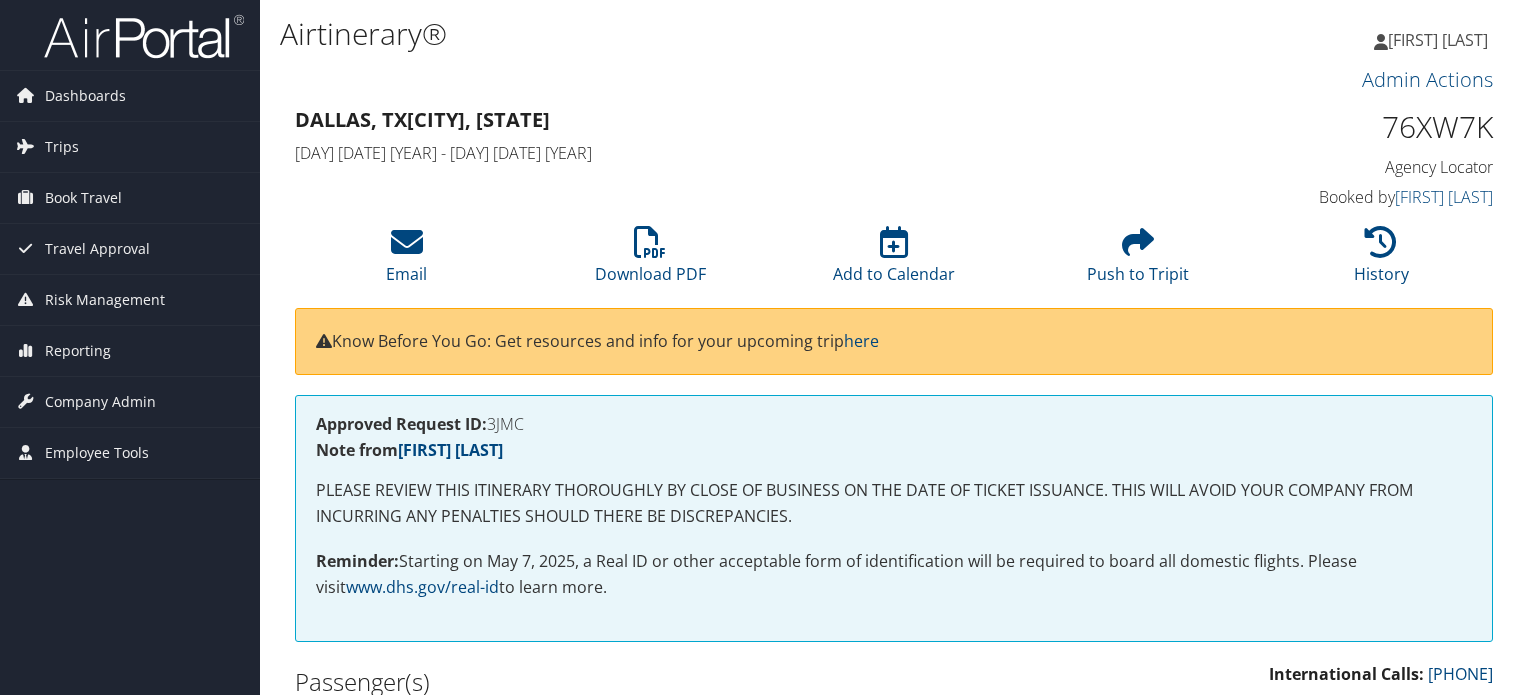 scroll, scrollTop: 1013, scrollLeft: 0, axis: vertical 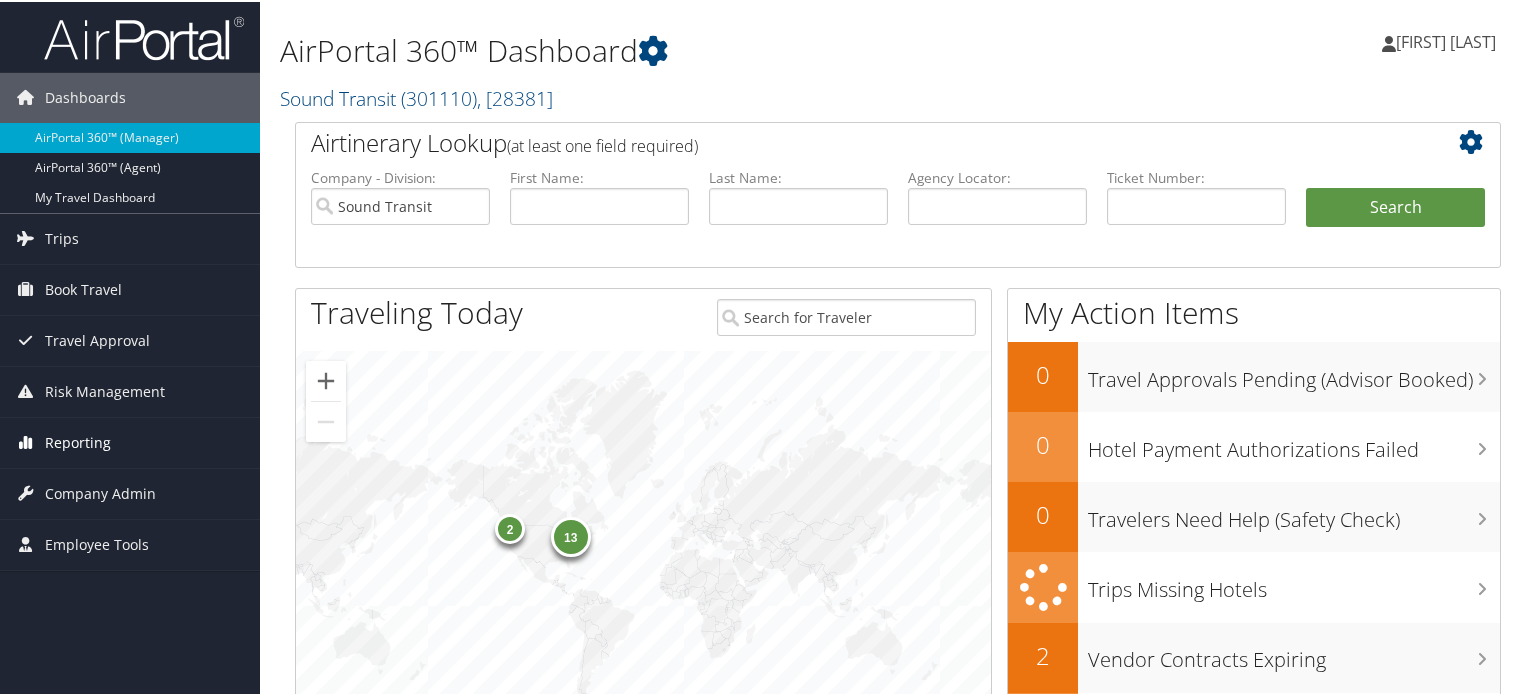 click on "Reporting" at bounding box center [78, 441] 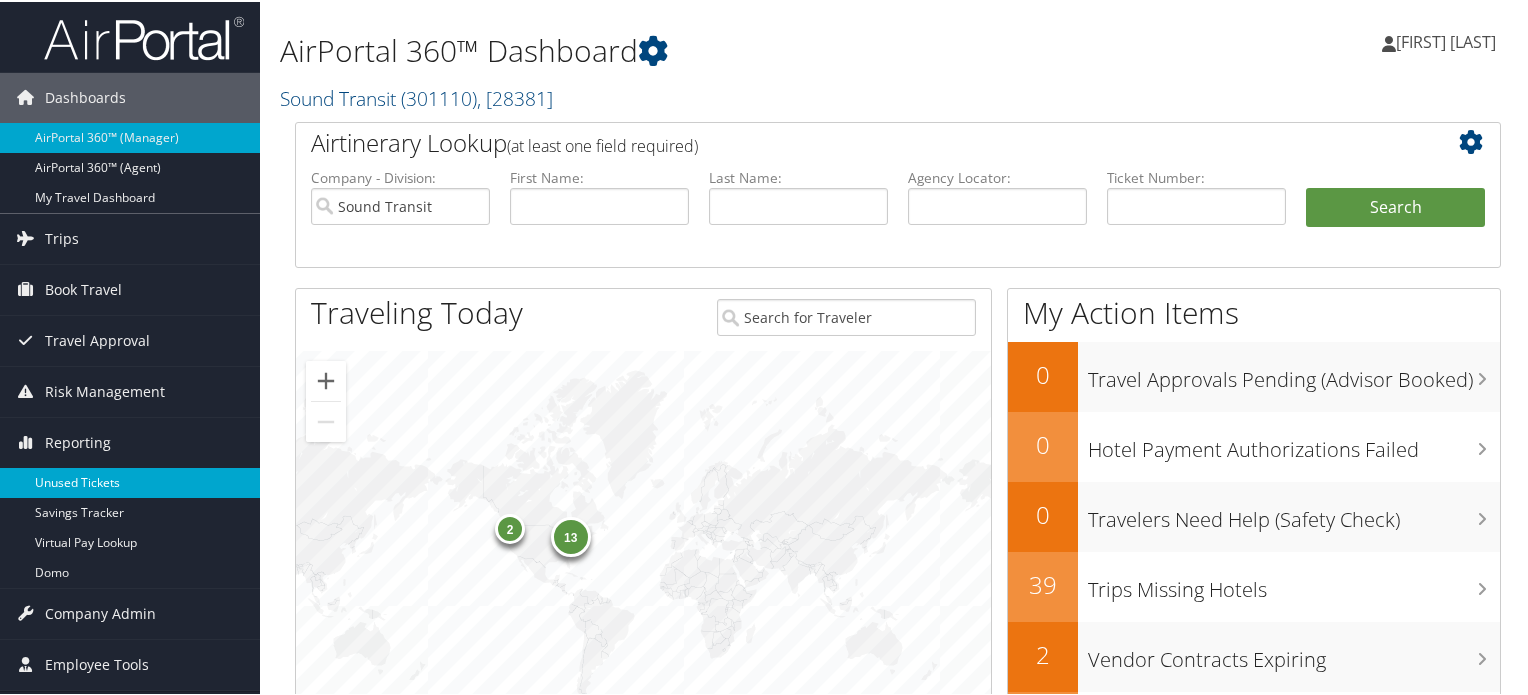 click on "Unused Tickets" at bounding box center (130, 481) 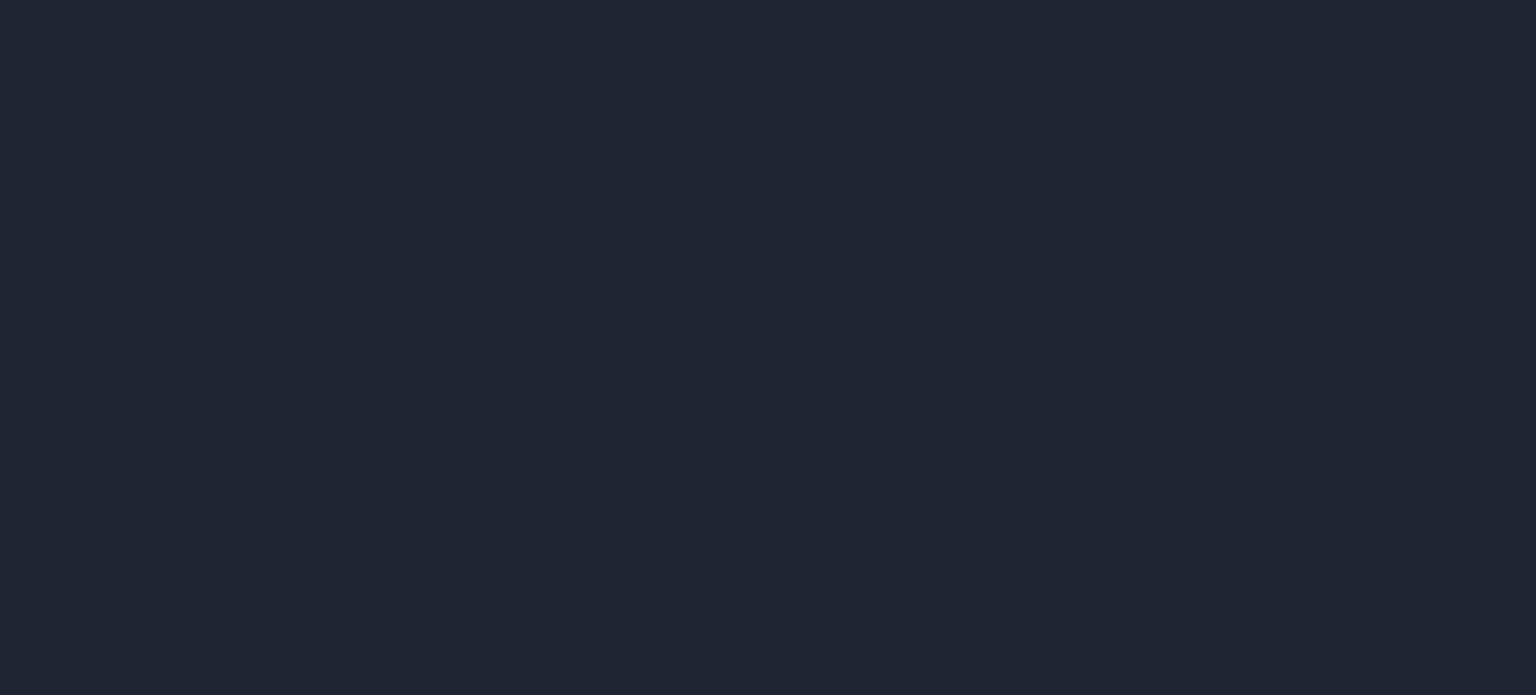 scroll, scrollTop: 0, scrollLeft: 0, axis: both 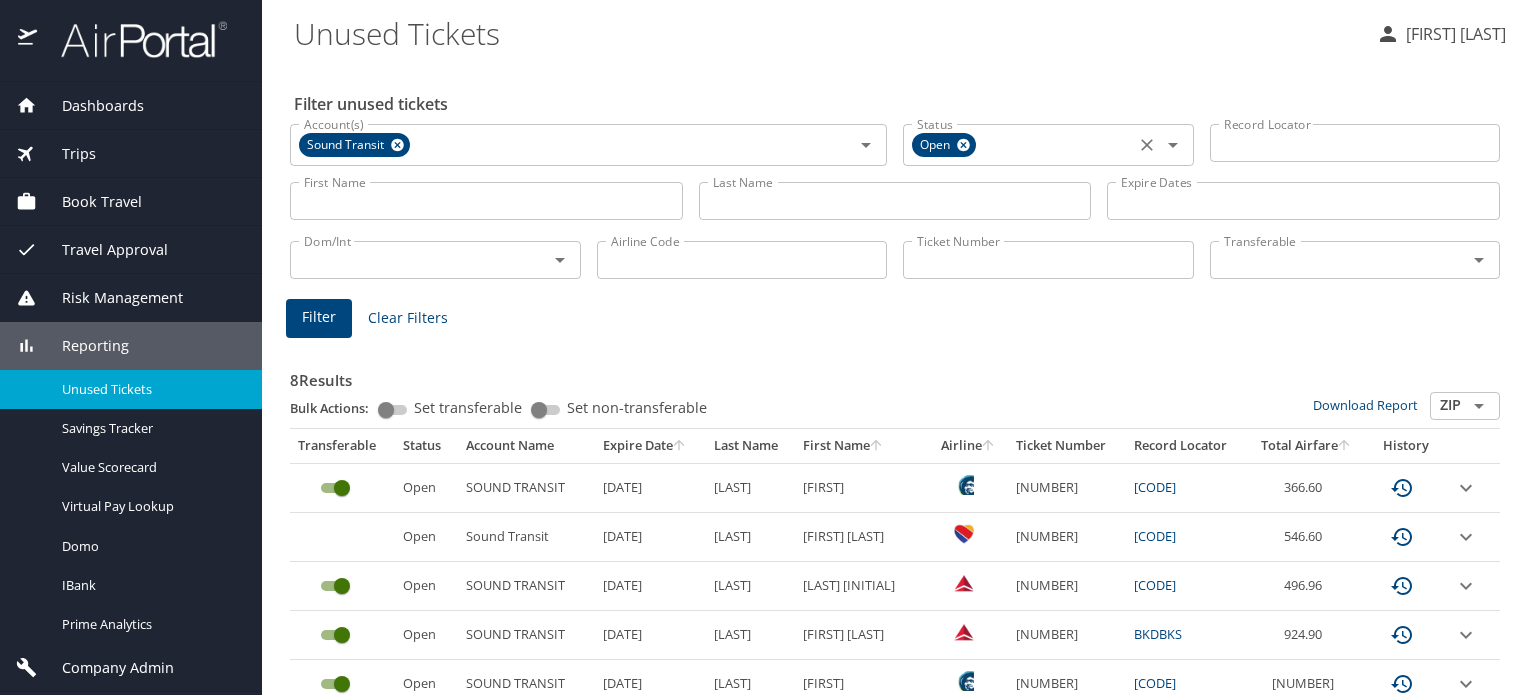 click 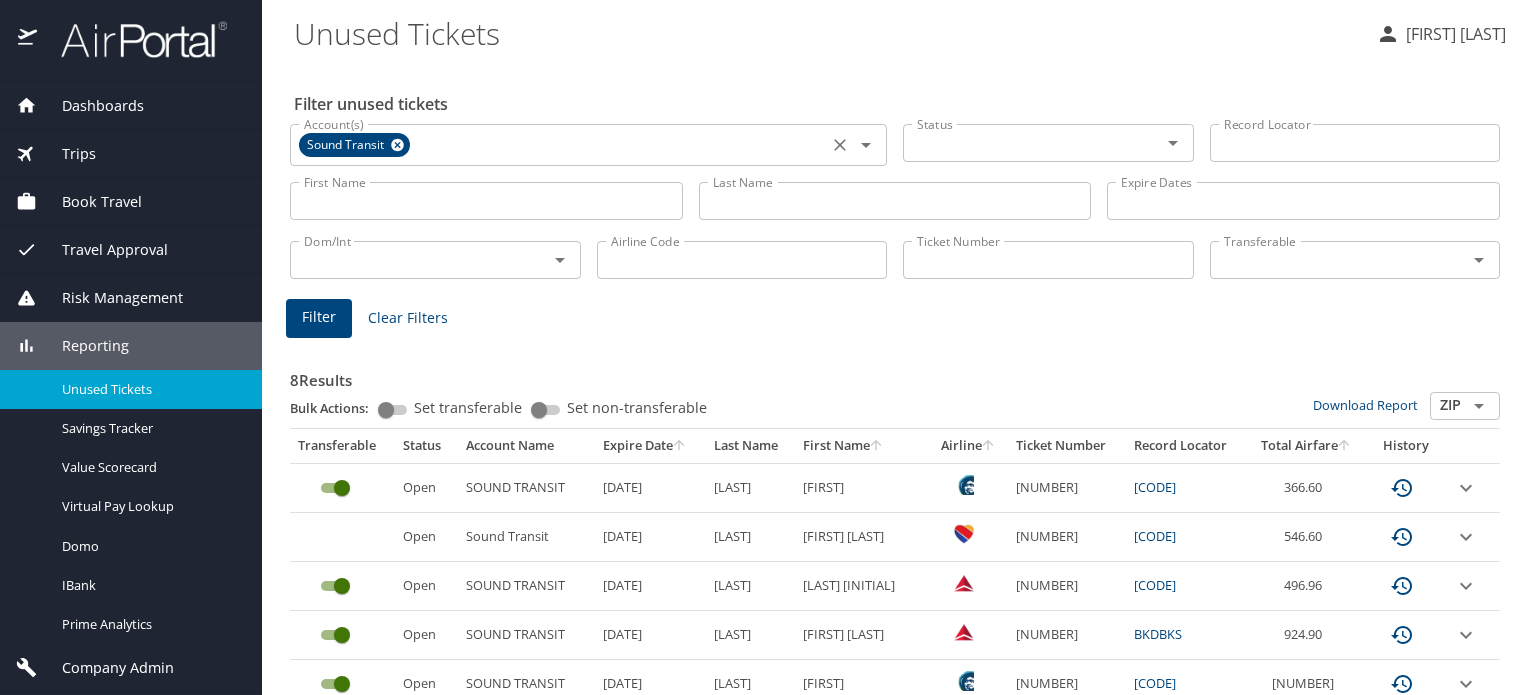 click 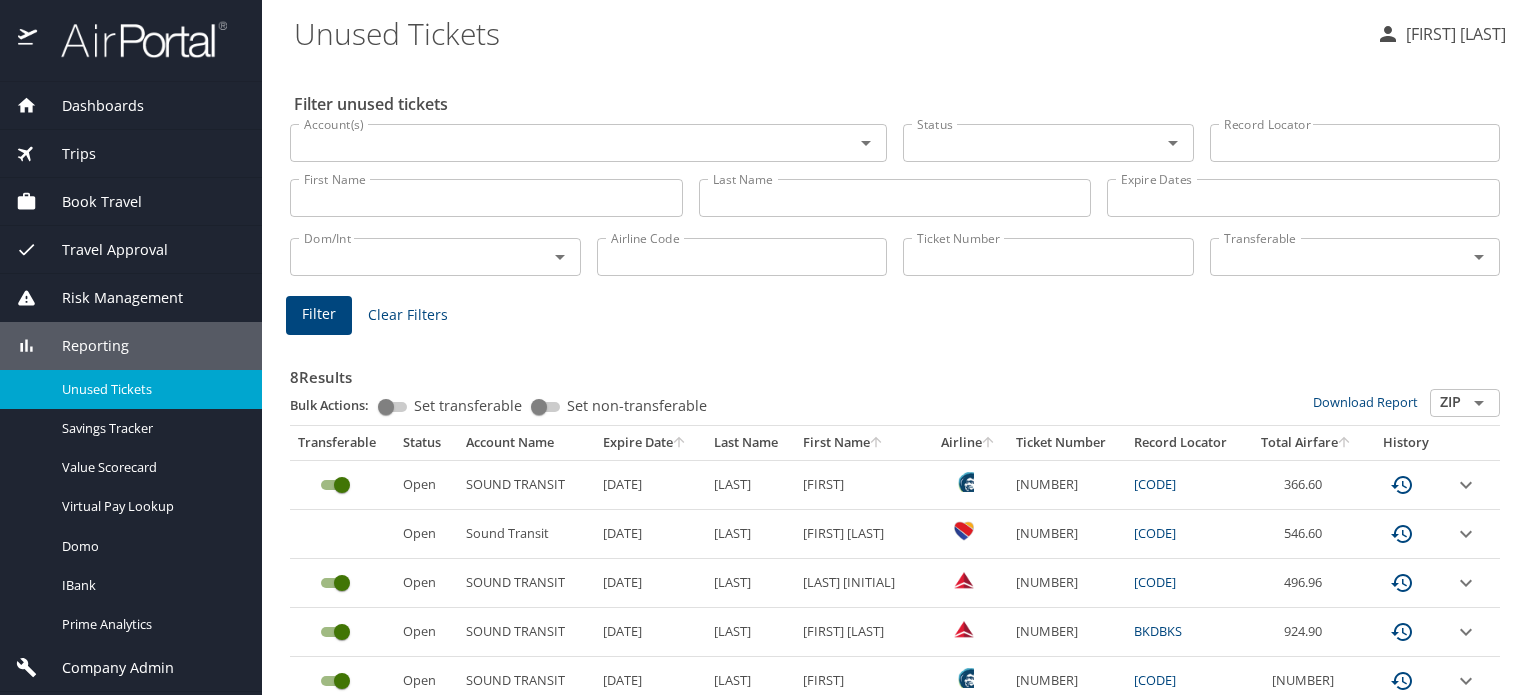 click on "First Name" at bounding box center [486, 198] 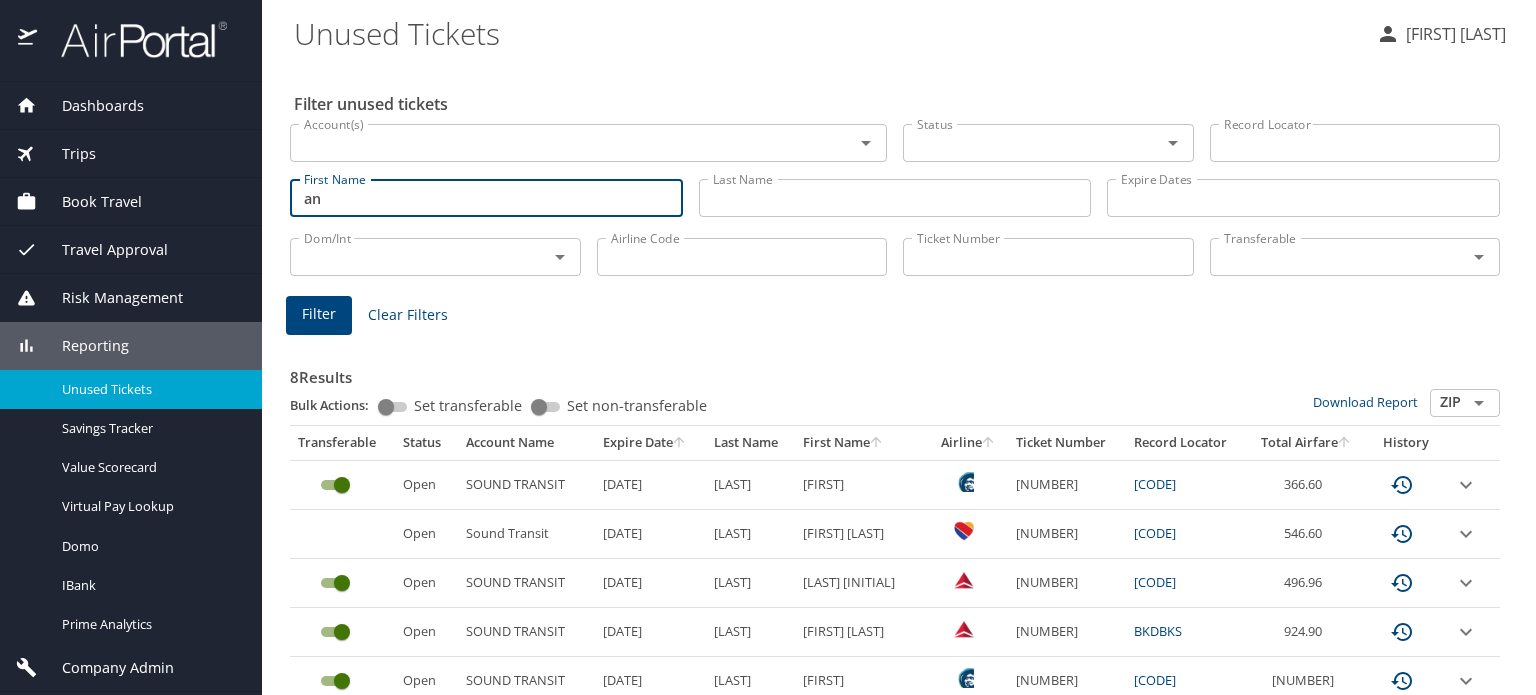 type on "a" 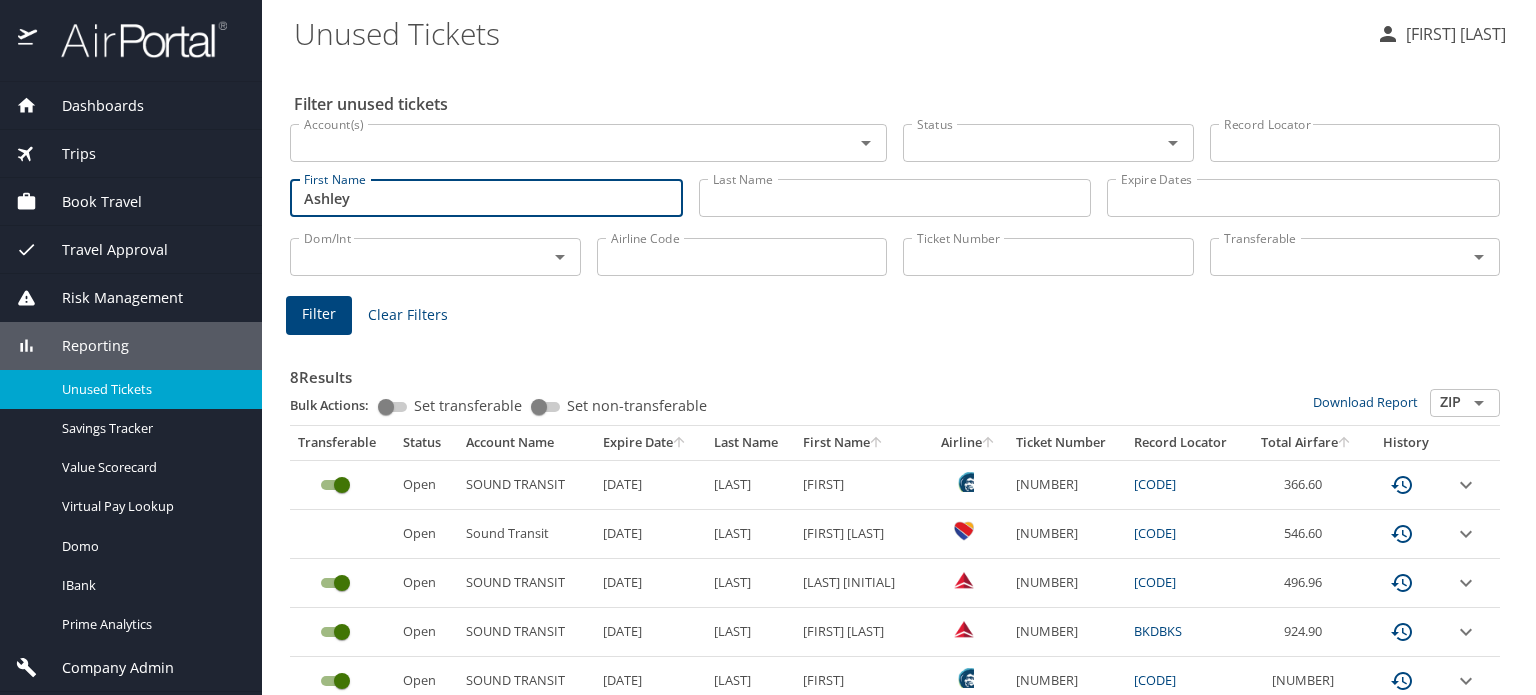 type on "Ashley" 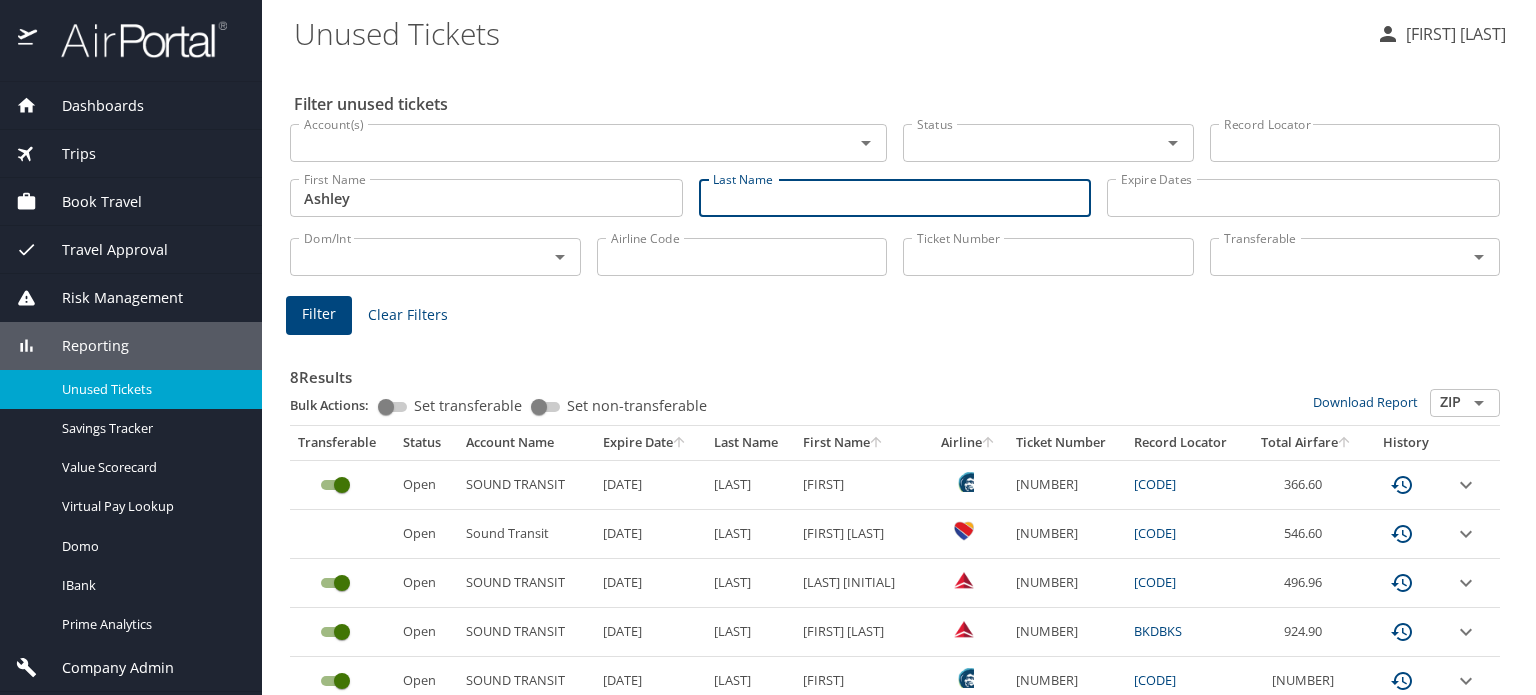 click on "Last Name" at bounding box center (895, 198) 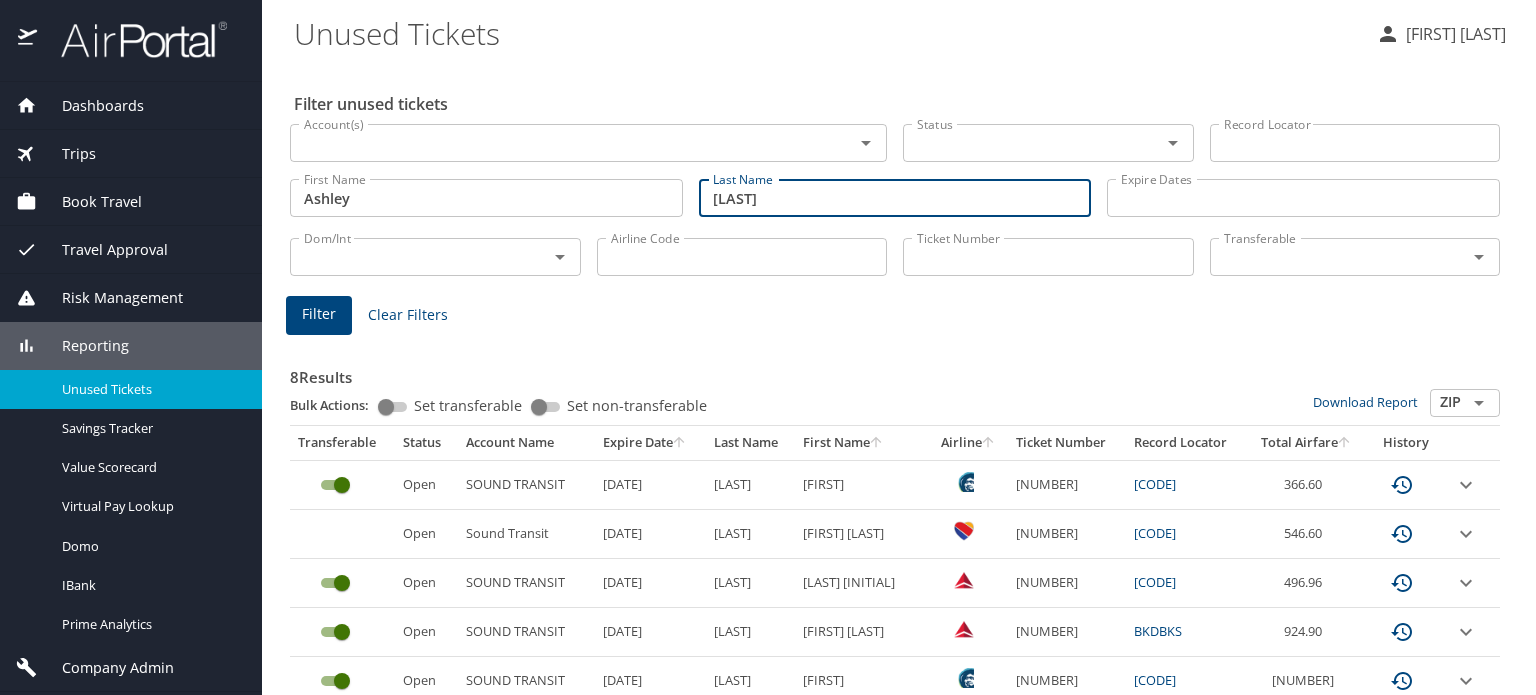 type on "anderson" 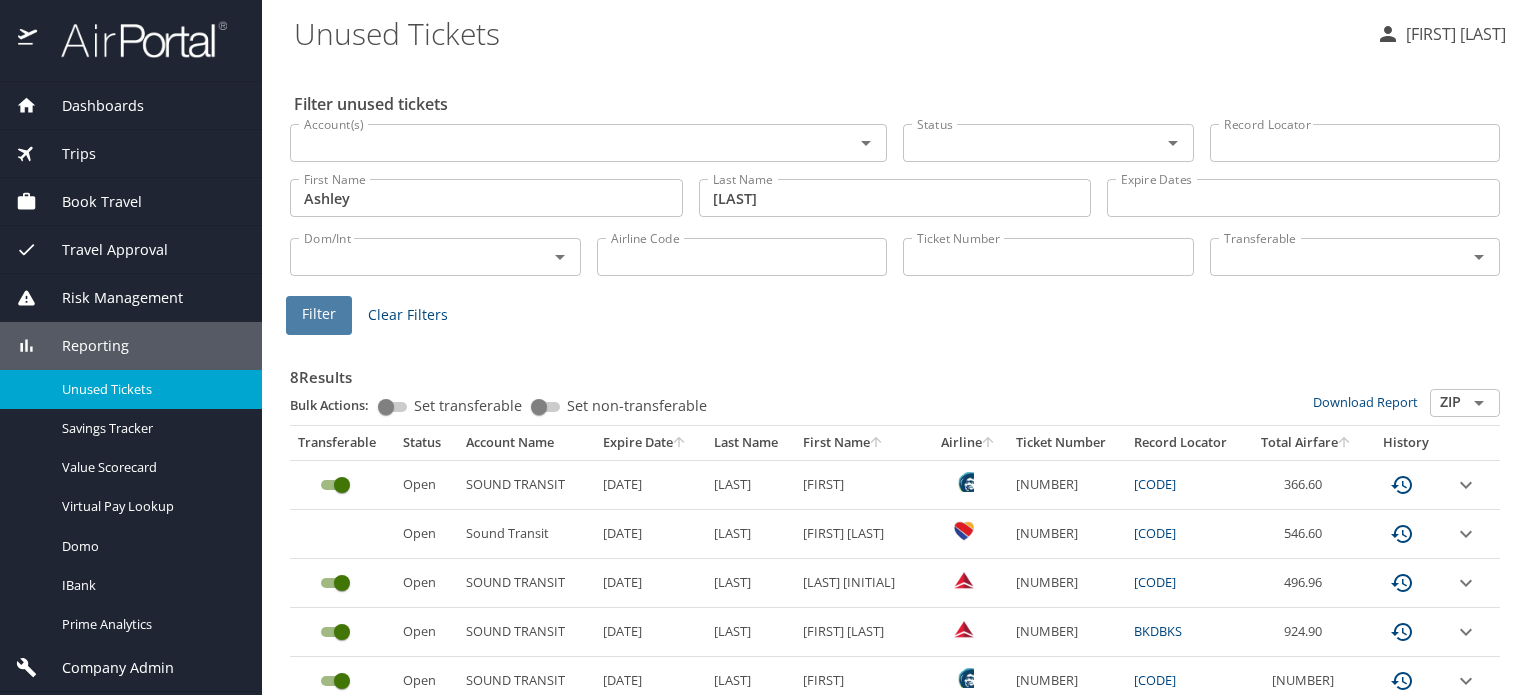 click on "Filter" at bounding box center (319, 314) 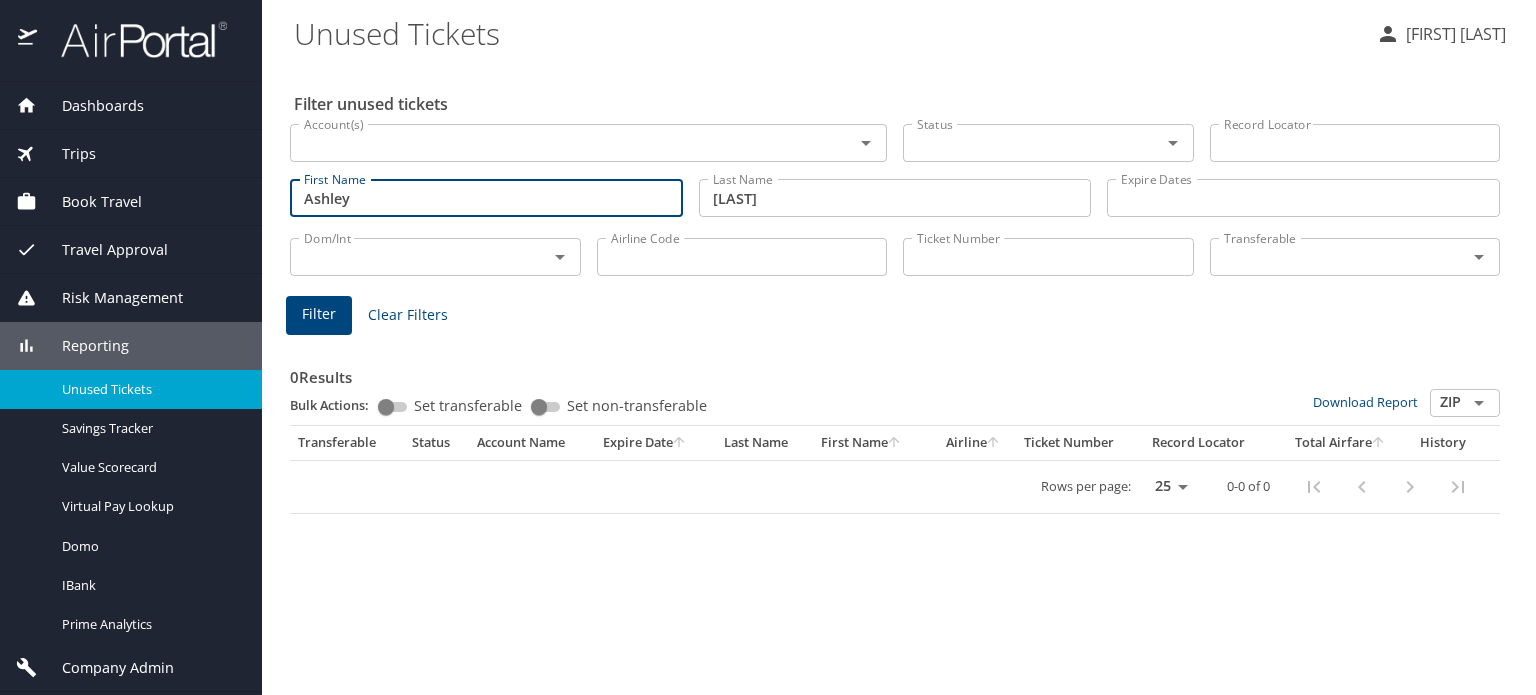 click on "Ashley" at bounding box center [486, 198] 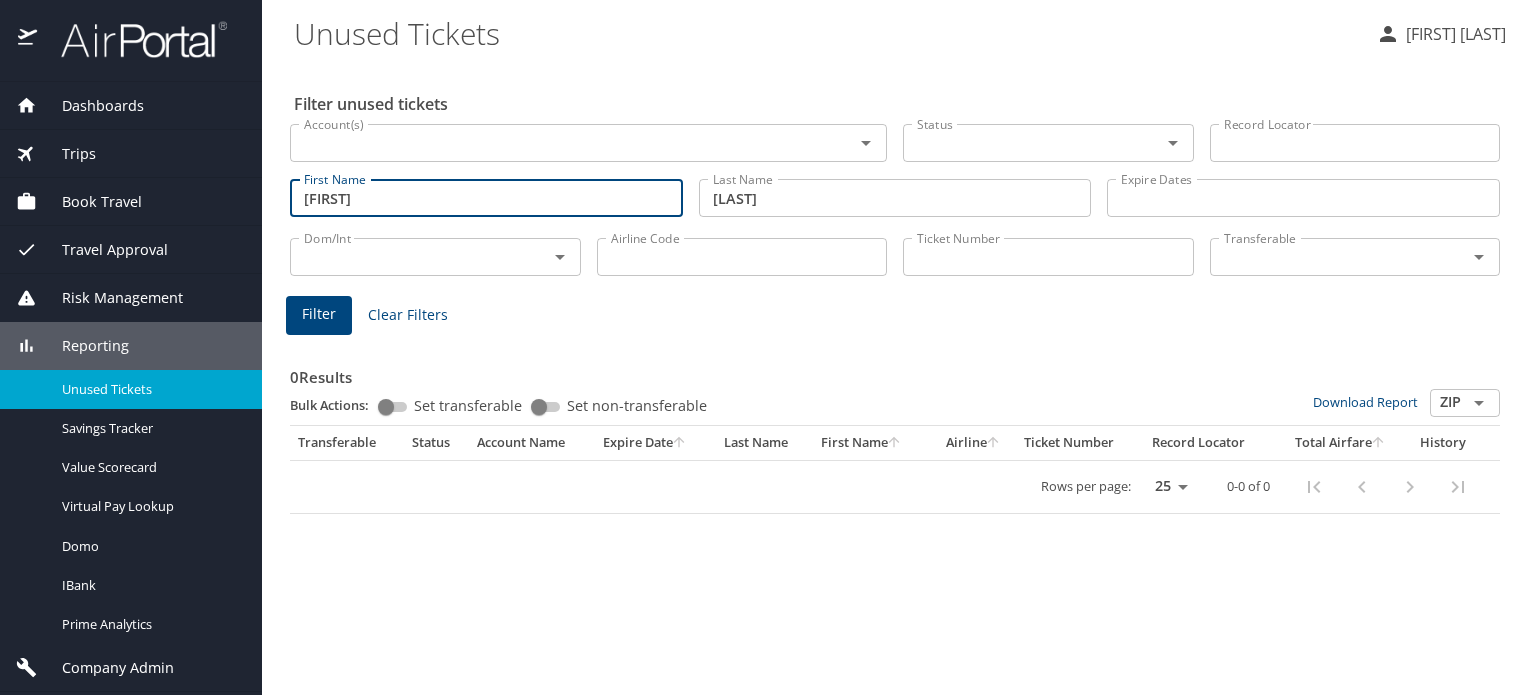 type on "A" 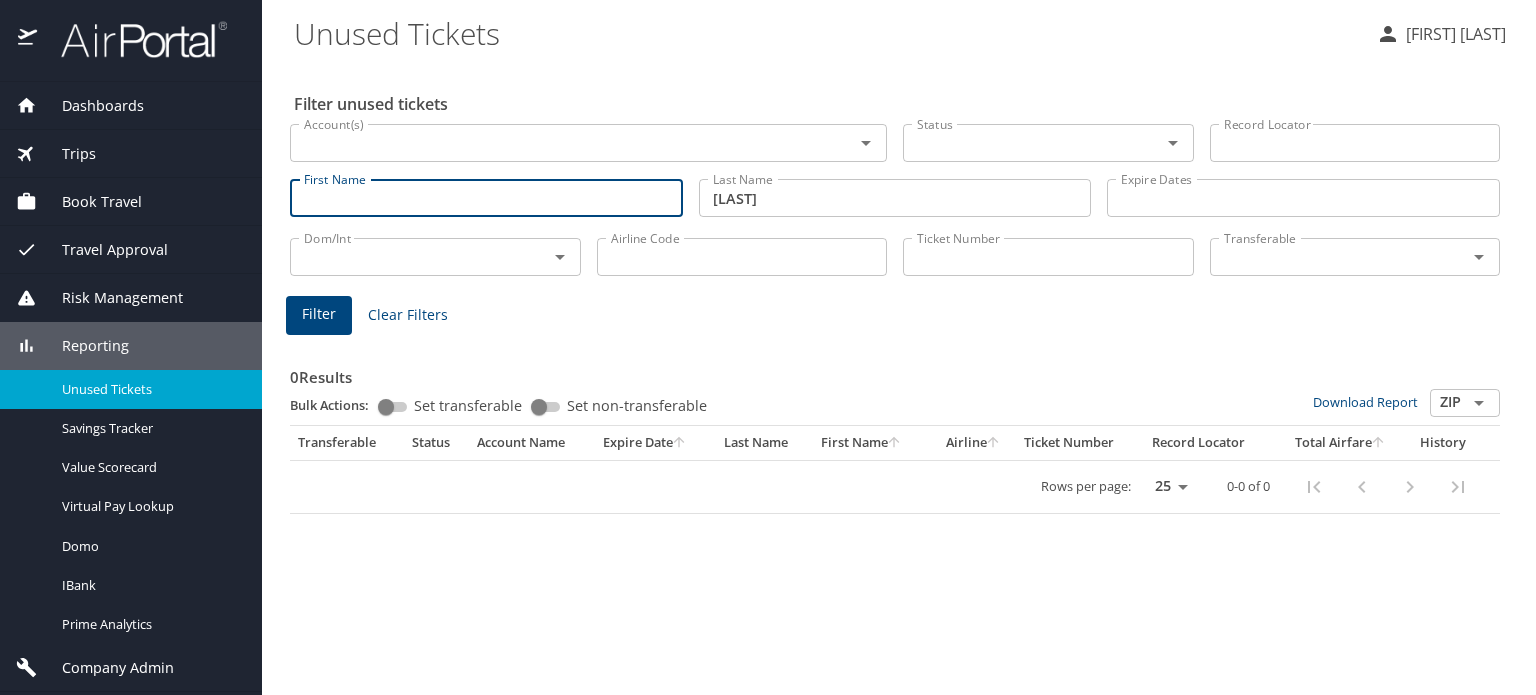 type 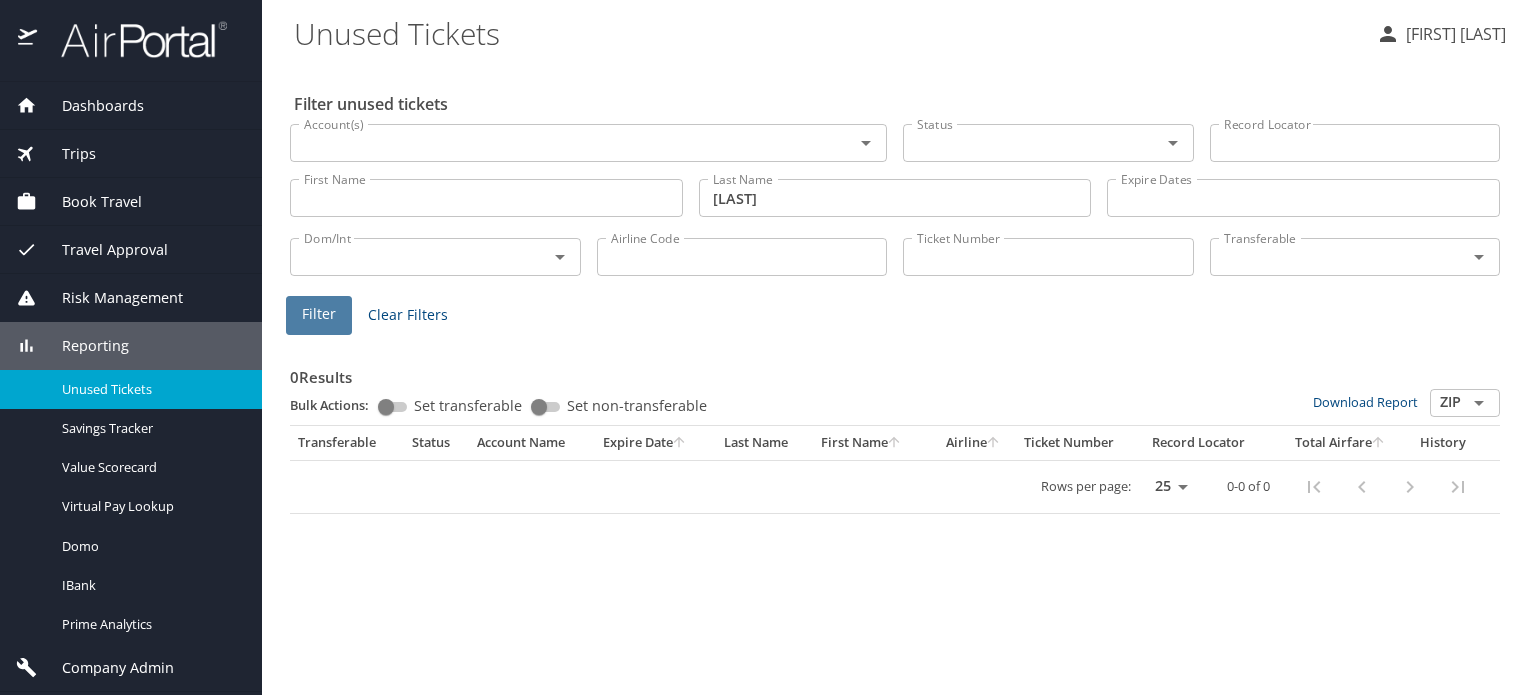 click on "Filter" at bounding box center [319, 314] 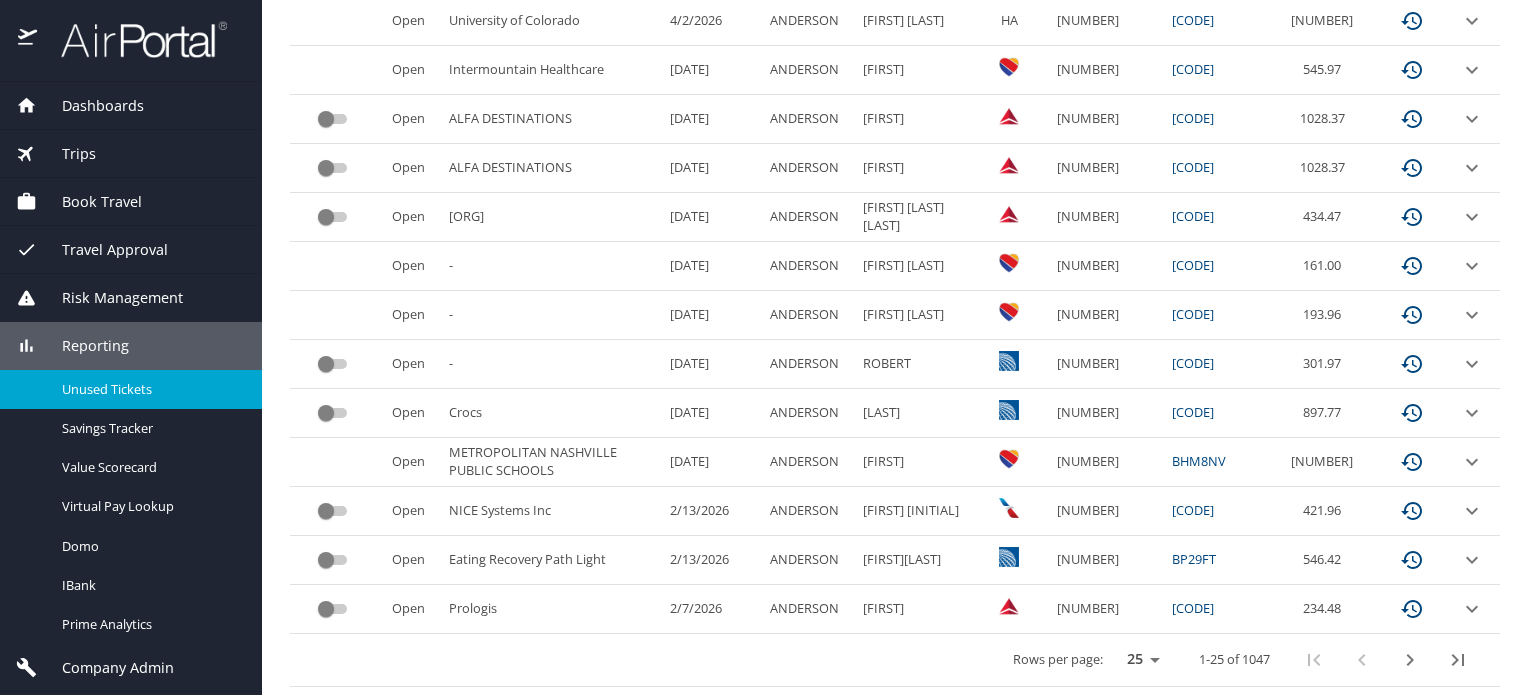 scroll, scrollTop: 0, scrollLeft: 0, axis: both 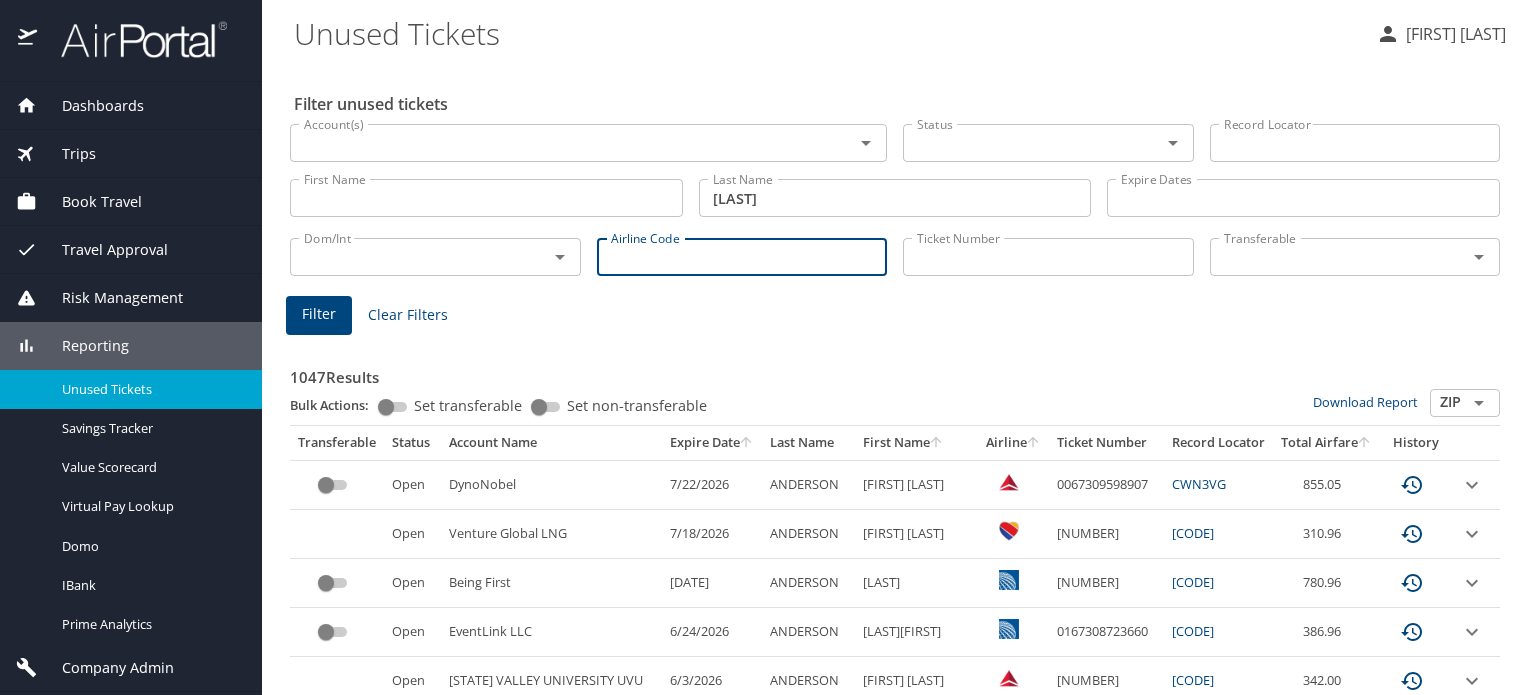 click on "Airline Code" at bounding box center (742, 257) 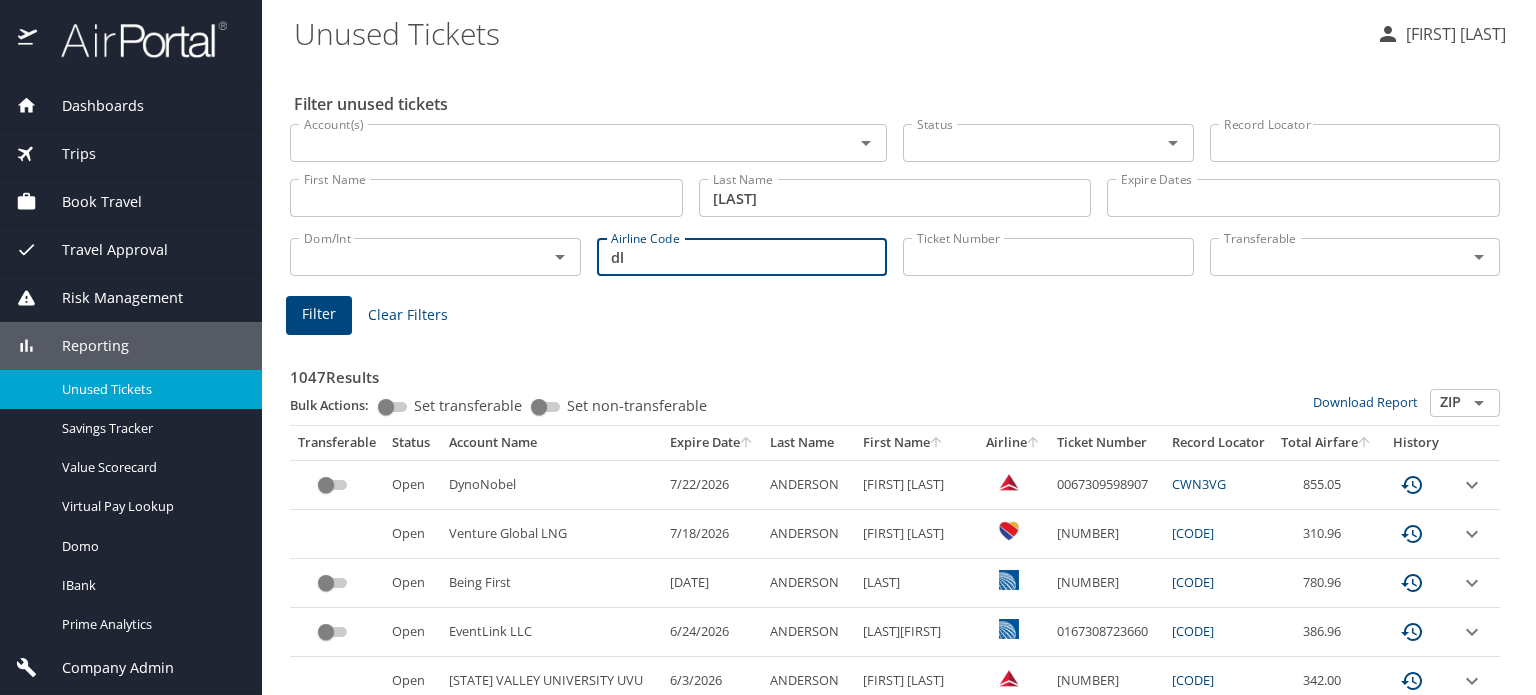 type on "dl" 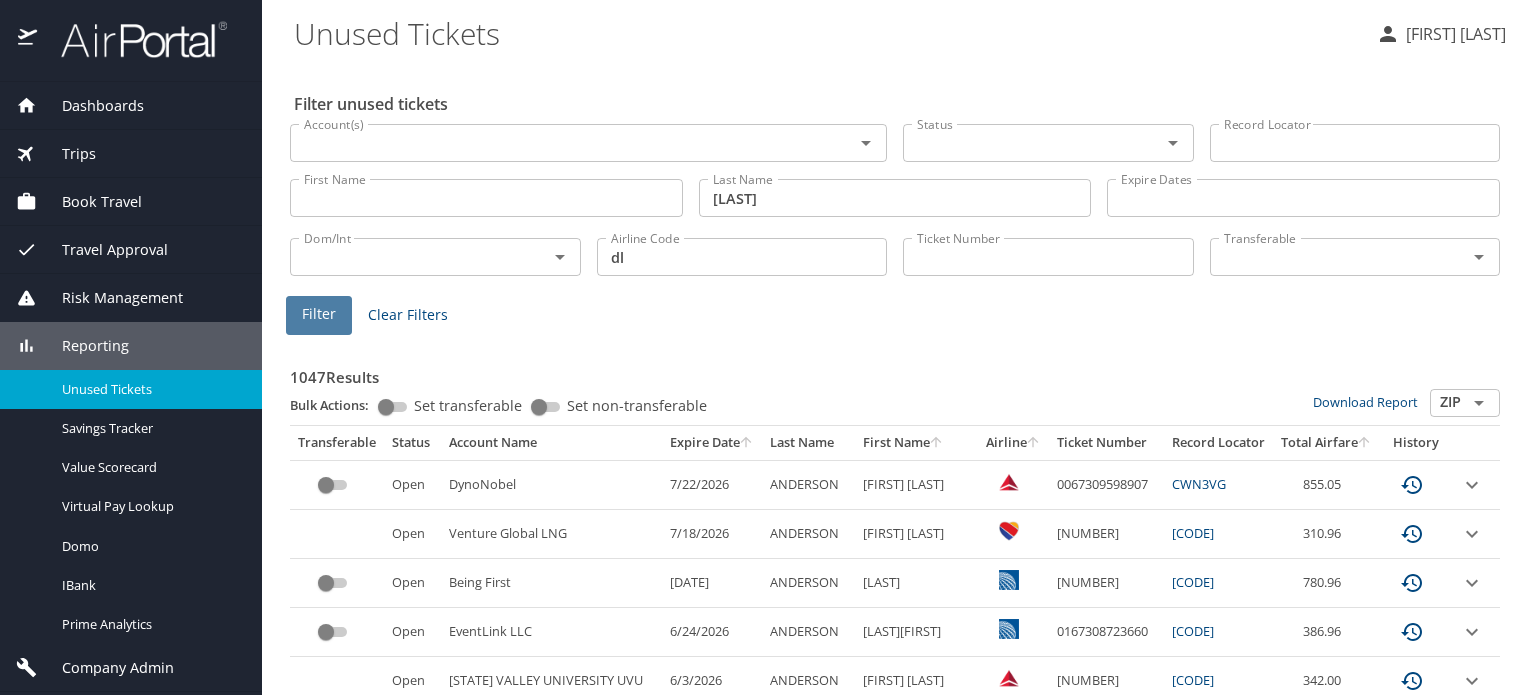 click on "Filter" at bounding box center (319, 314) 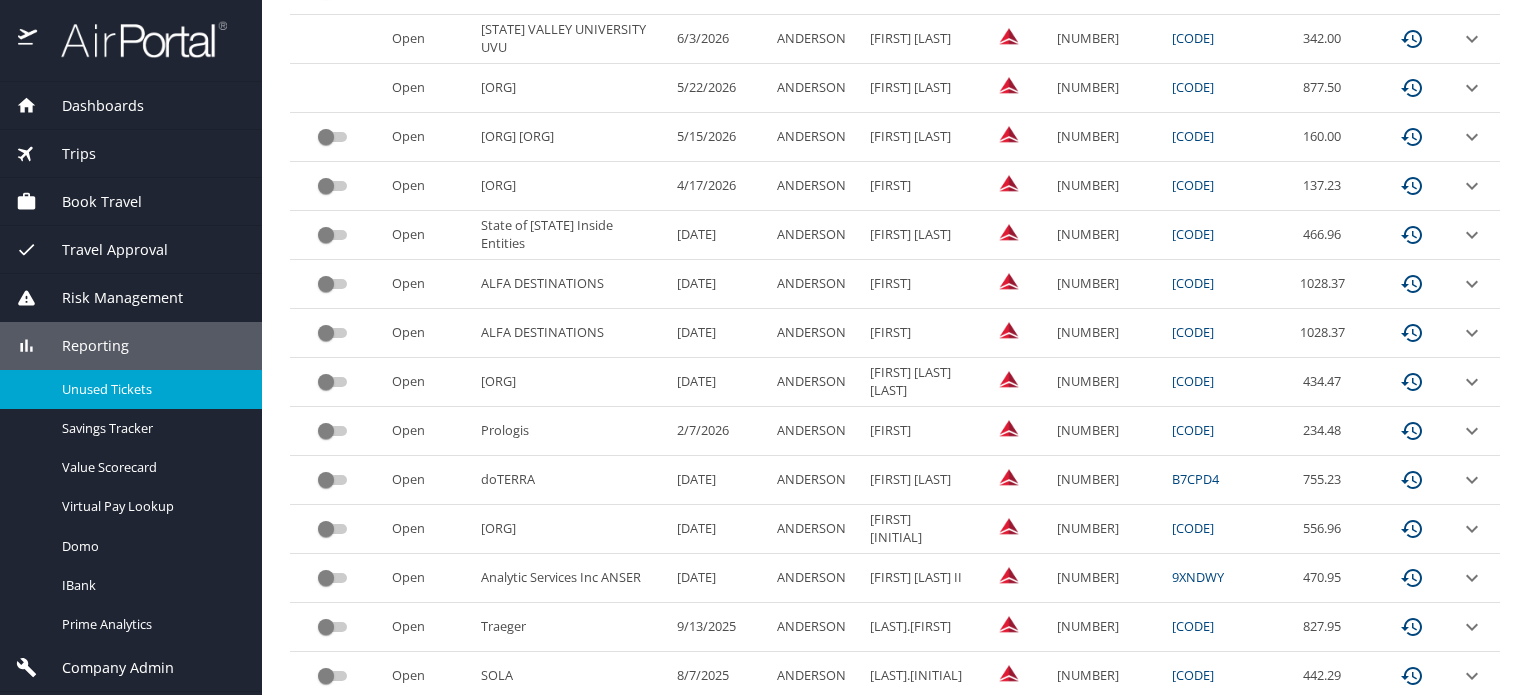 scroll, scrollTop: 499, scrollLeft: 0, axis: vertical 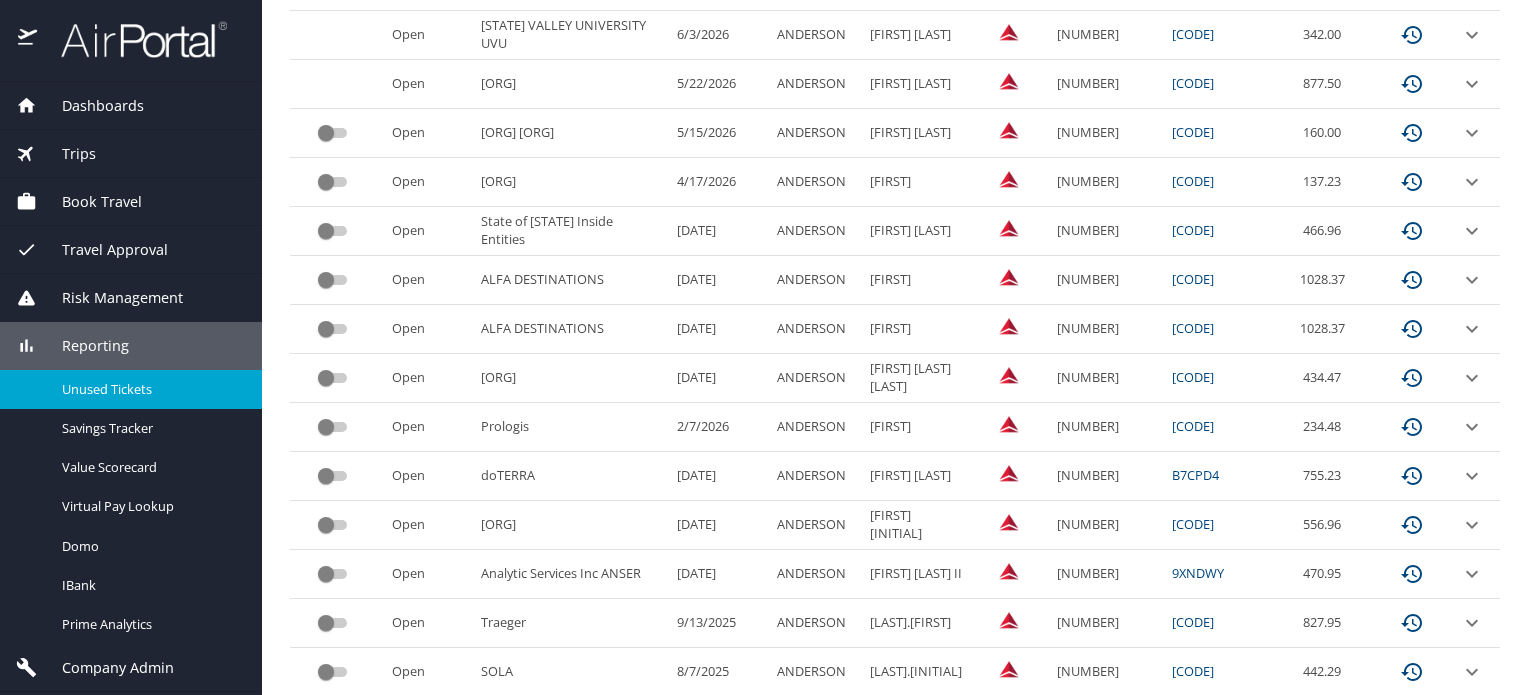 type 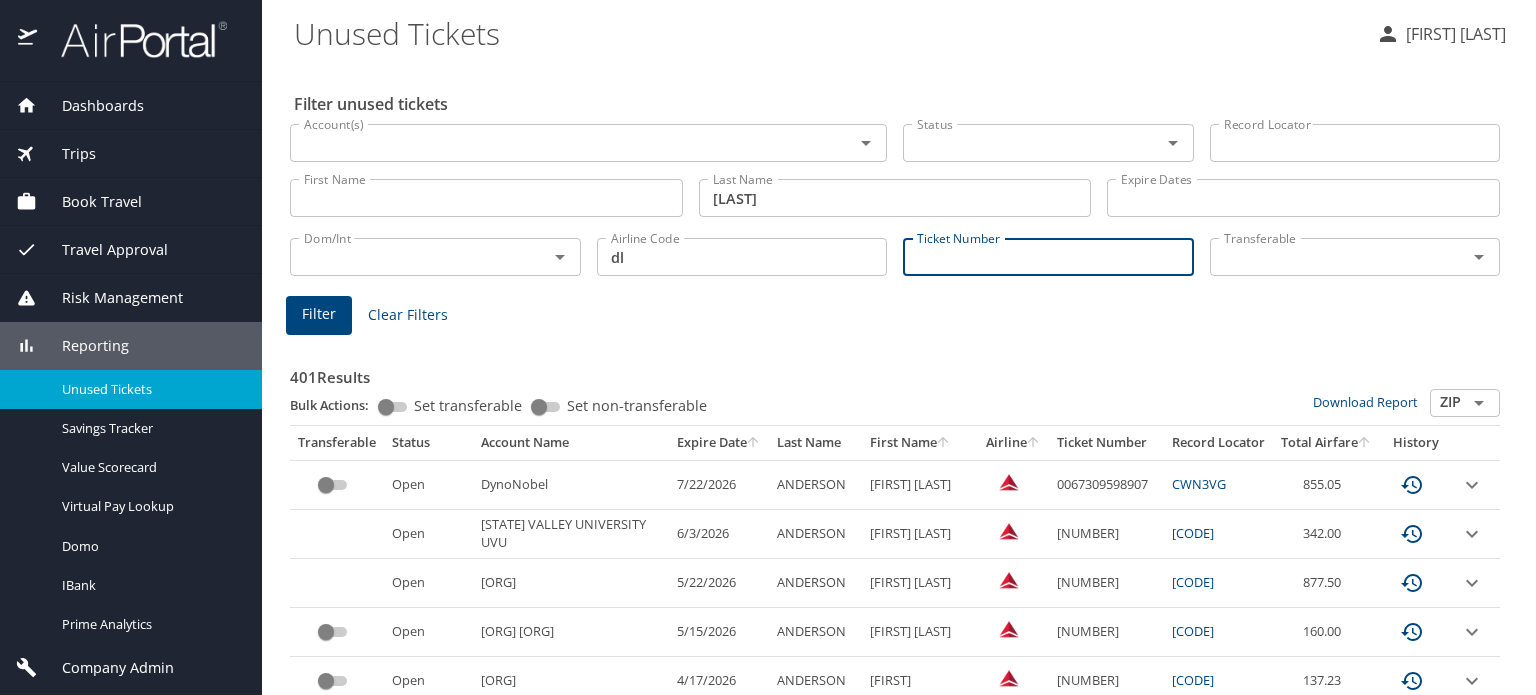 click on "Ticket Number" at bounding box center [1048, 257] 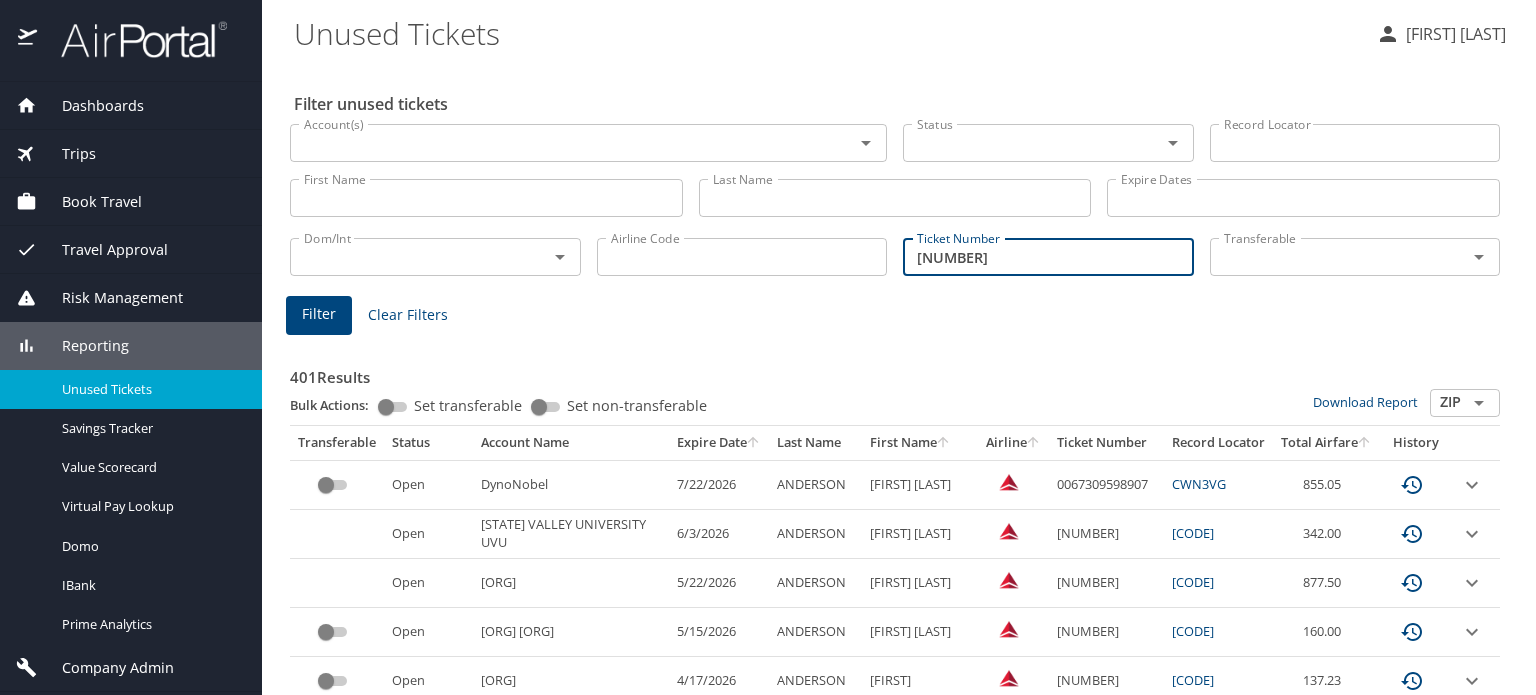type on "0067229561188" 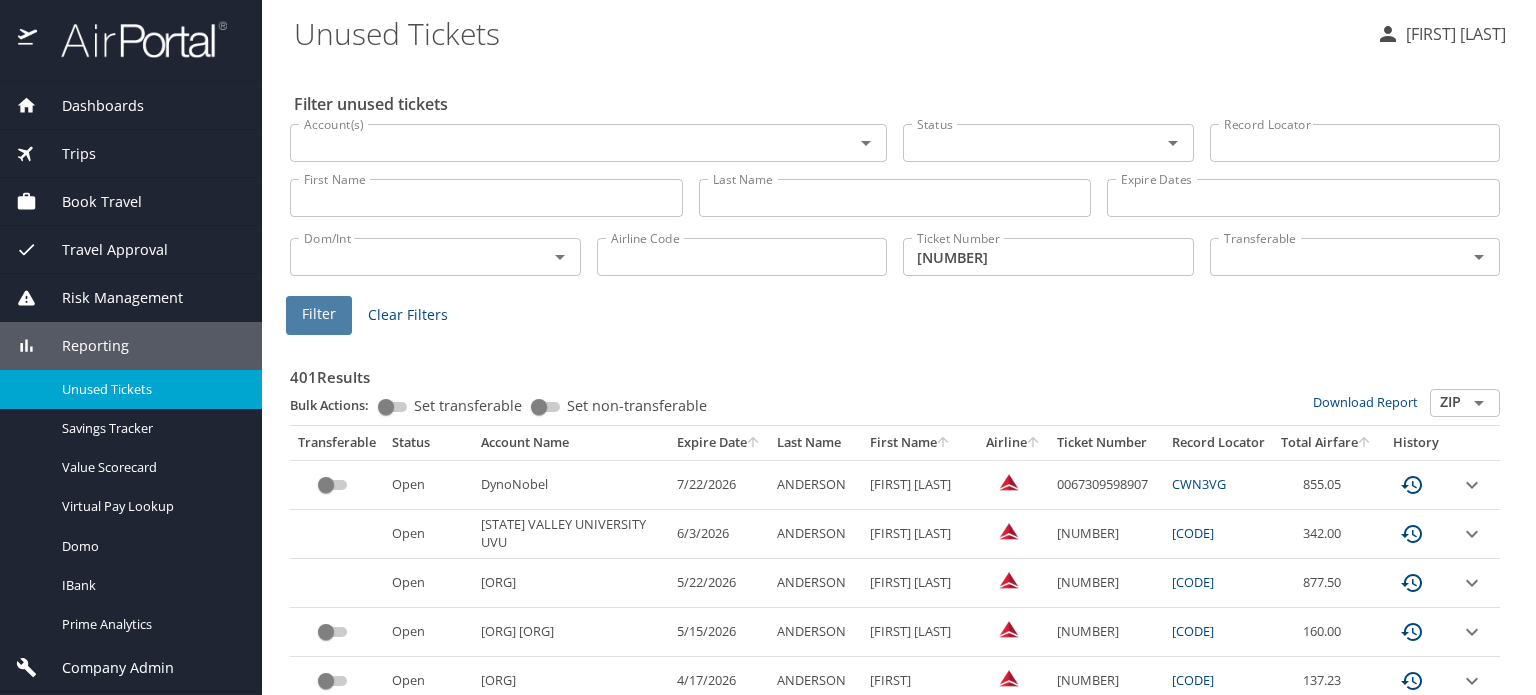 click on "Filter" at bounding box center [319, 314] 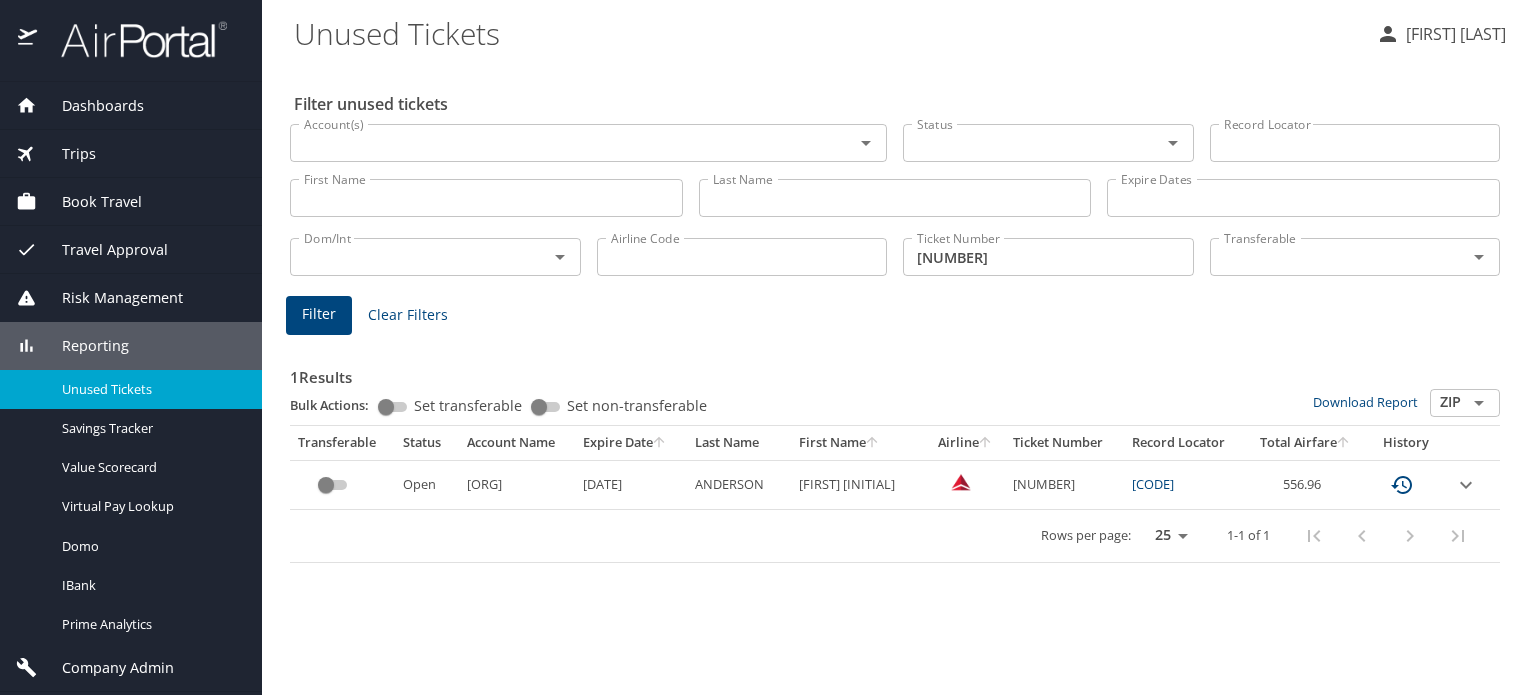 click at bounding box center [133, 39] 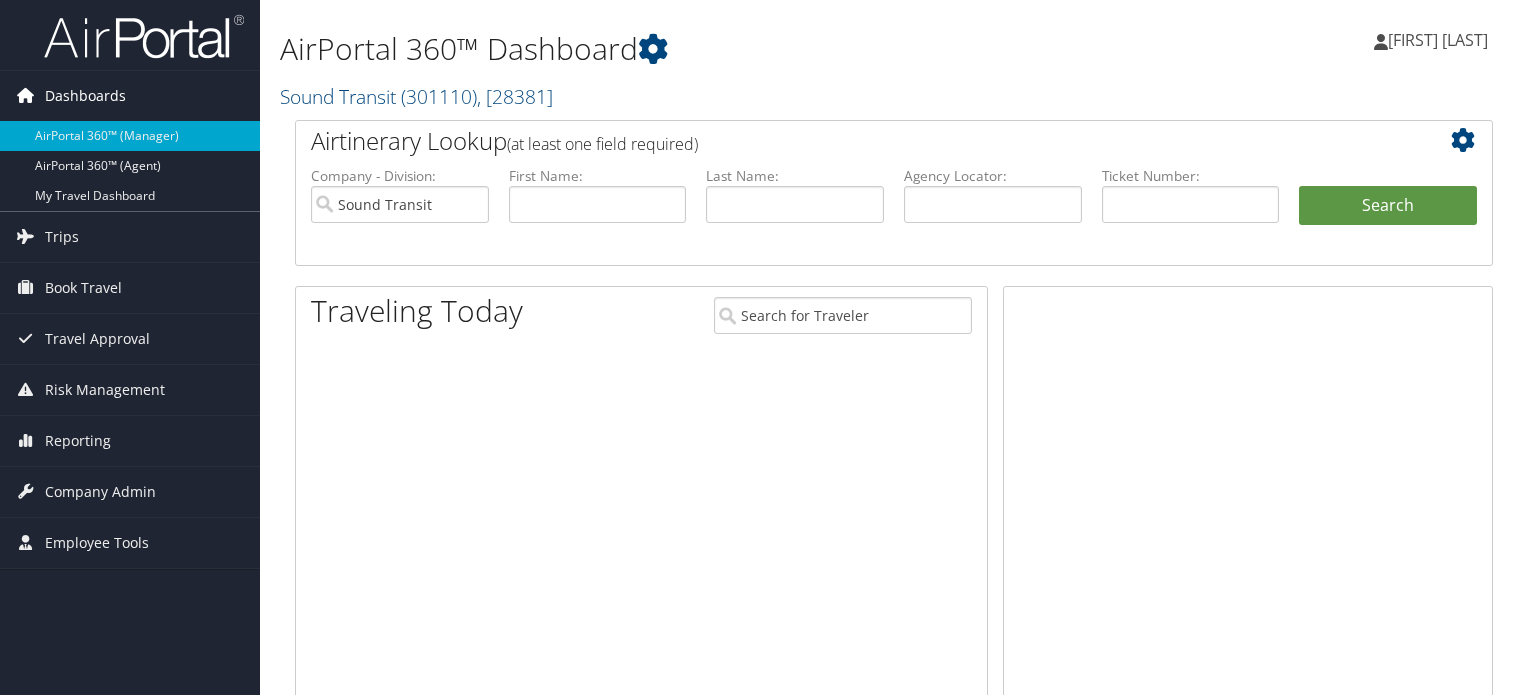 scroll, scrollTop: 0, scrollLeft: 0, axis: both 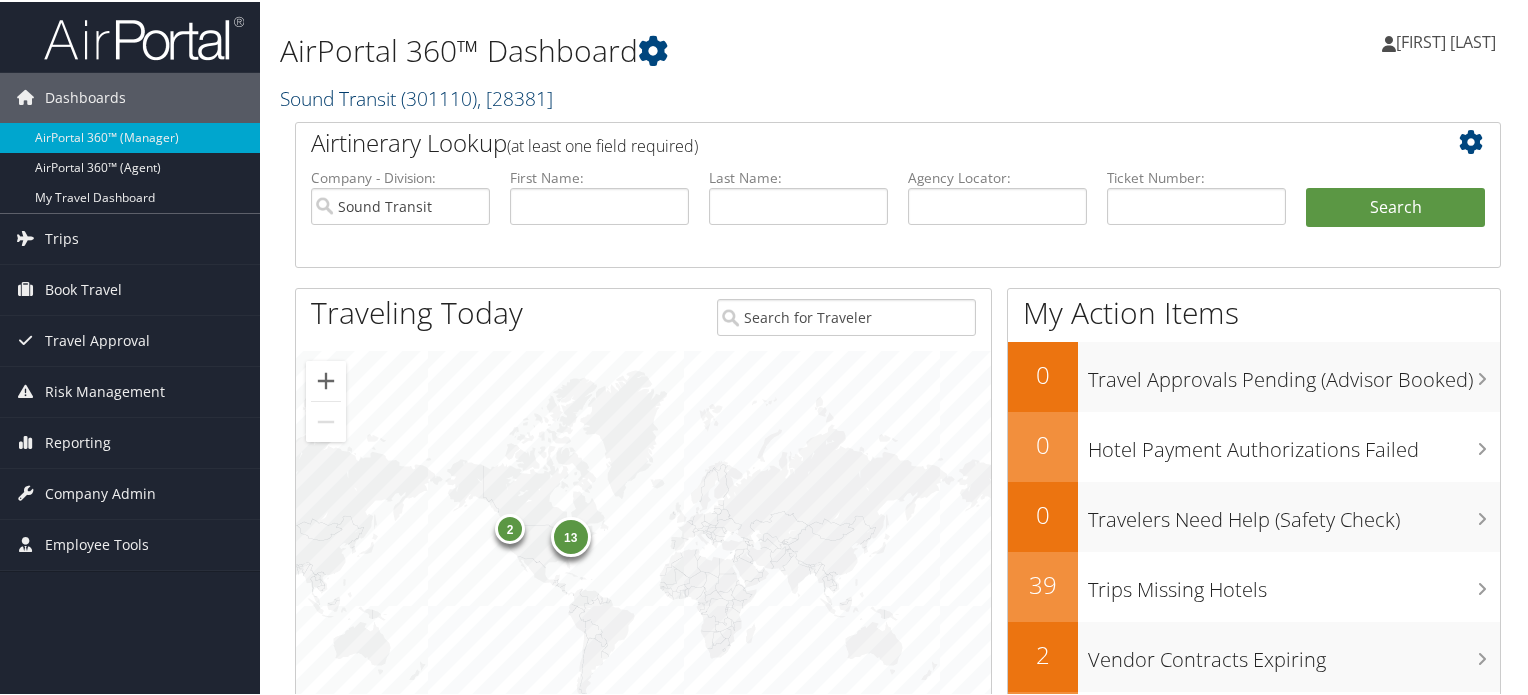 click on "Sound Transit   ( 301110 )  , [ 28381 ]" at bounding box center (416, 96) 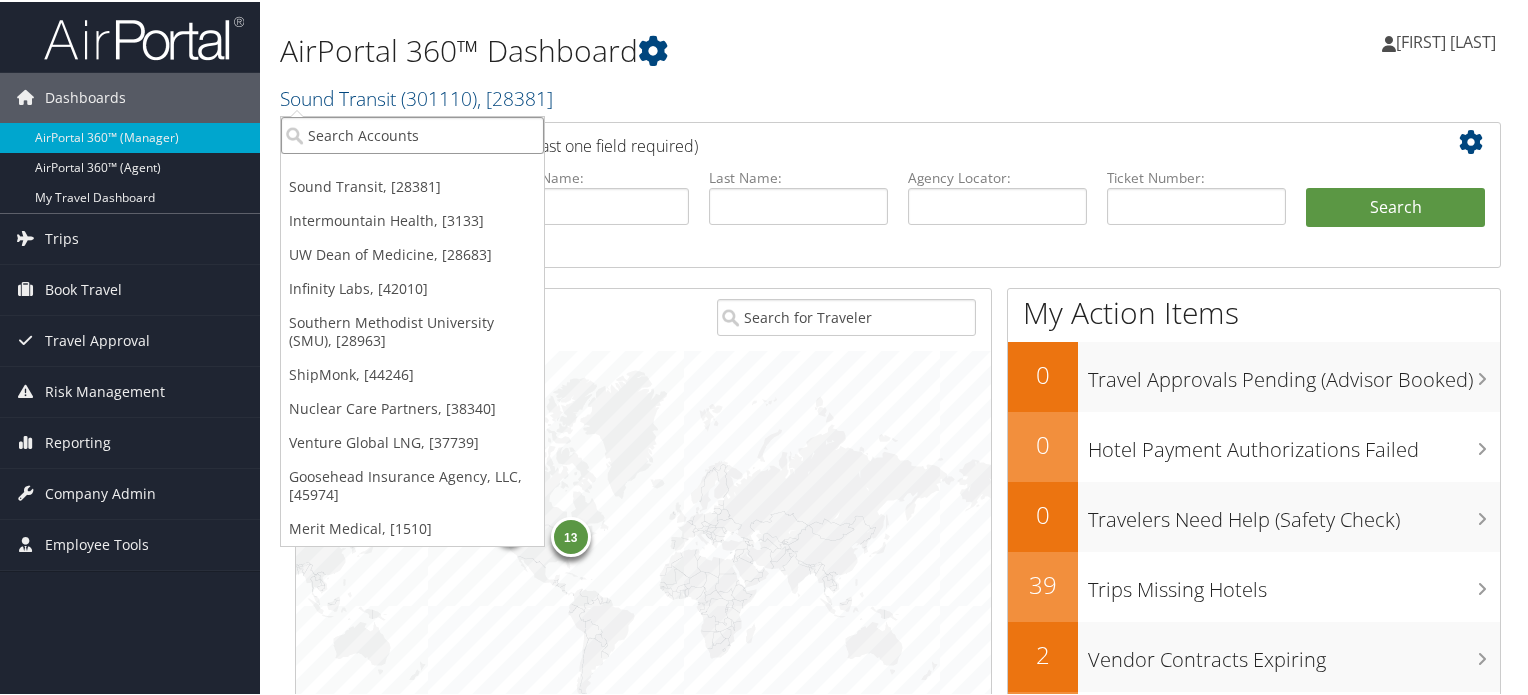 click at bounding box center (412, 133) 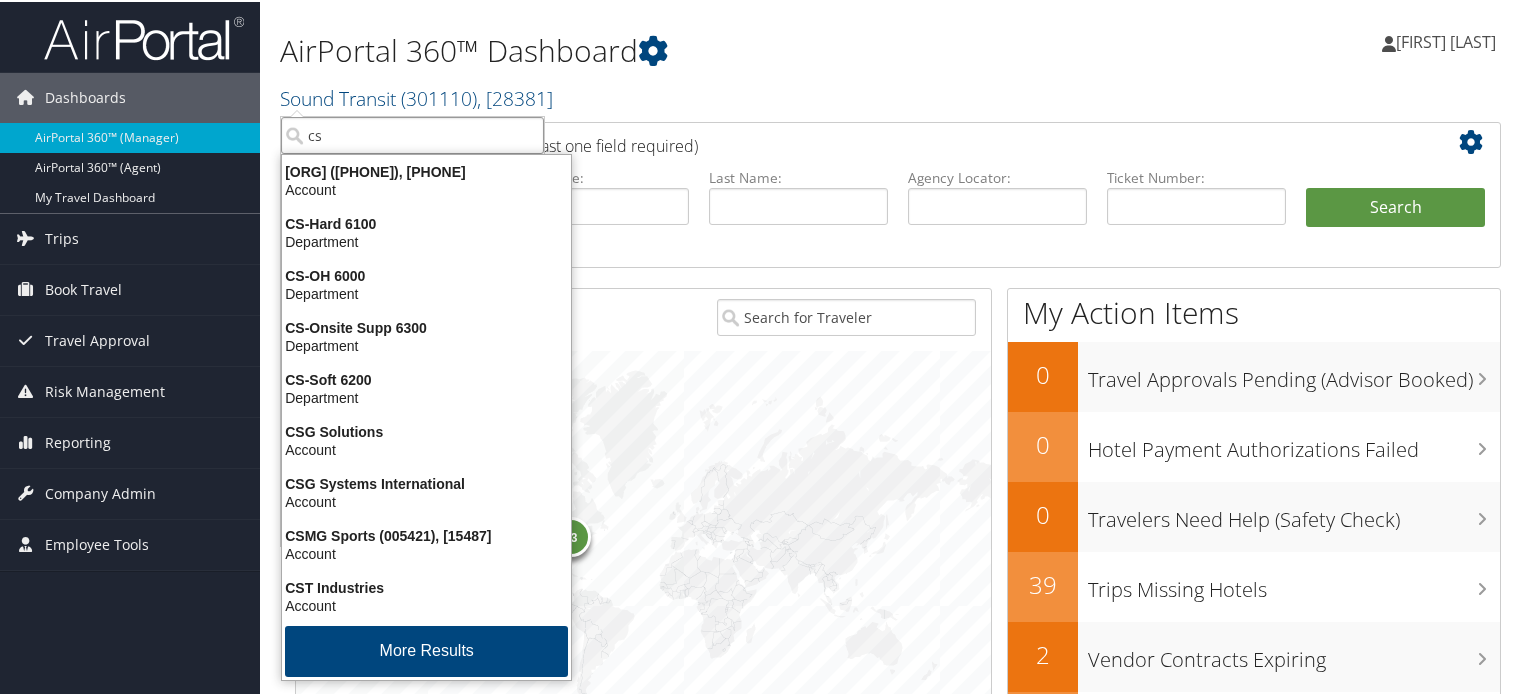 type on "csu" 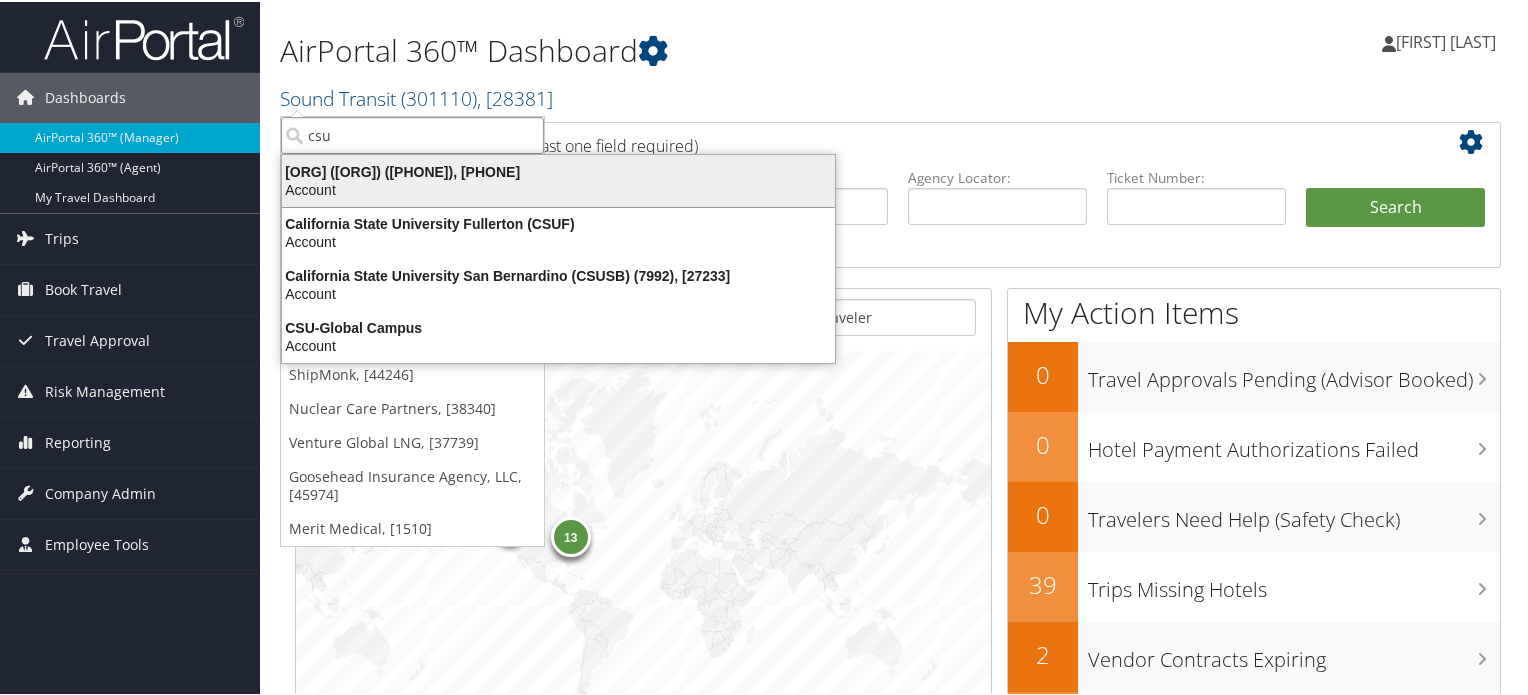 click on "California State University (CSU) (301438), [38530]" at bounding box center (558, 170) 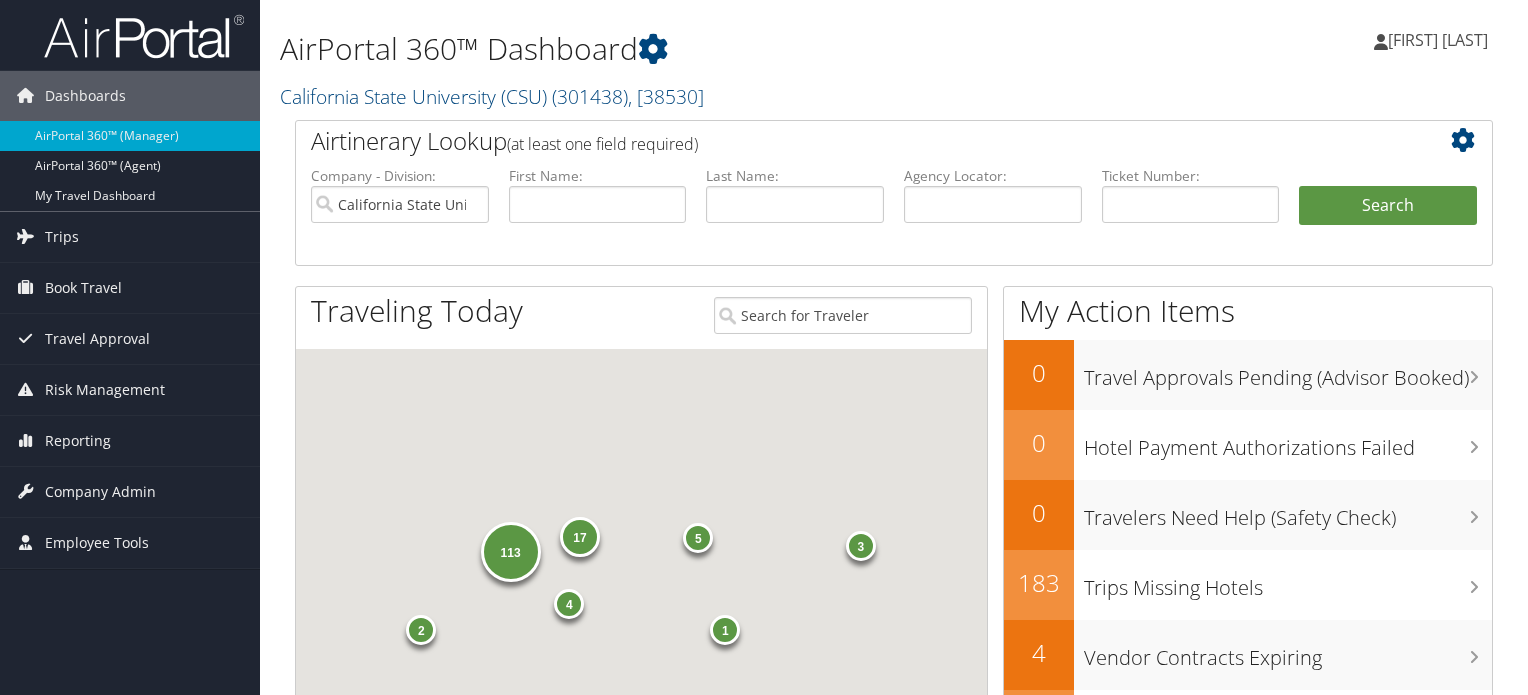 scroll, scrollTop: 0, scrollLeft: 0, axis: both 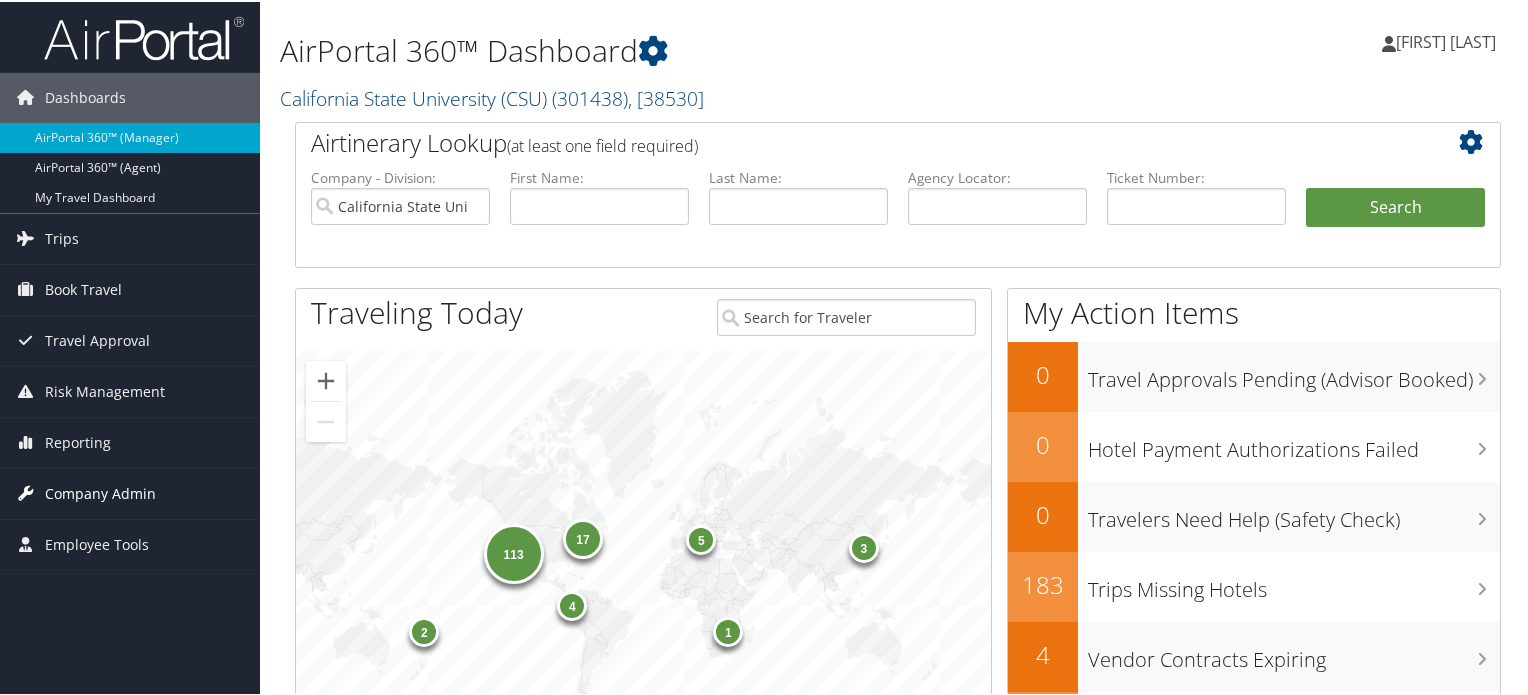 click on "Company Admin" at bounding box center (100, 492) 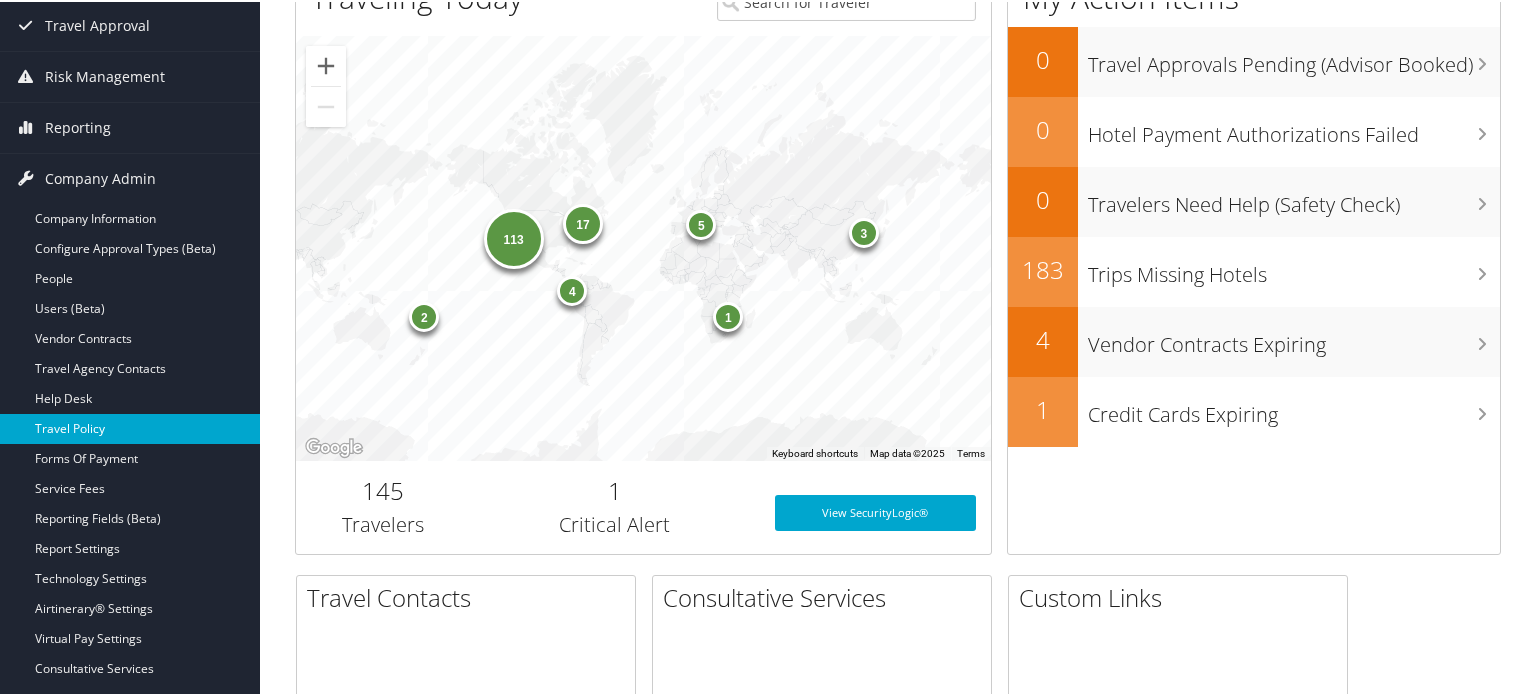scroll, scrollTop: 316, scrollLeft: 0, axis: vertical 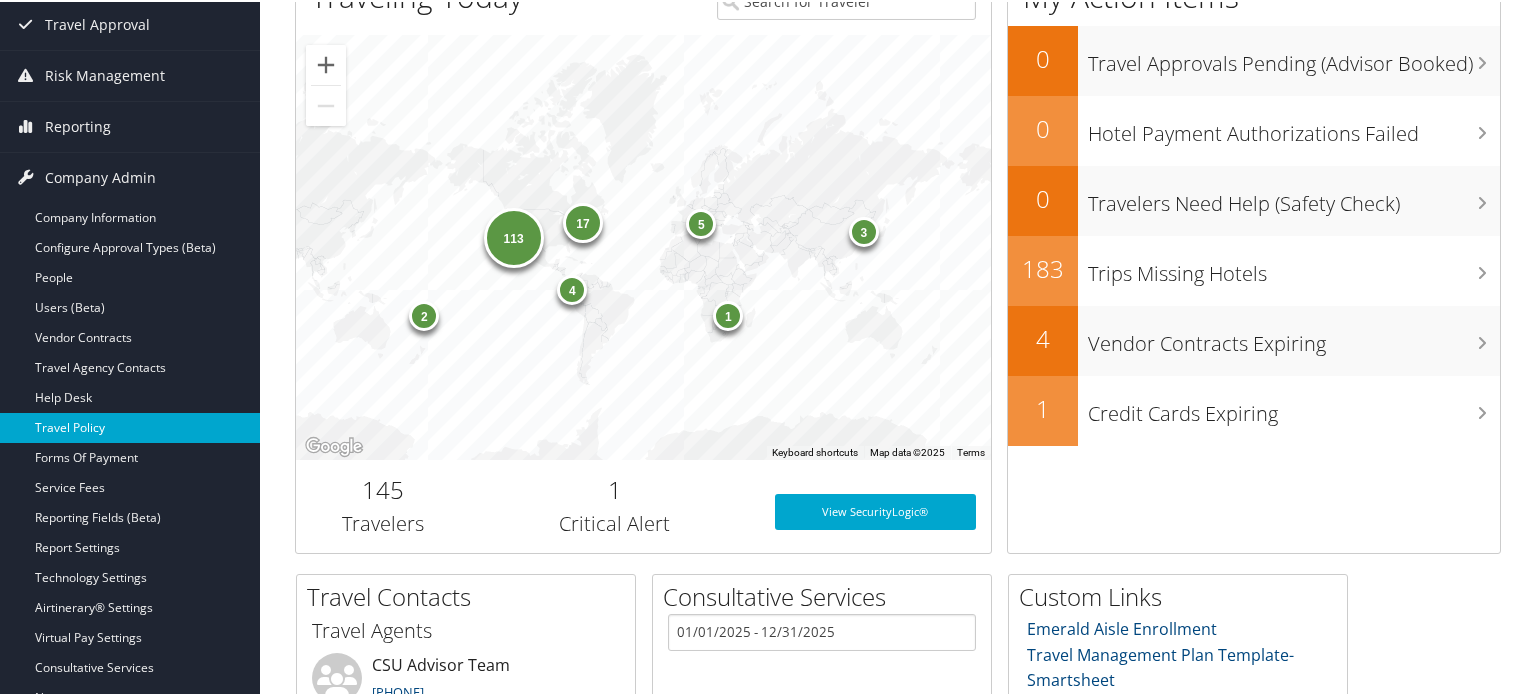 click on "Travel Policy" at bounding box center (130, 426) 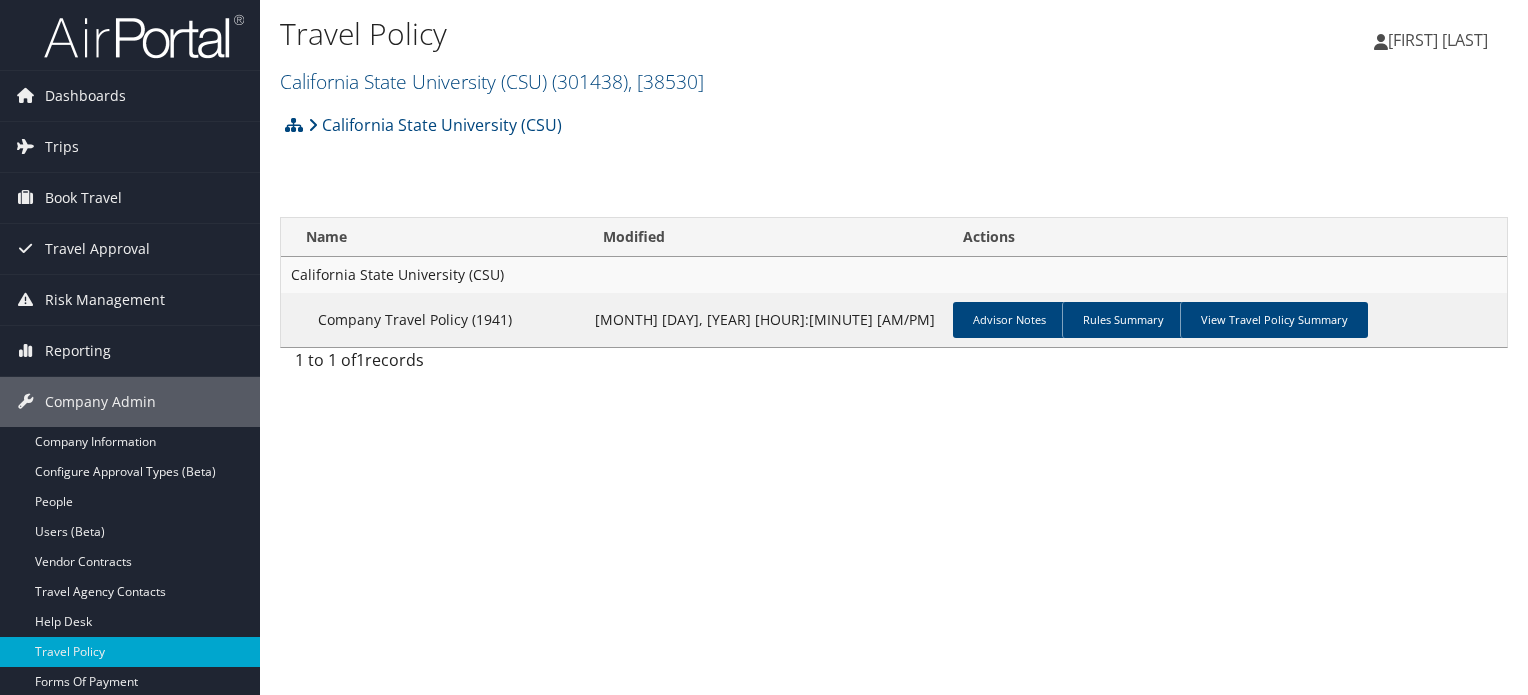 scroll, scrollTop: 0, scrollLeft: 0, axis: both 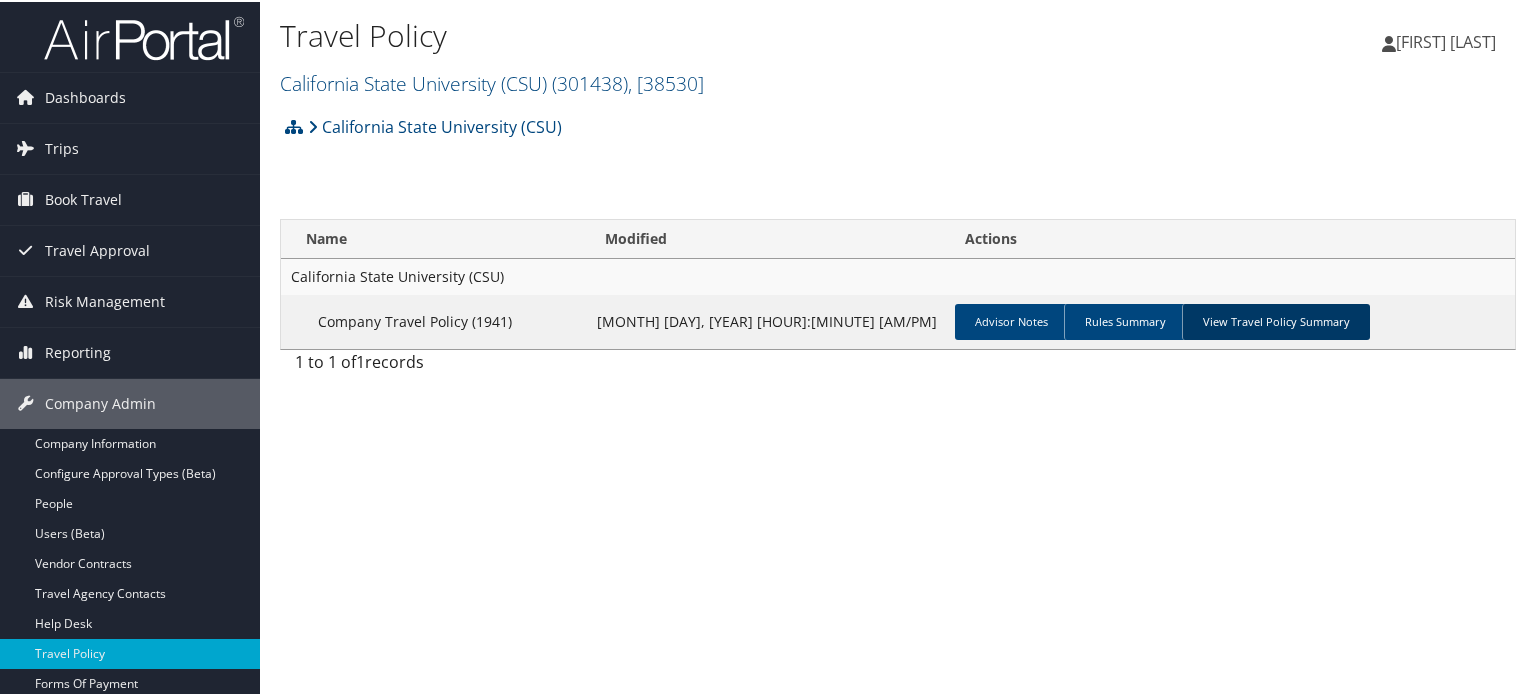 click on "View Travel Policy Summary" at bounding box center (1276, 320) 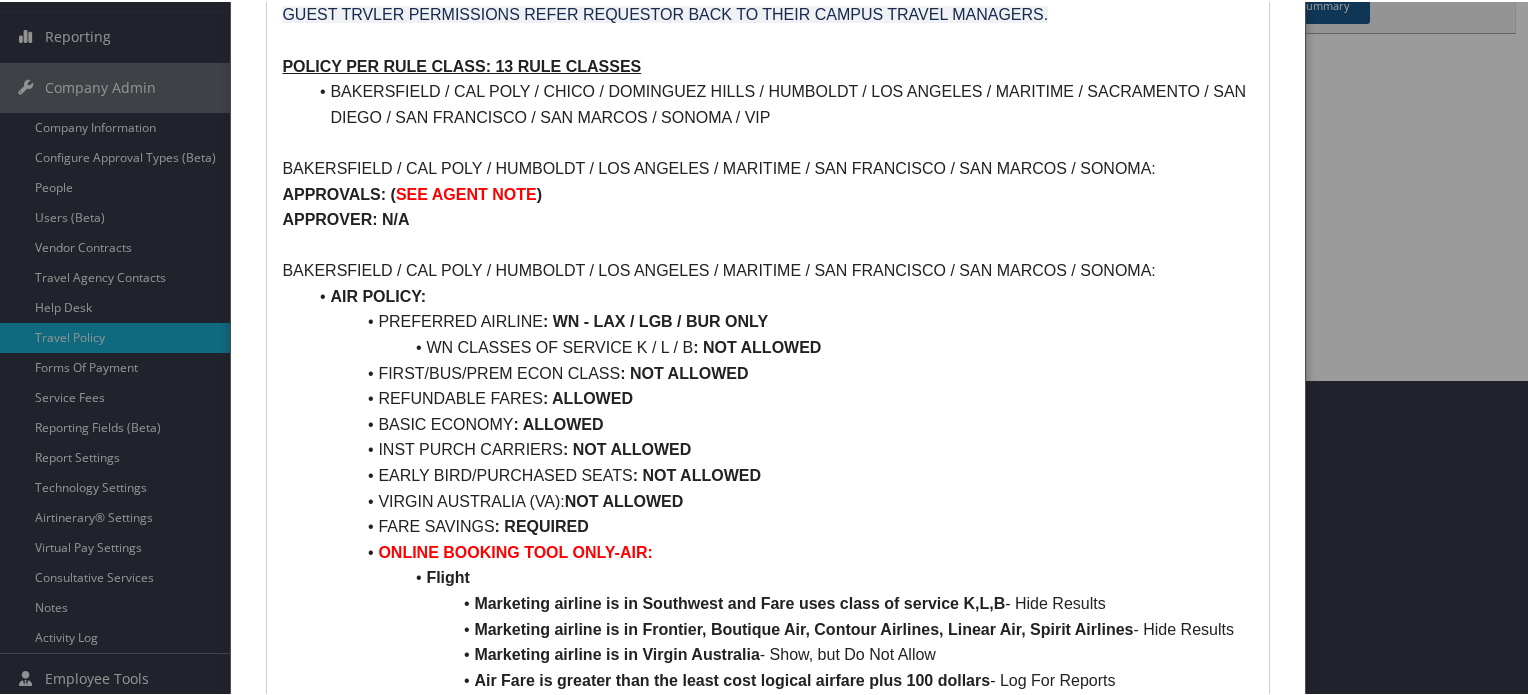 scroll, scrollTop: 0, scrollLeft: 0, axis: both 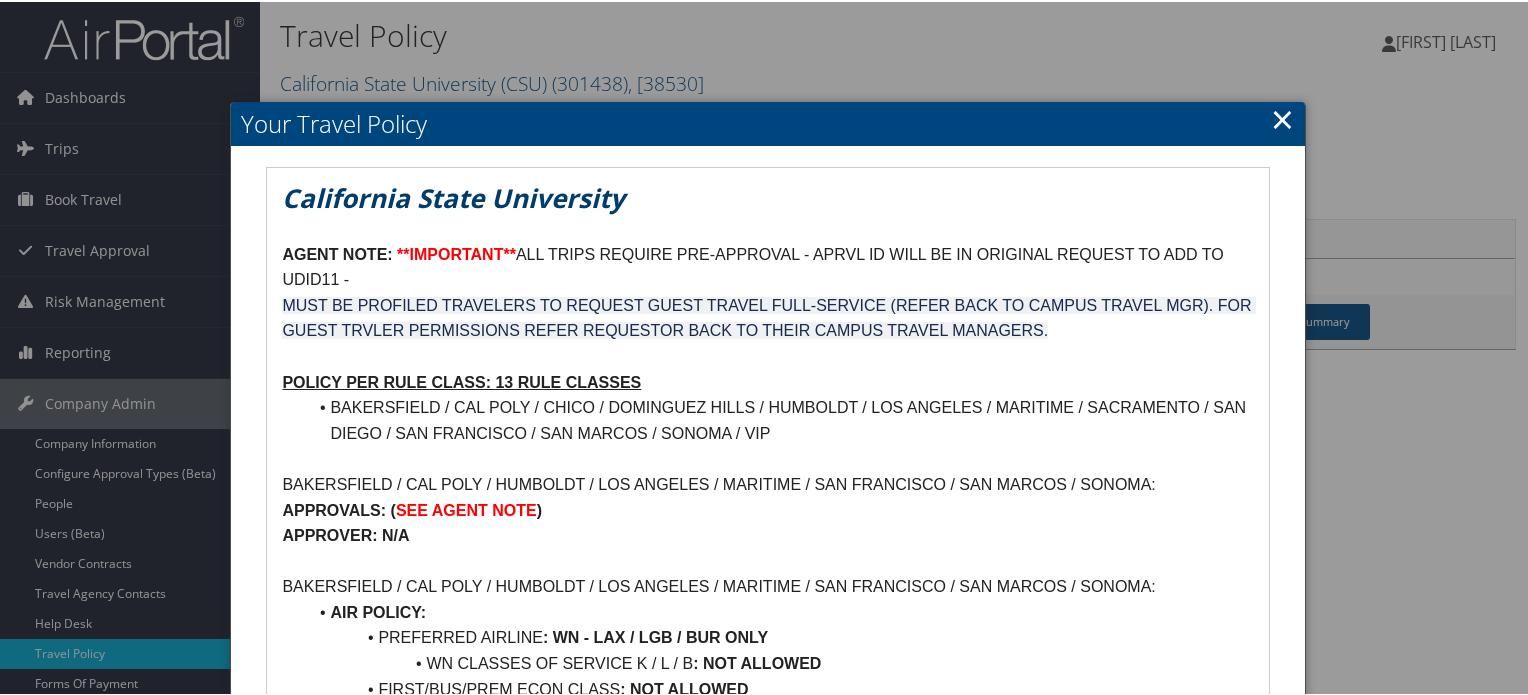 click on "×" at bounding box center (1282, 117) 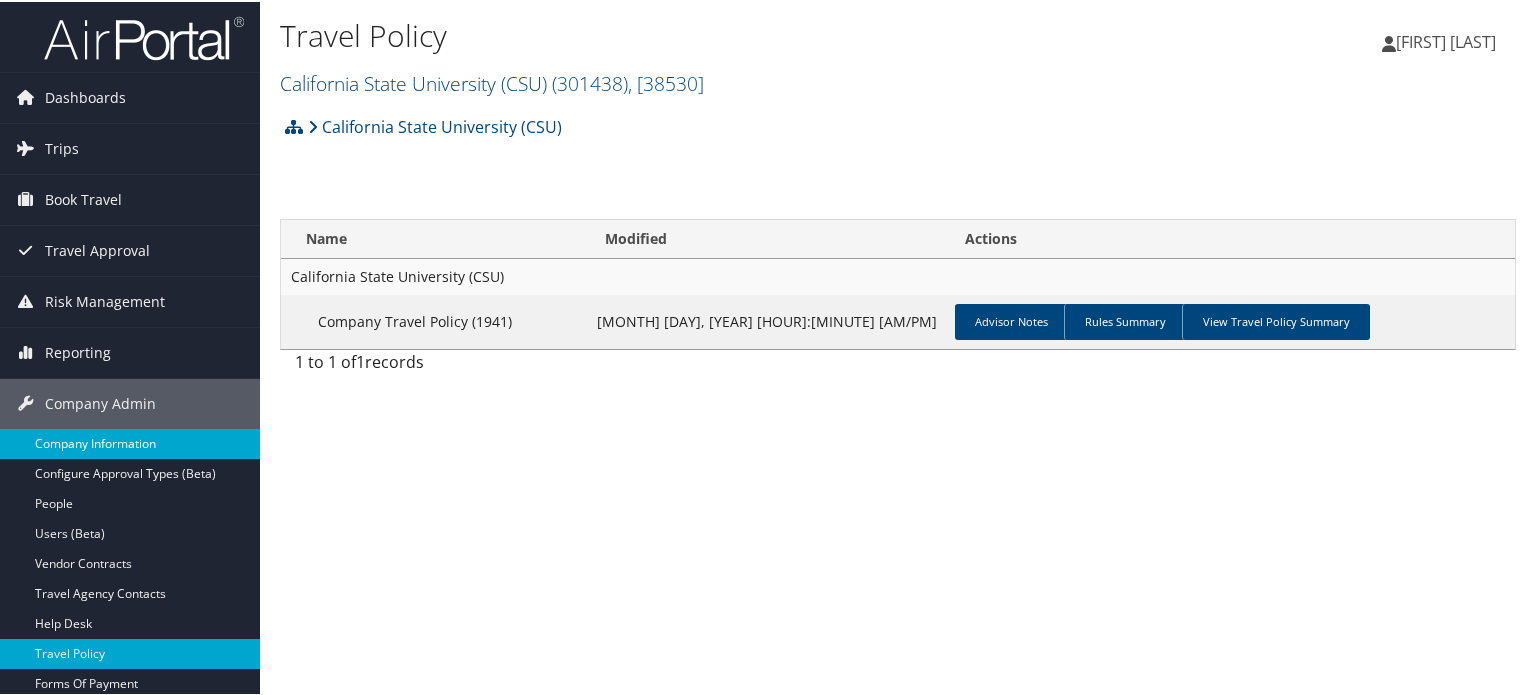 click on "Company Information" at bounding box center [130, 442] 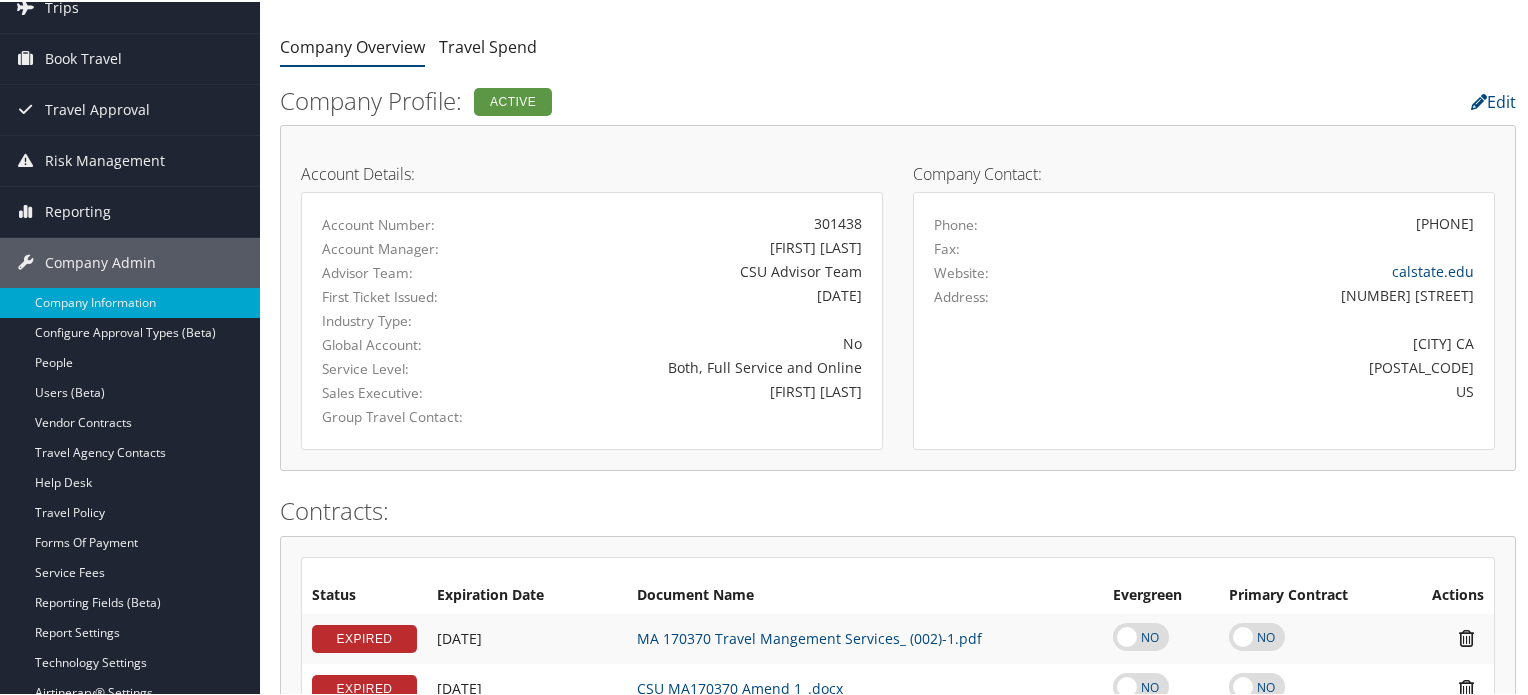 scroll, scrollTop: 0, scrollLeft: 0, axis: both 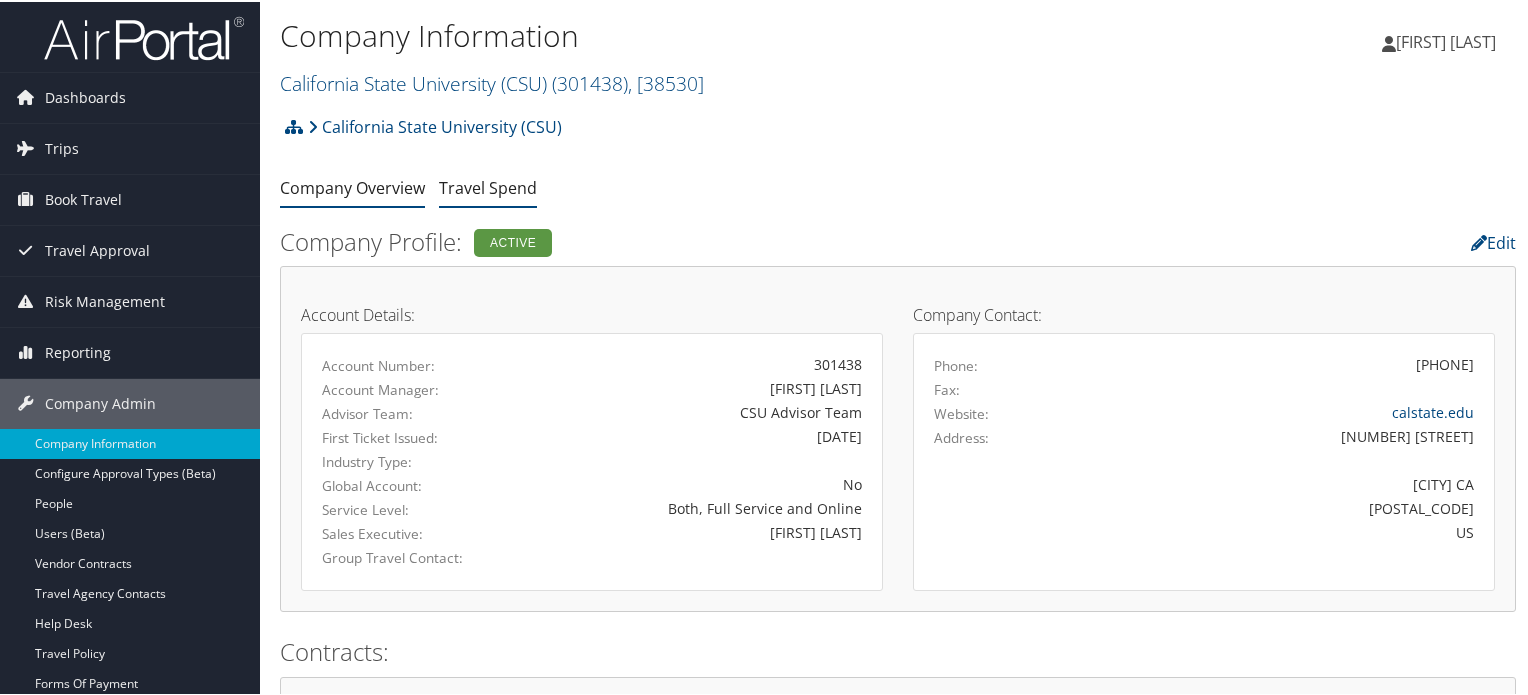 click on "Travel Spend" at bounding box center [488, 186] 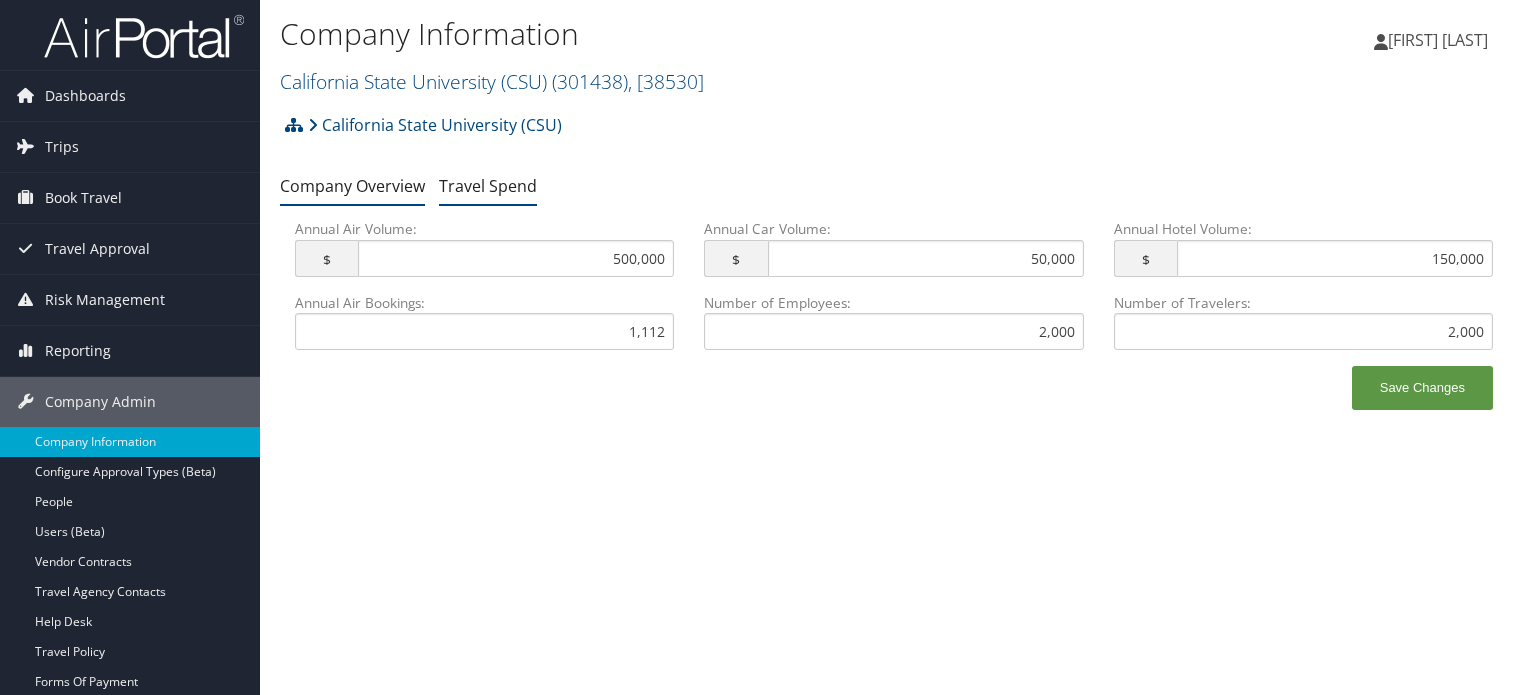 scroll, scrollTop: 0, scrollLeft: 0, axis: both 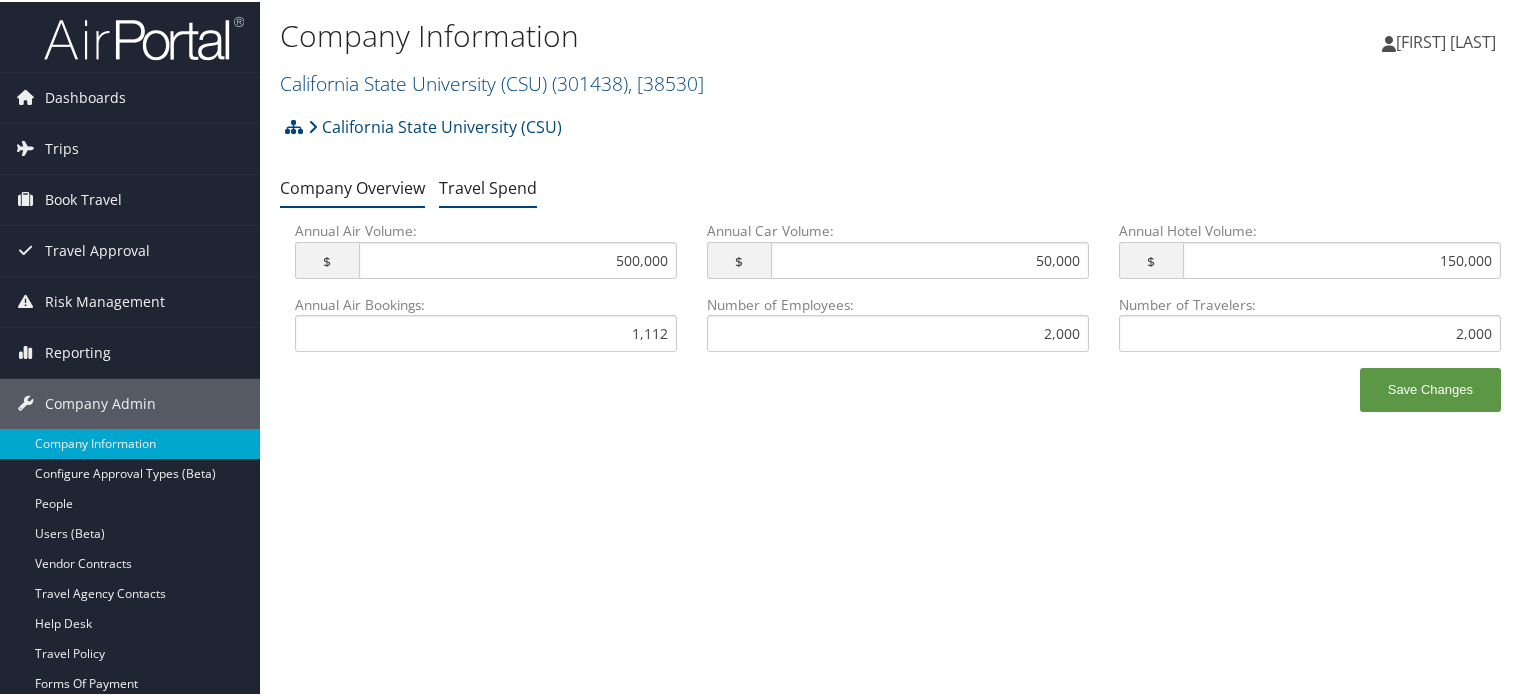 click on "Company Overview" at bounding box center (352, 186) 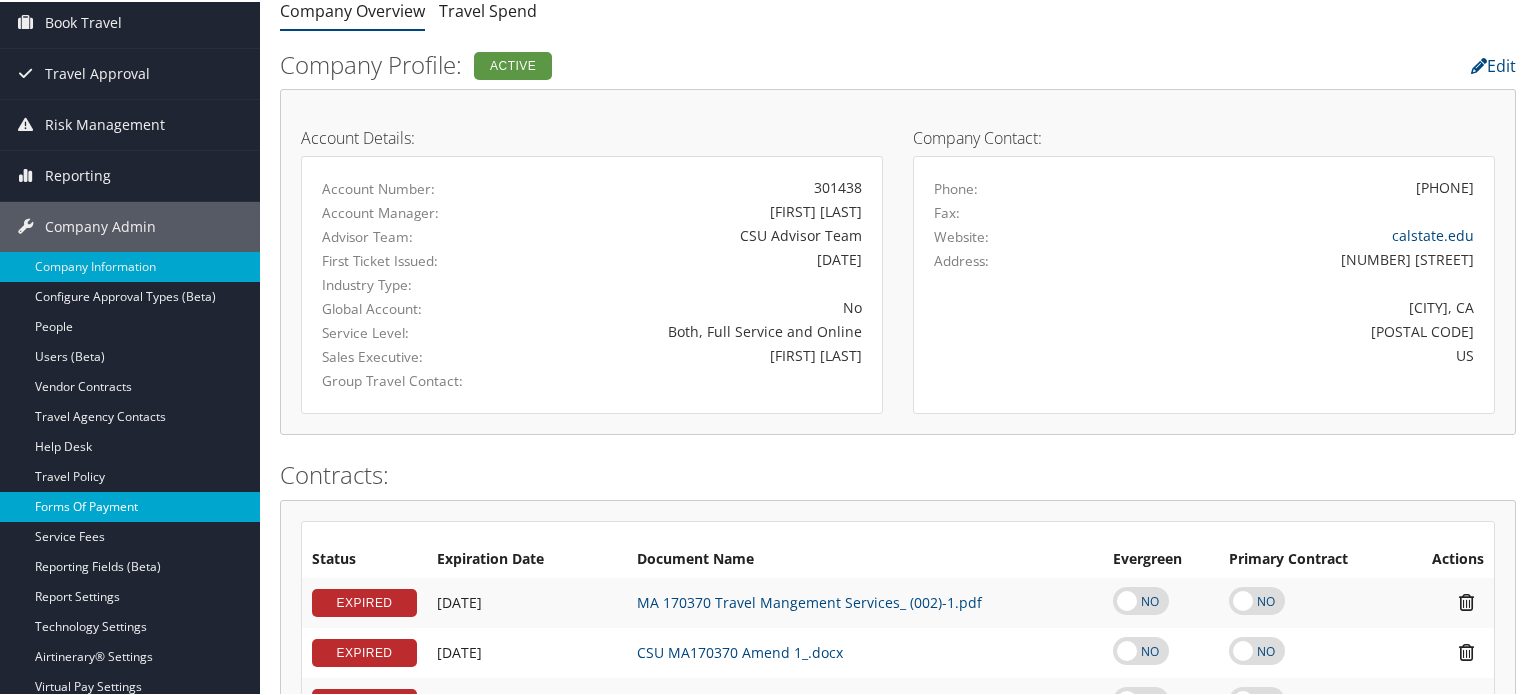 scroll, scrollTop: 168, scrollLeft: 0, axis: vertical 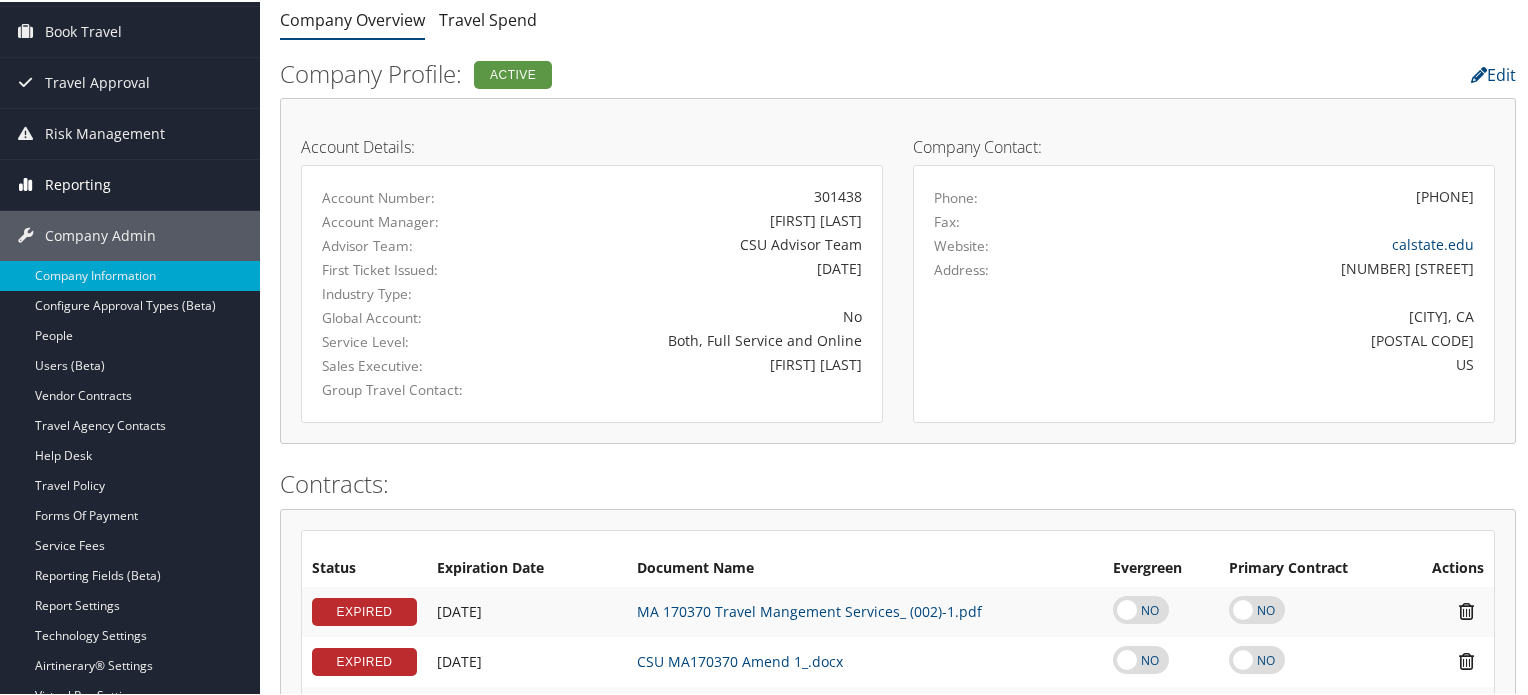 click on "Reporting" at bounding box center (78, 183) 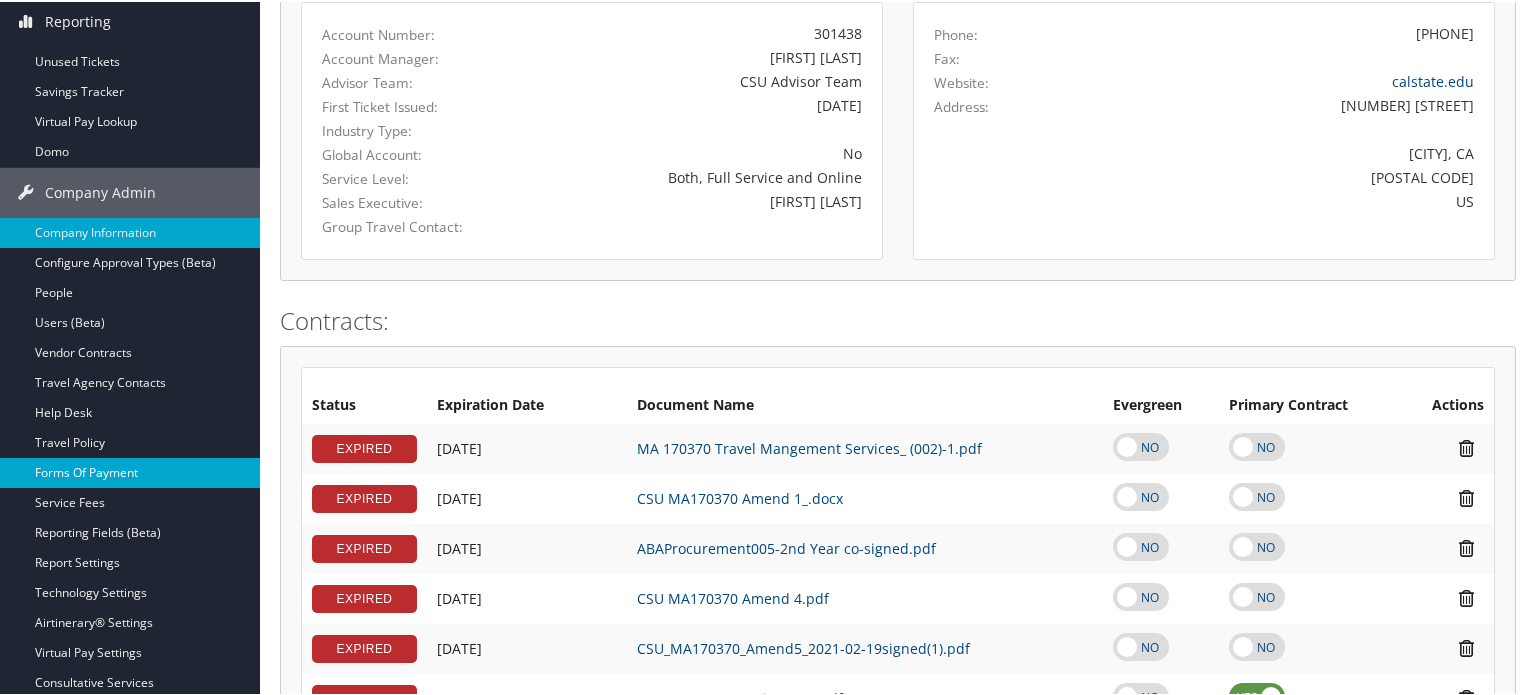 scroll, scrollTop: 332, scrollLeft: 0, axis: vertical 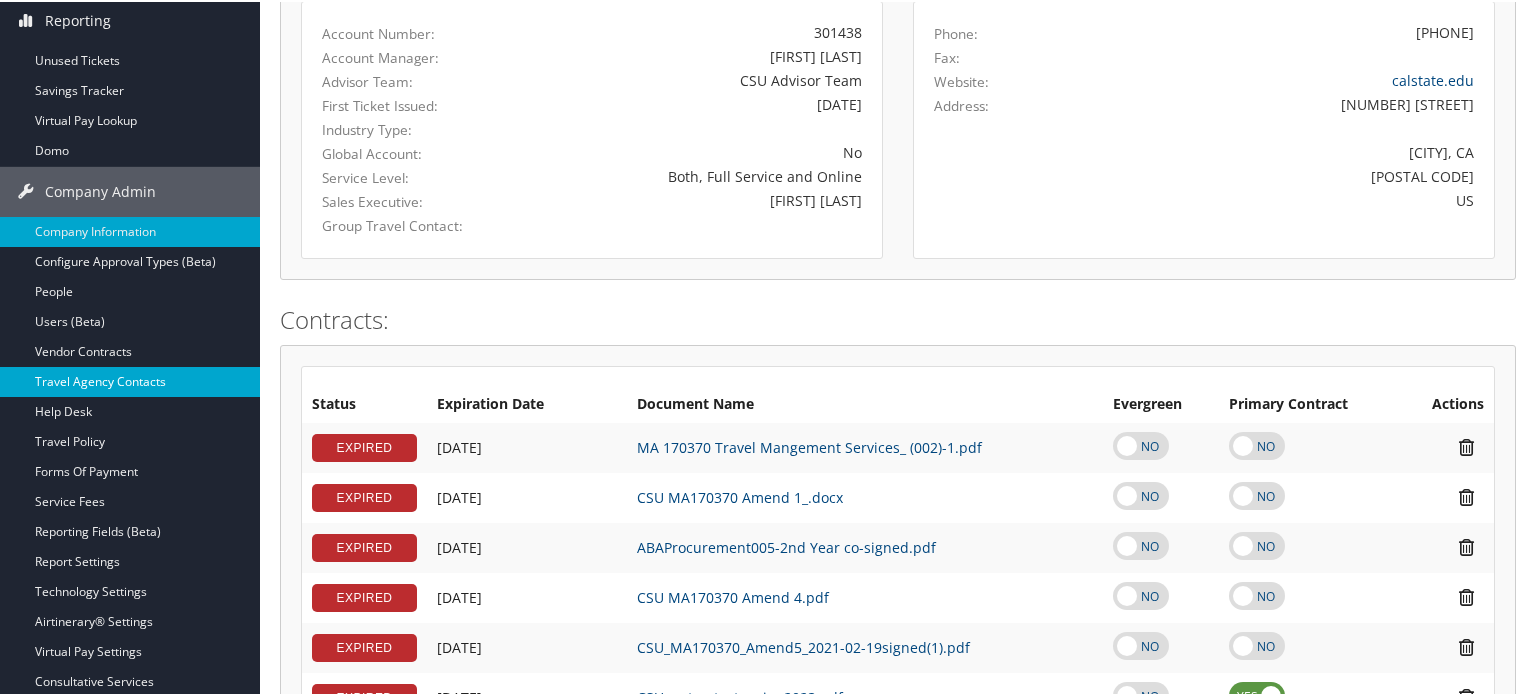 click on "Travel Agency Contacts" at bounding box center (130, 380) 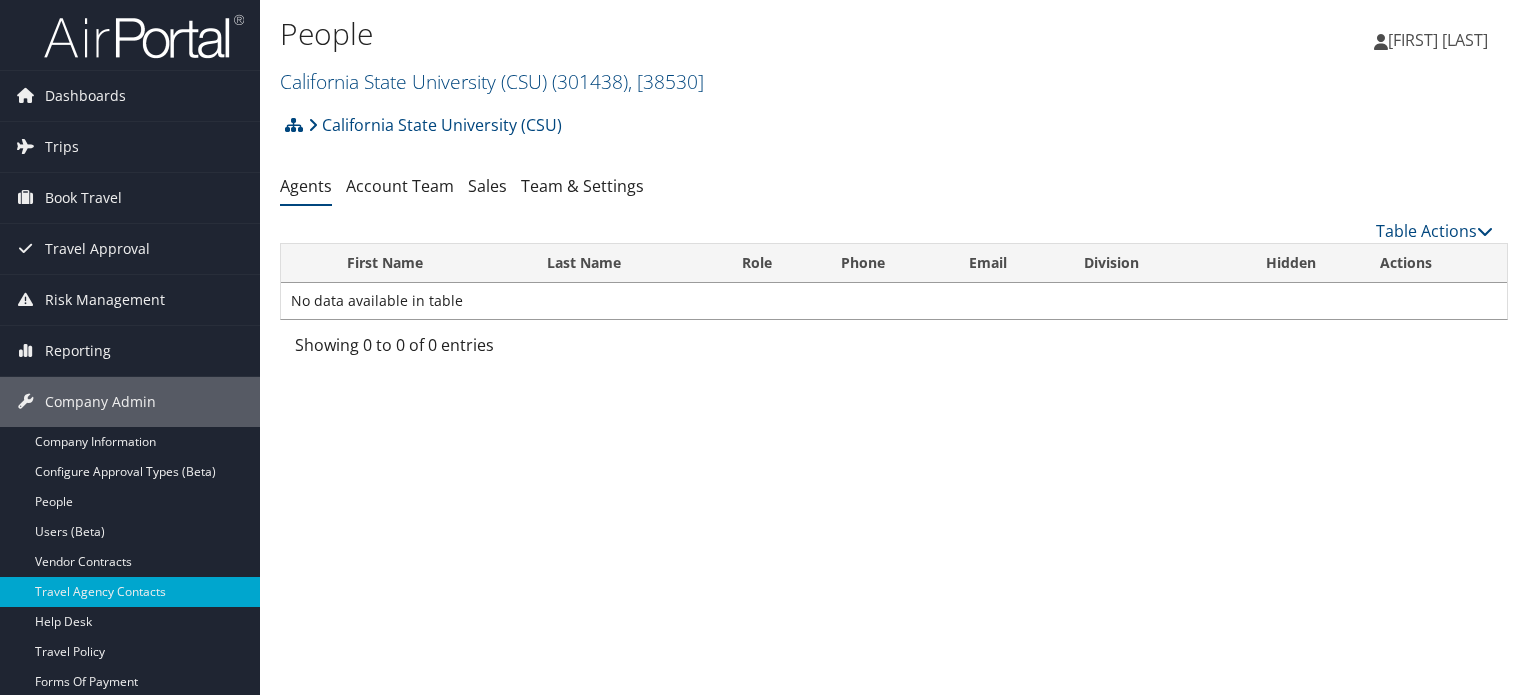 scroll, scrollTop: 0, scrollLeft: 0, axis: both 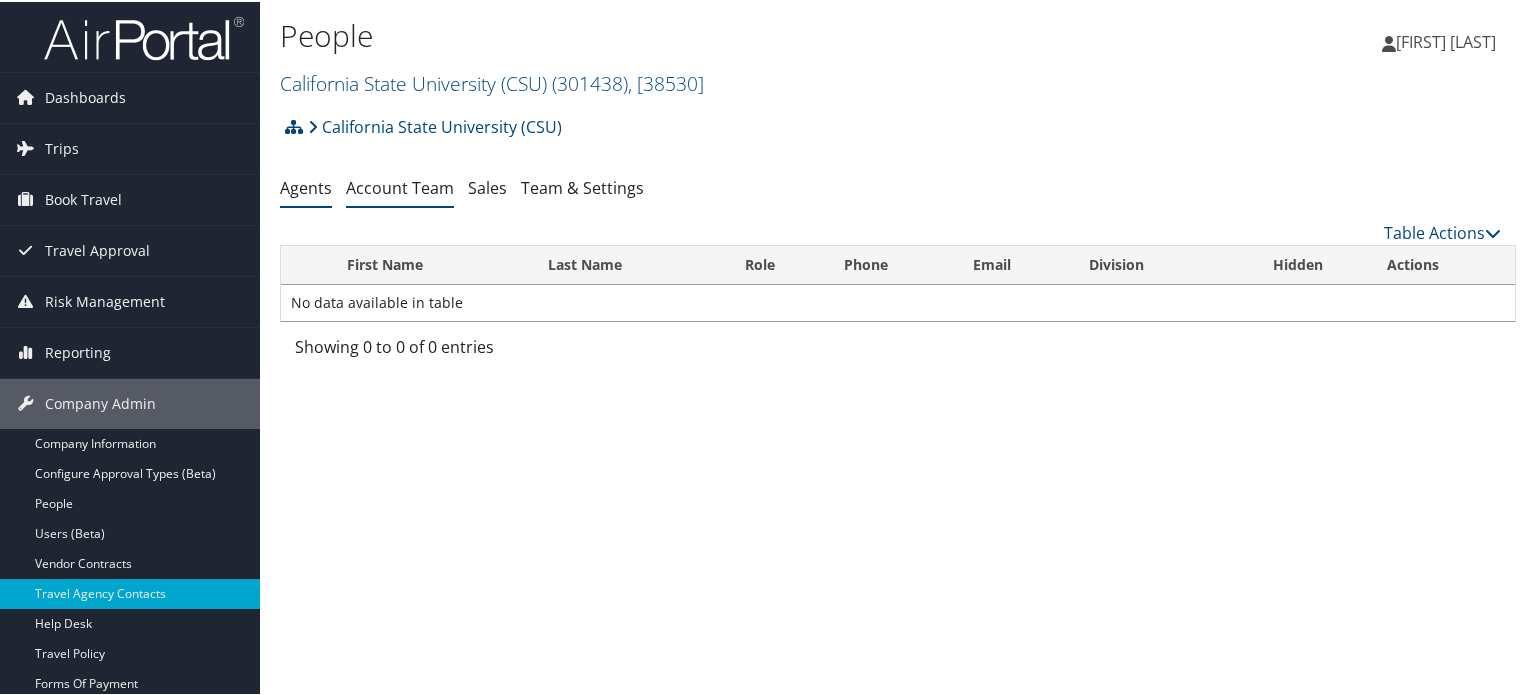 click on "Account Team" at bounding box center [400, 186] 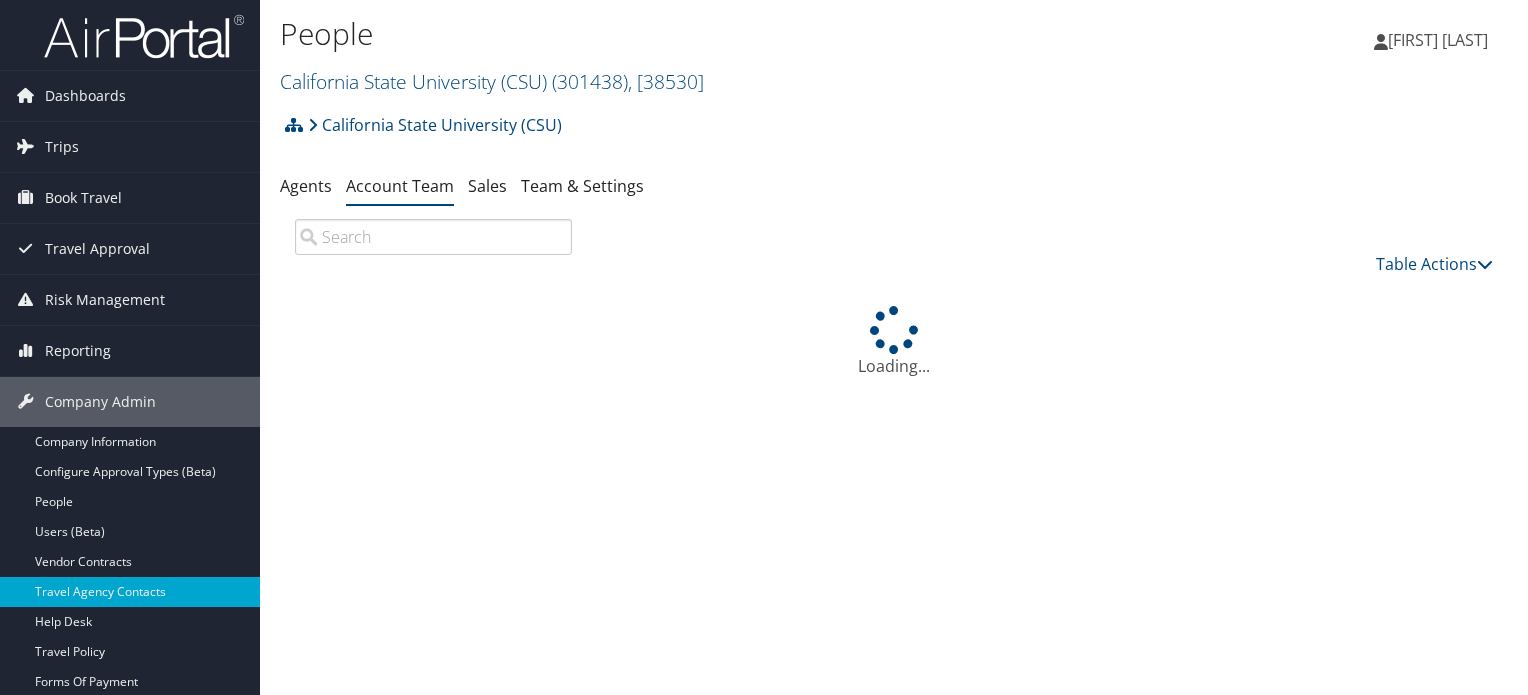 scroll, scrollTop: 0, scrollLeft: 0, axis: both 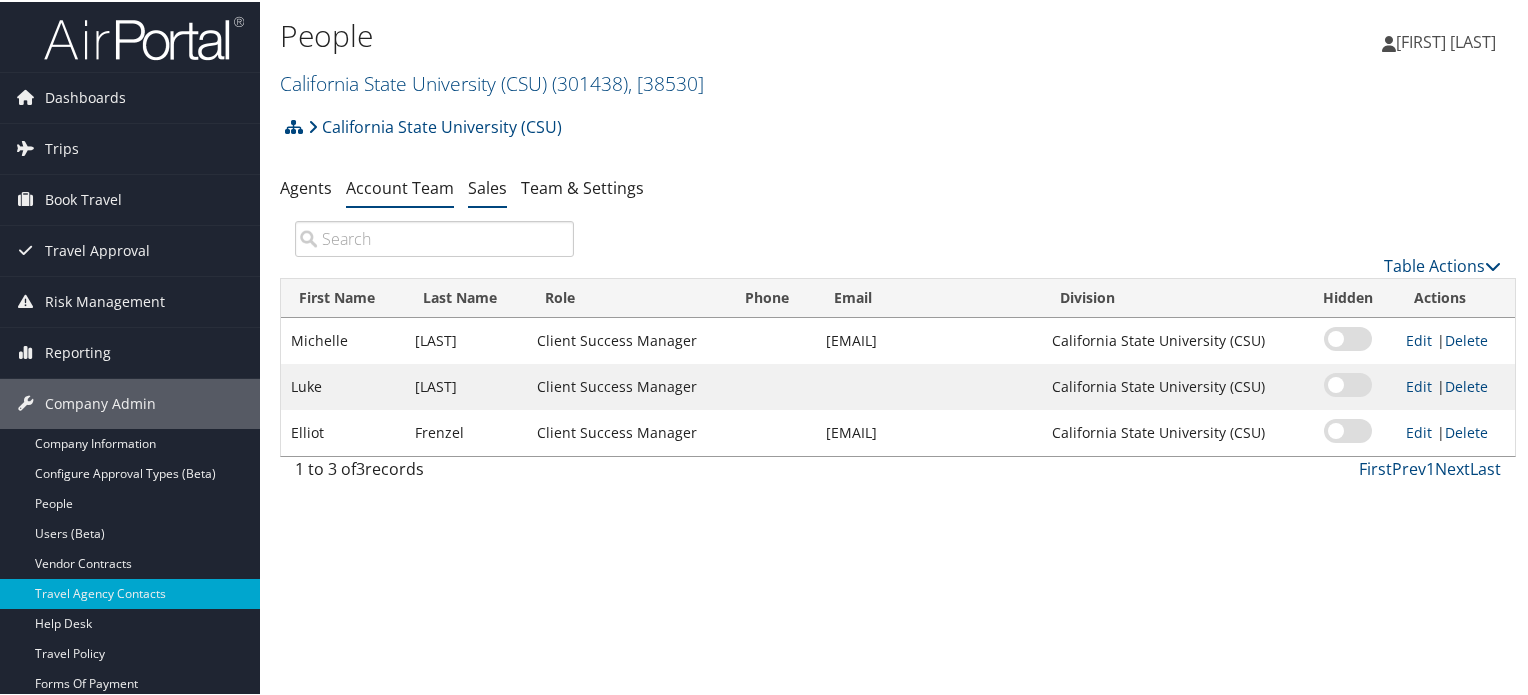 click on "Sales" at bounding box center [487, 186] 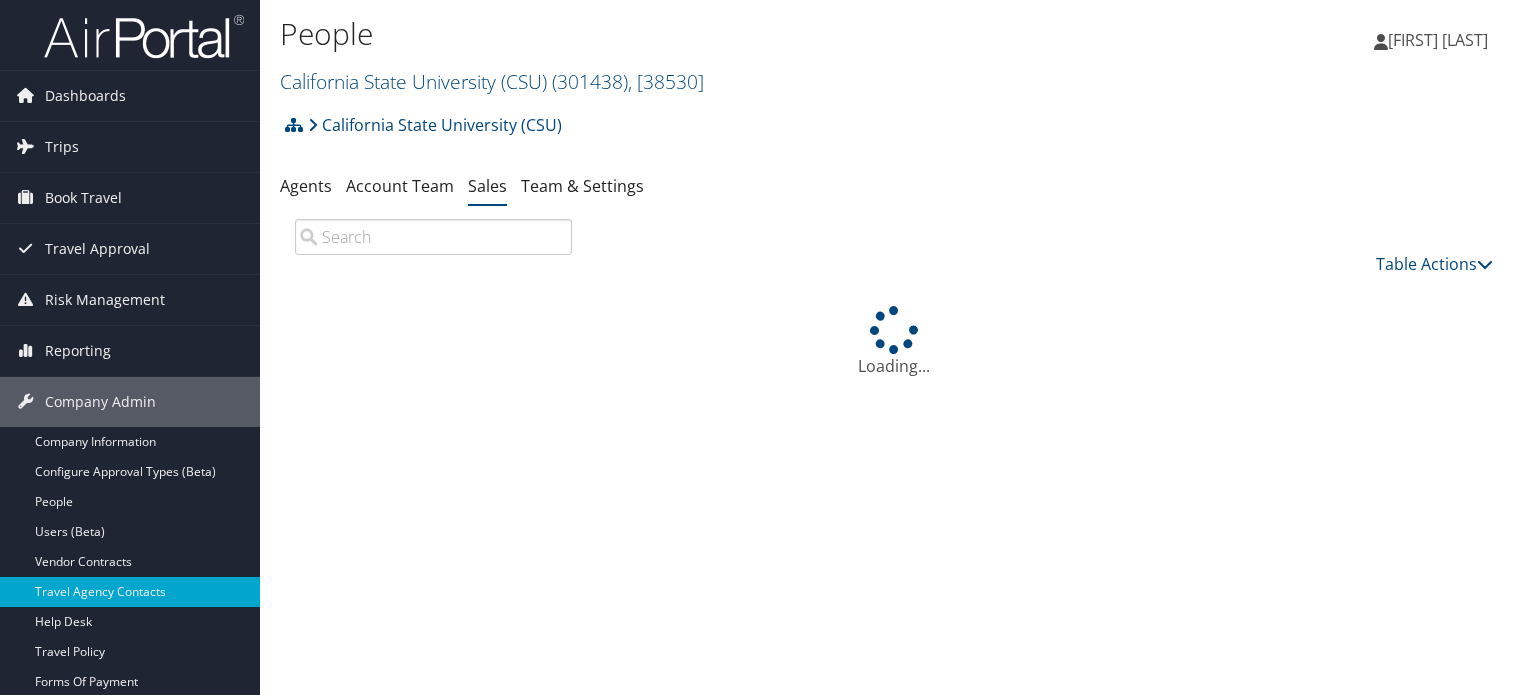 scroll, scrollTop: 0, scrollLeft: 0, axis: both 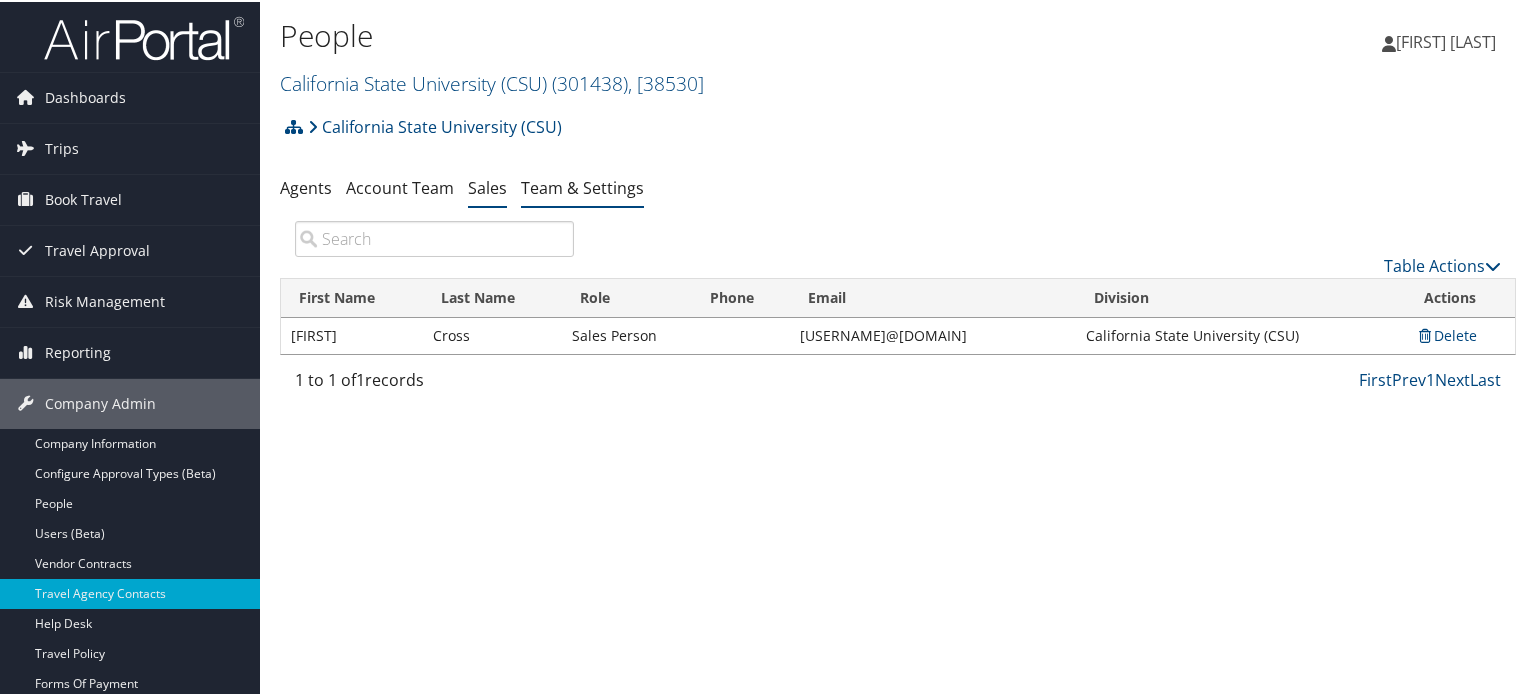 click on "Team & Settings" at bounding box center [582, 186] 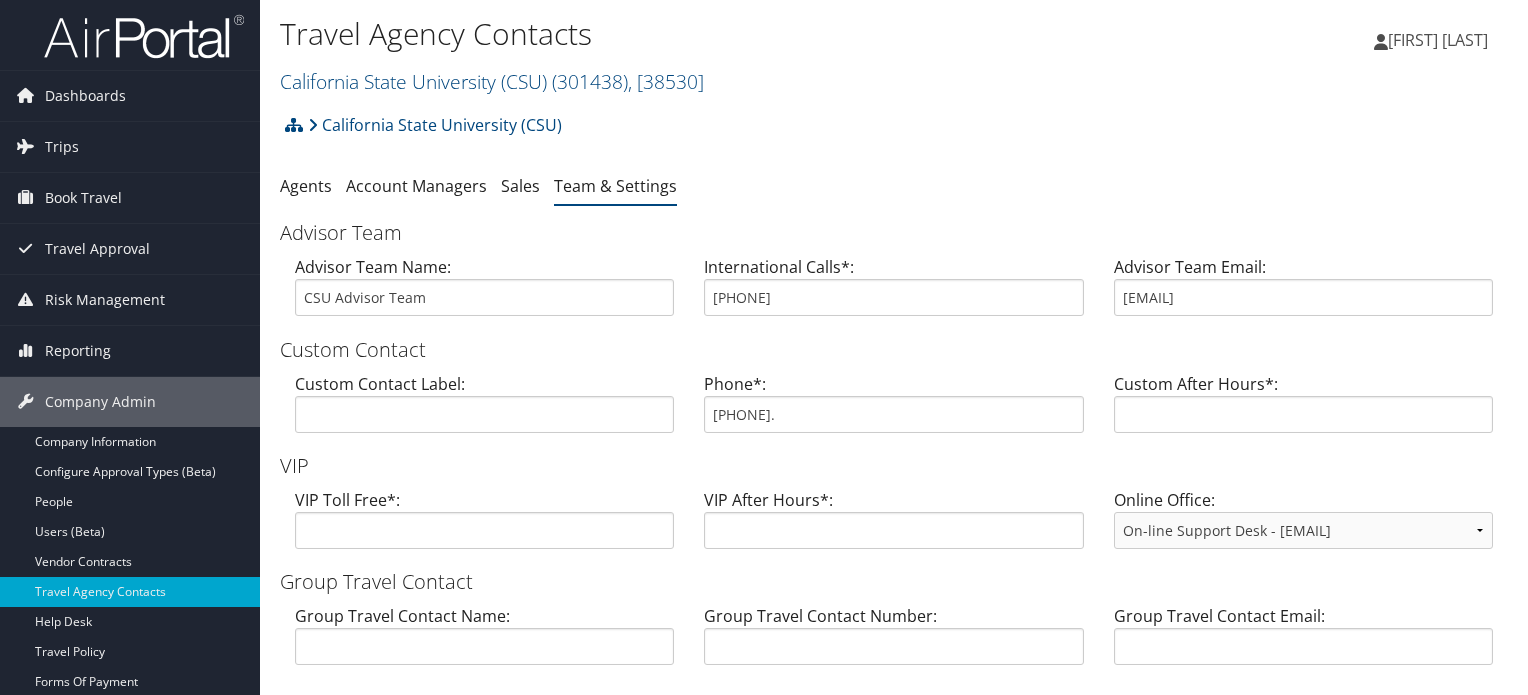scroll, scrollTop: 0, scrollLeft: 0, axis: both 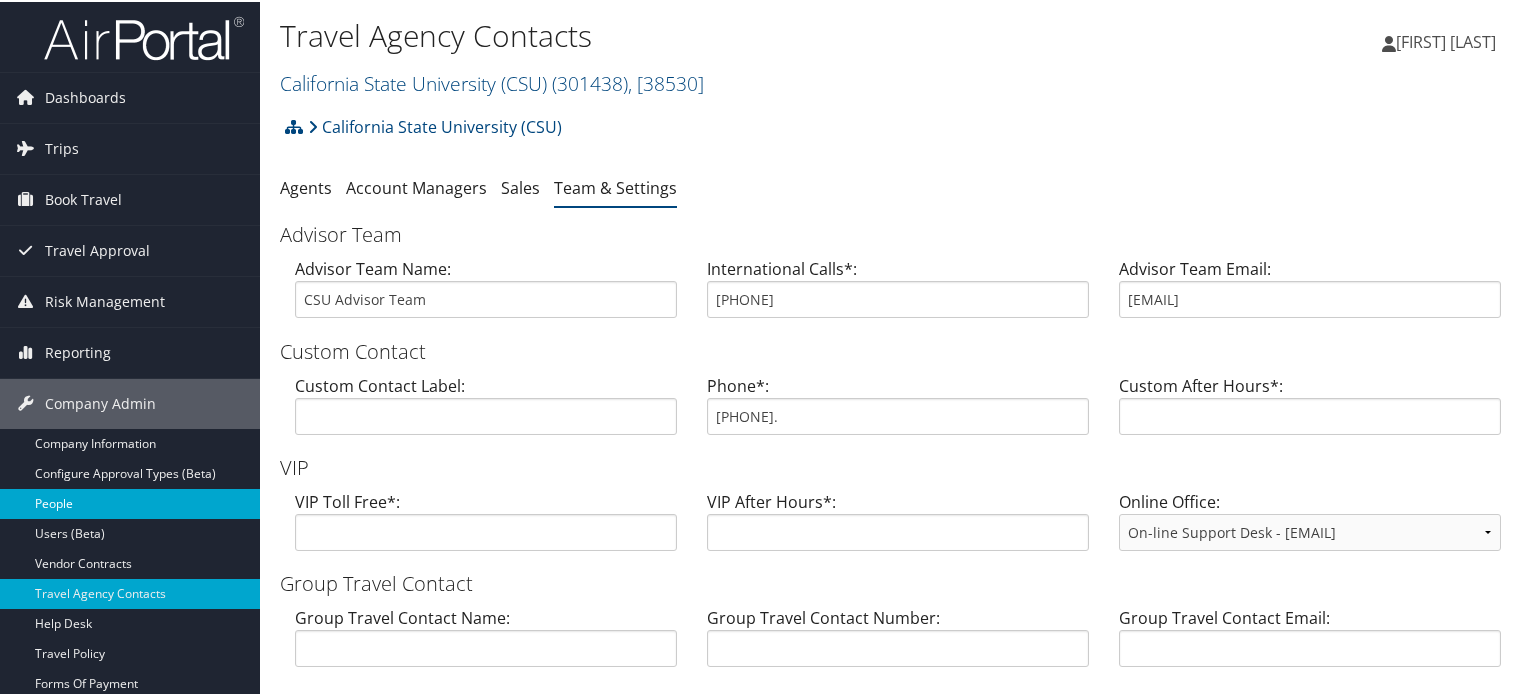 click on "People" at bounding box center (130, 502) 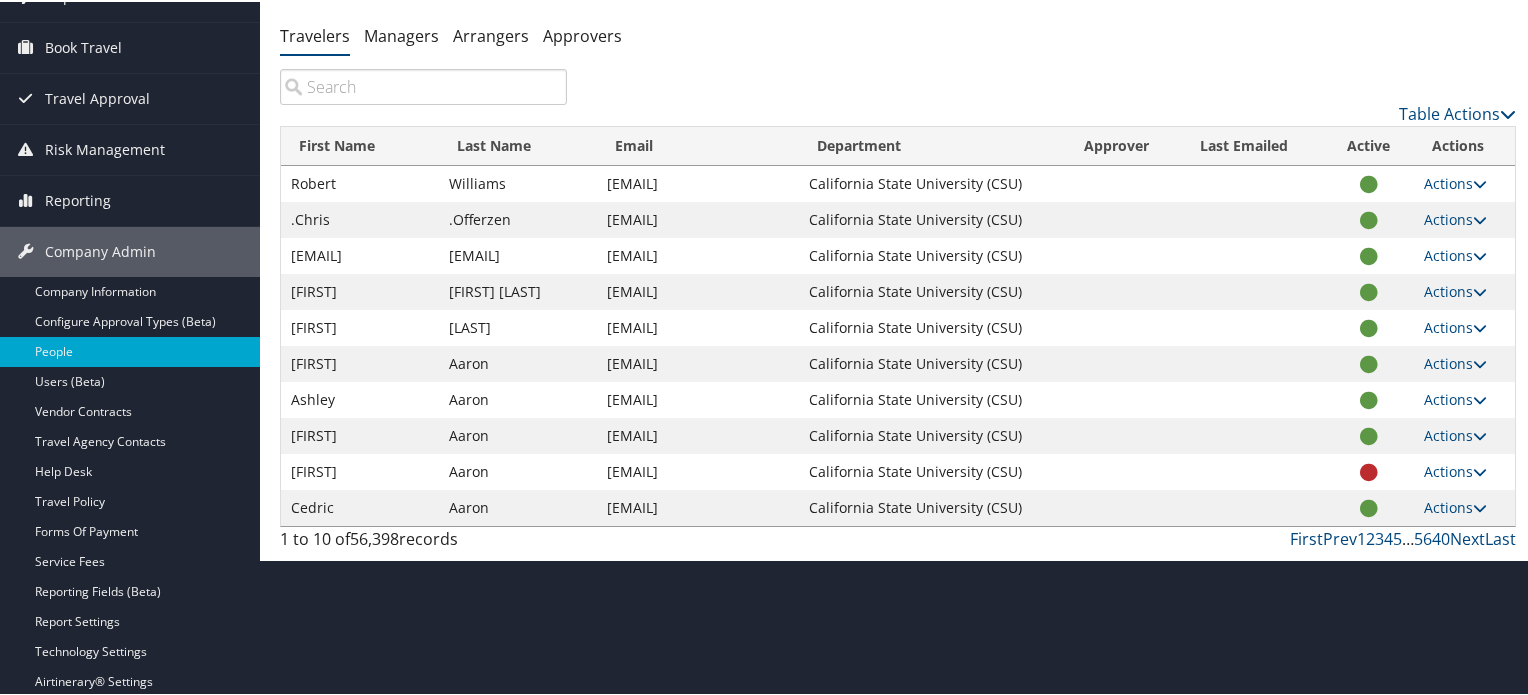 scroll, scrollTop: 0, scrollLeft: 0, axis: both 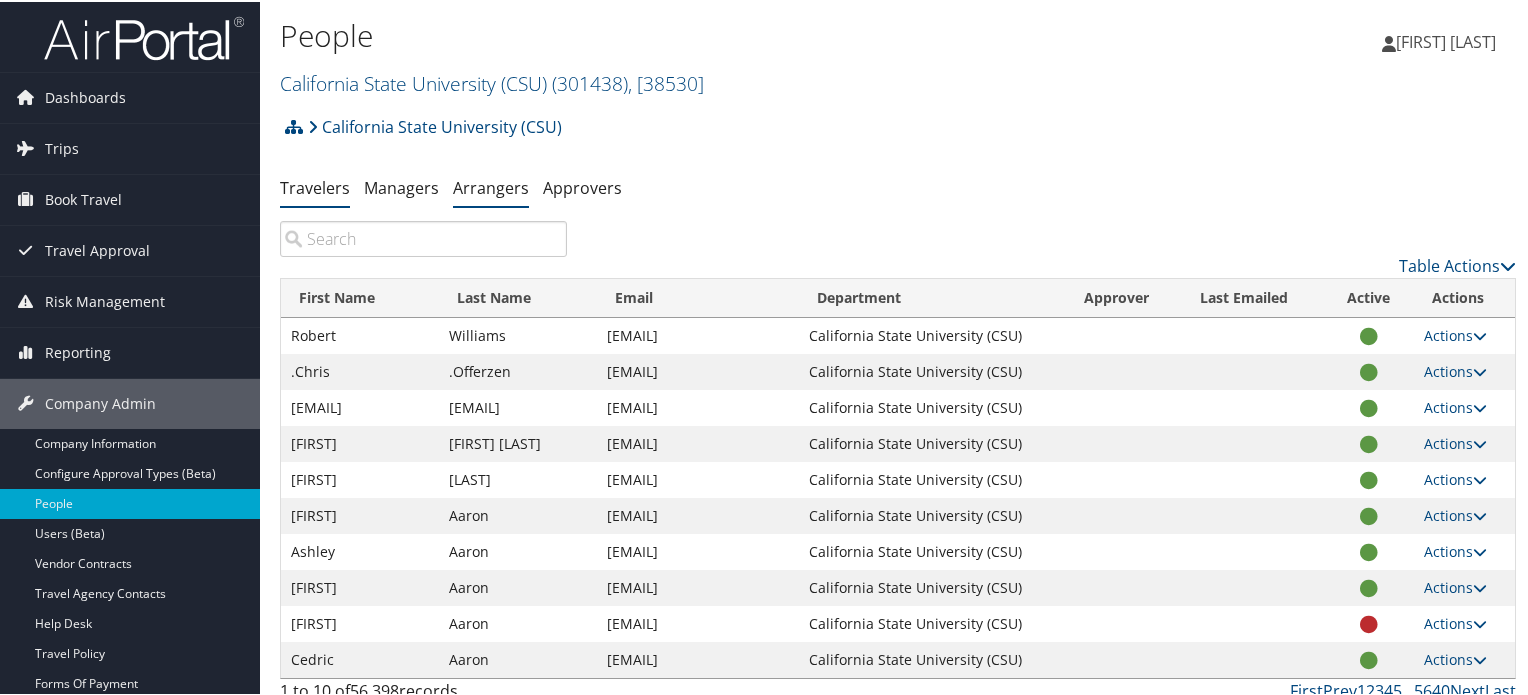 click on "Arrangers" at bounding box center (491, 186) 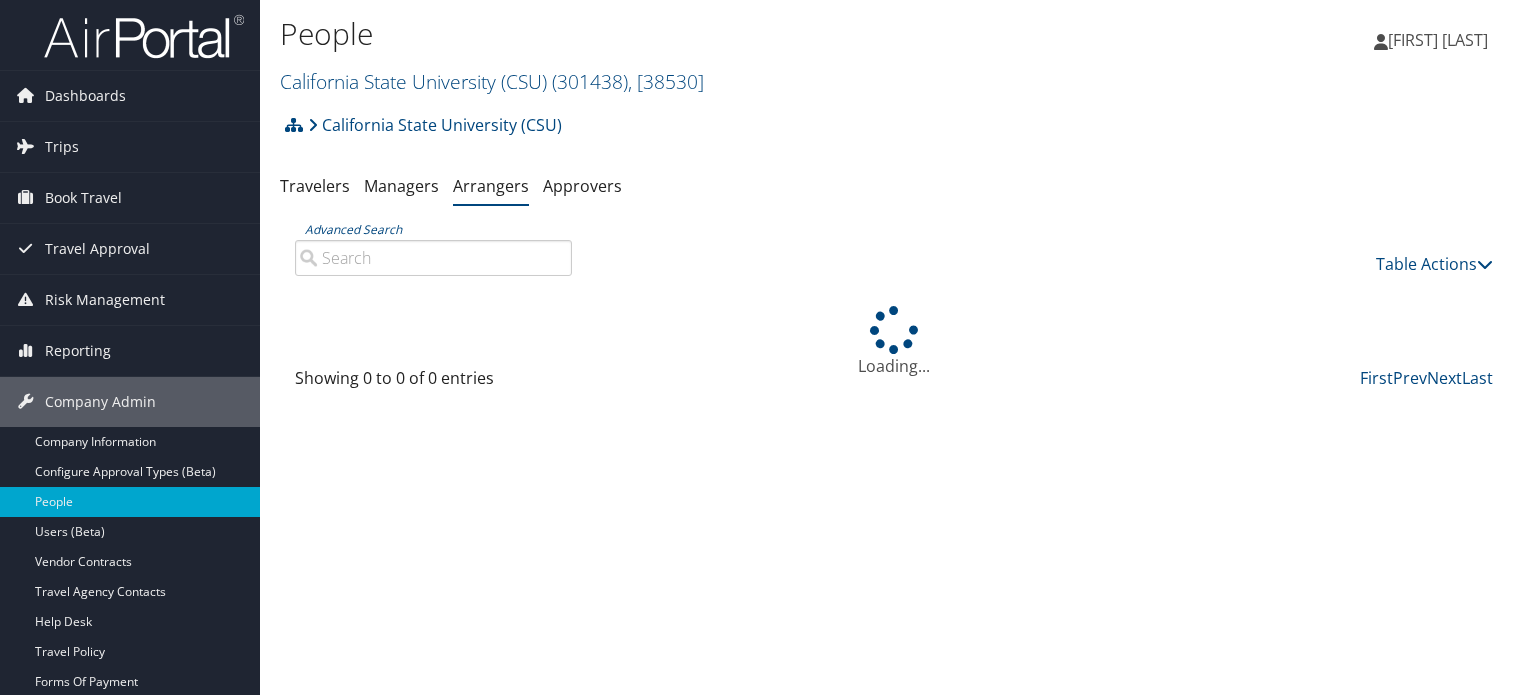 scroll, scrollTop: 0, scrollLeft: 0, axis: both 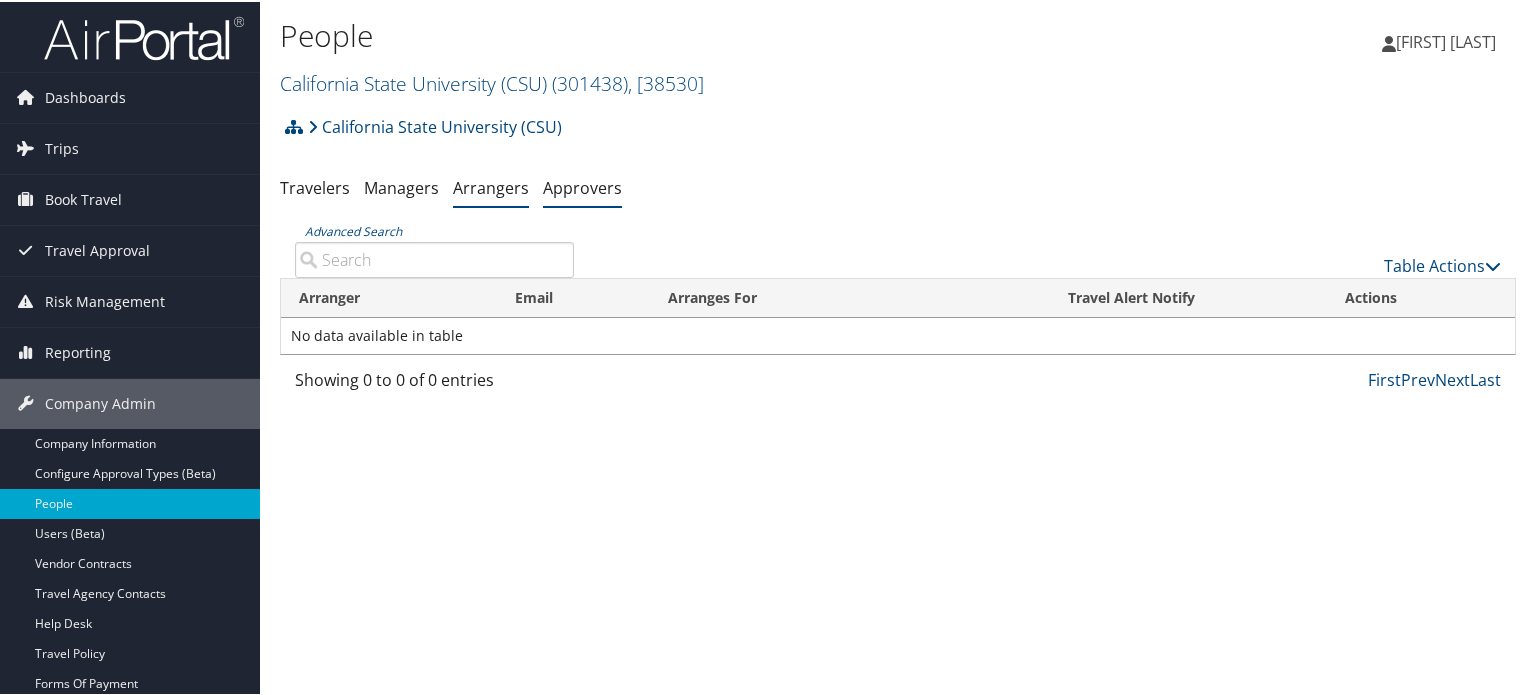 click on "Approvers" at bounding box center [582, 186] 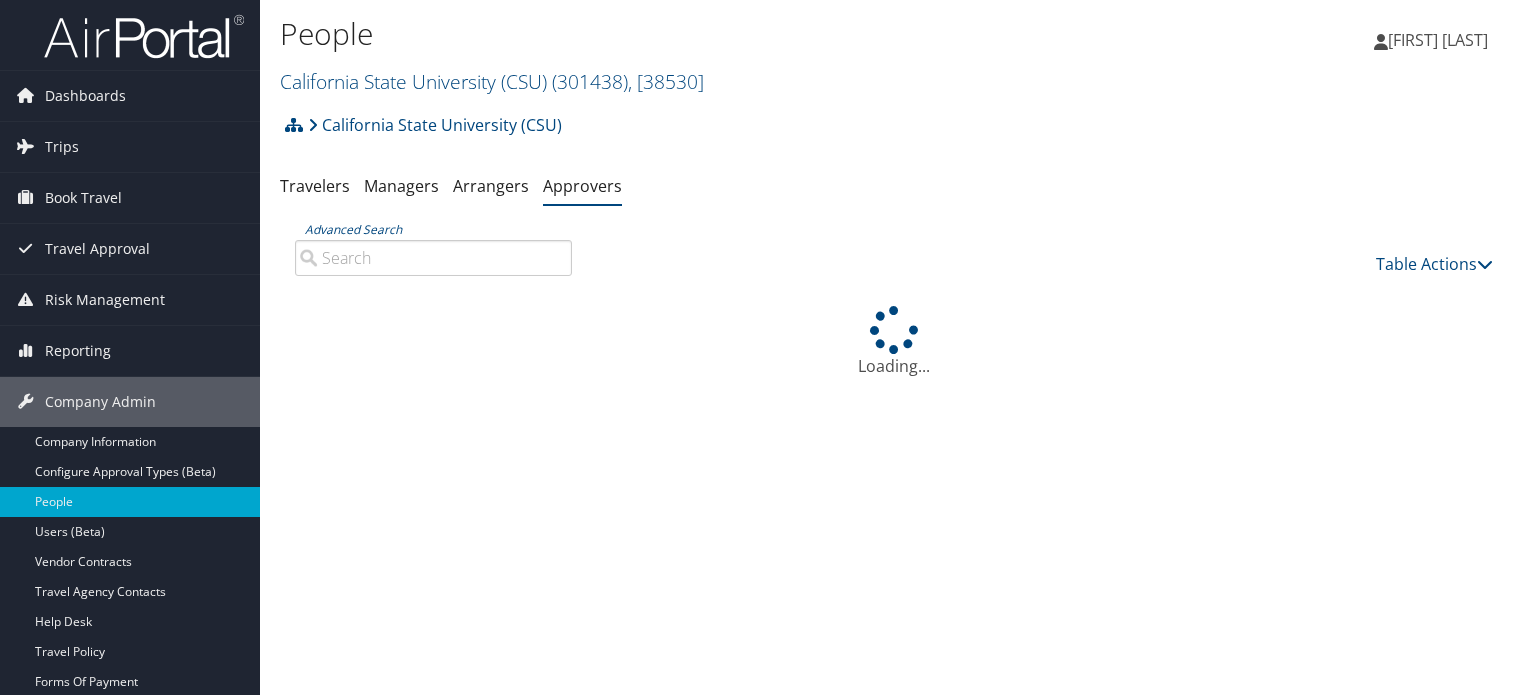 scroll, scrollTop: 0, scrollLeft: 0, axis: both 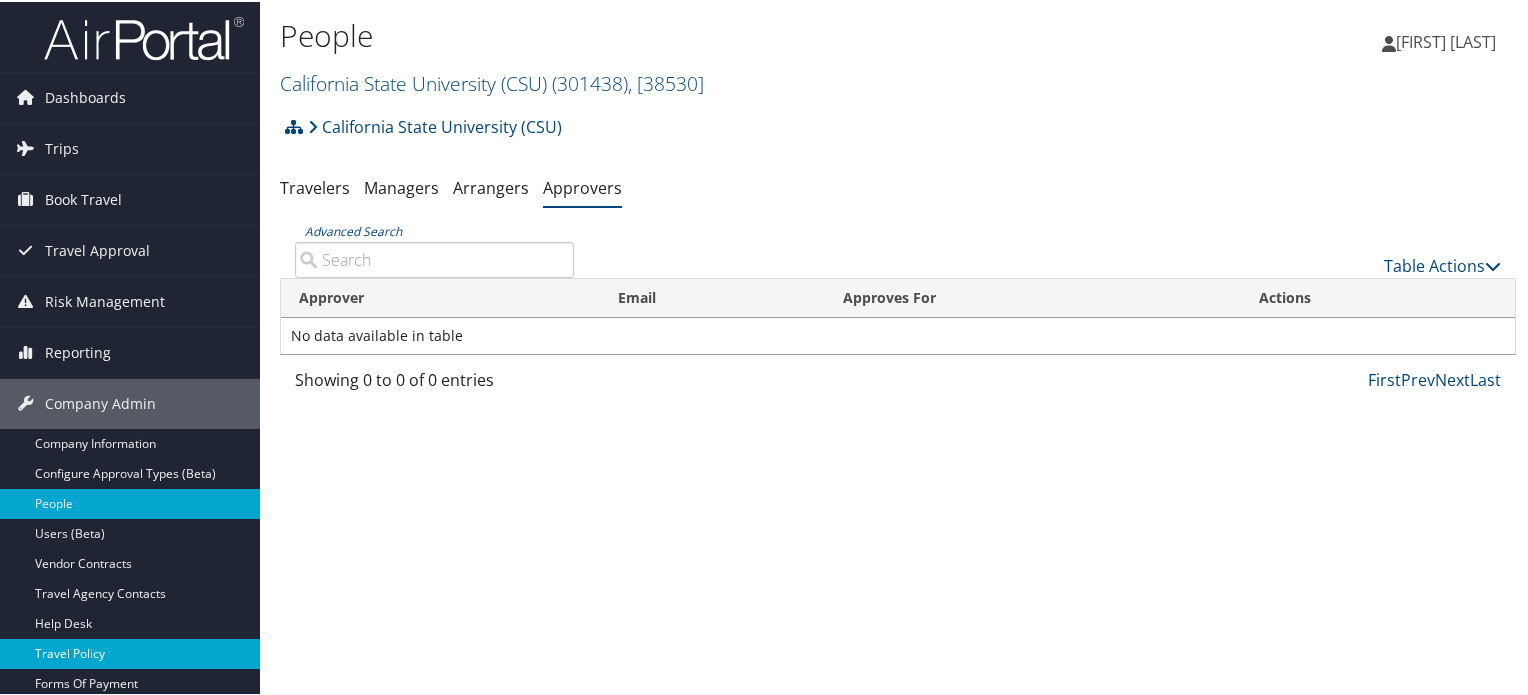 click on "Travel Policy" at bounding box center [130, 652] 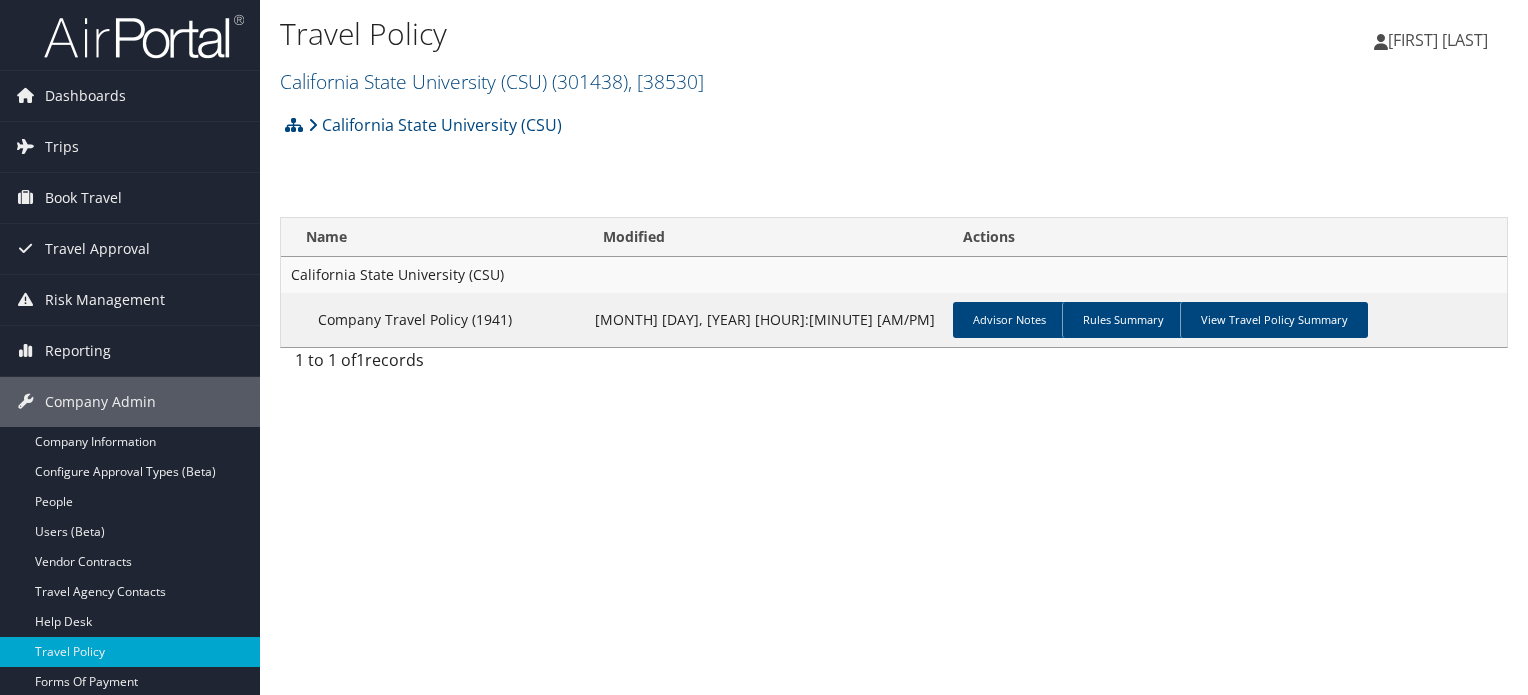 scroll, scrollTop: 0, scrollLeft: 0, axis: both 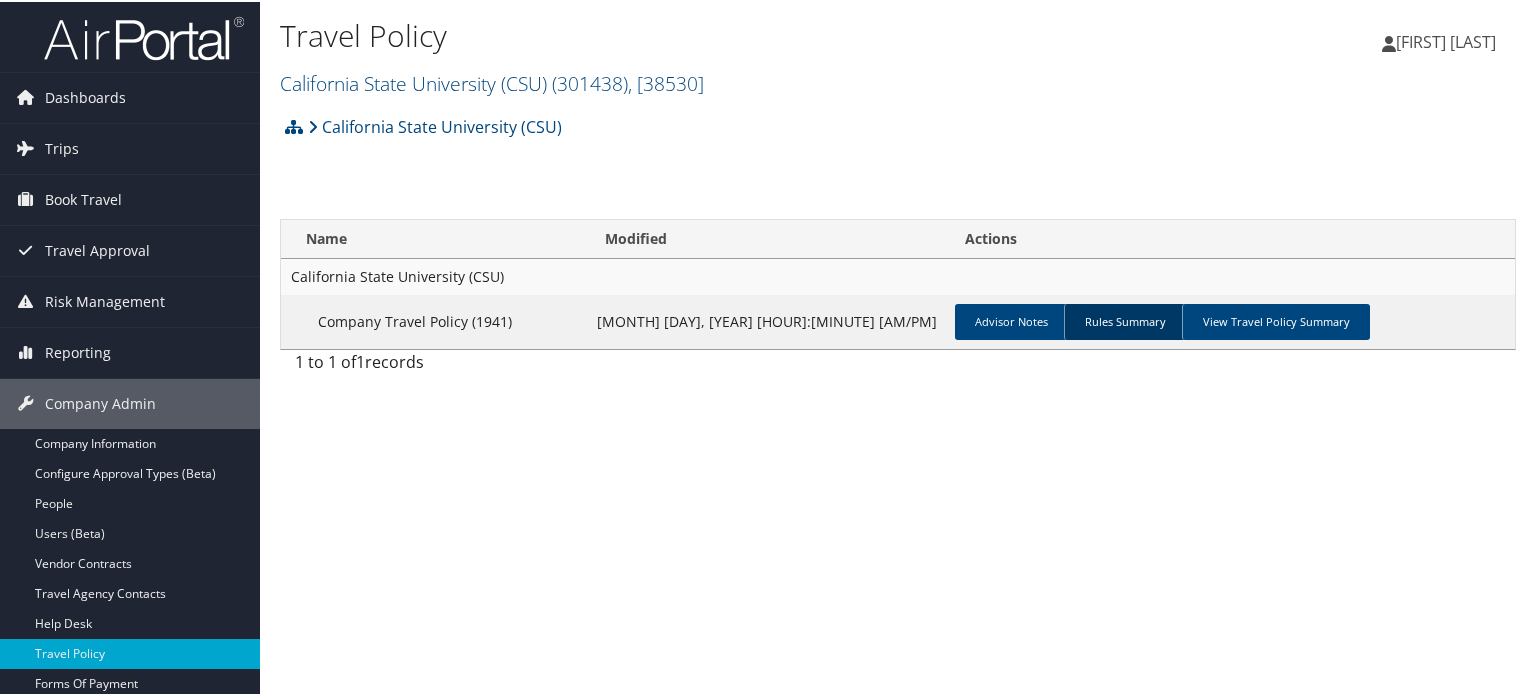 click on "Rules Summary" at bounding box center [1125, 320] 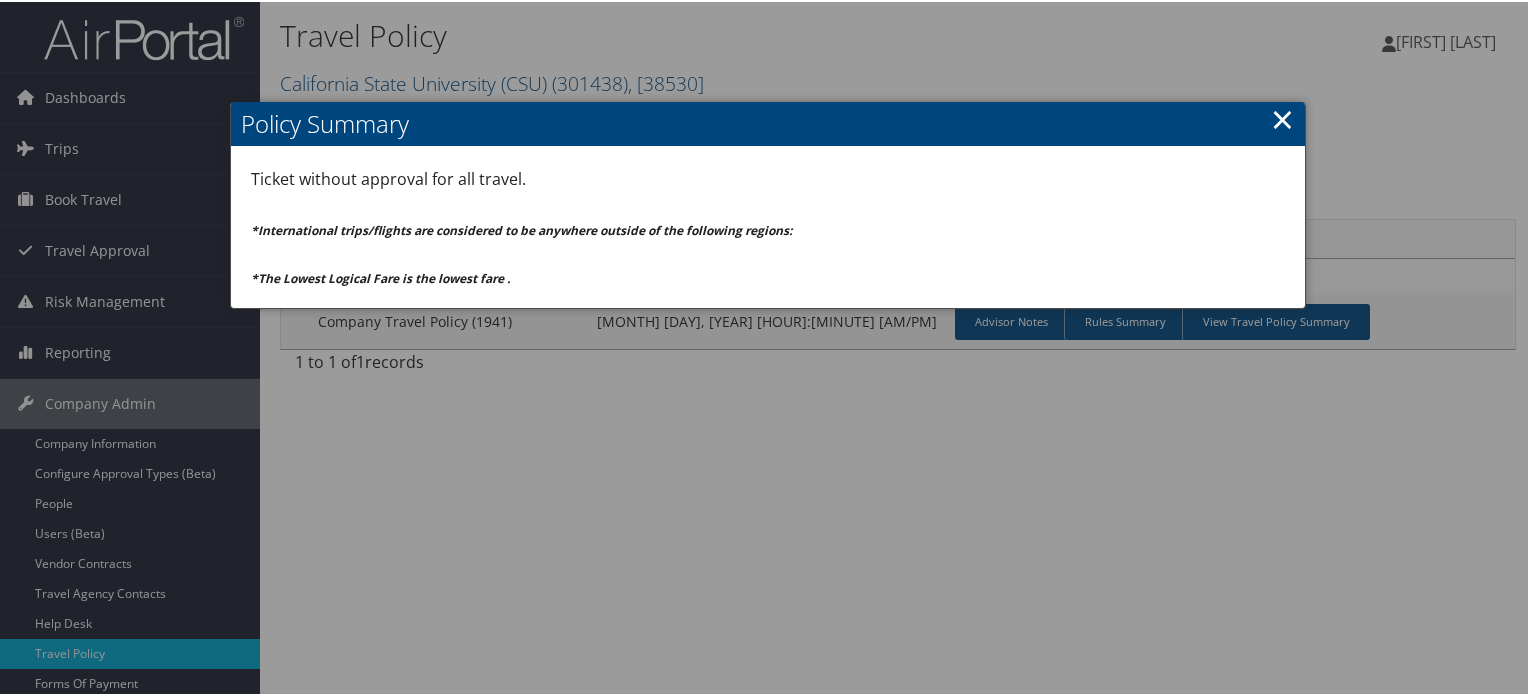click on "×" at bounding box center [1282, 117] 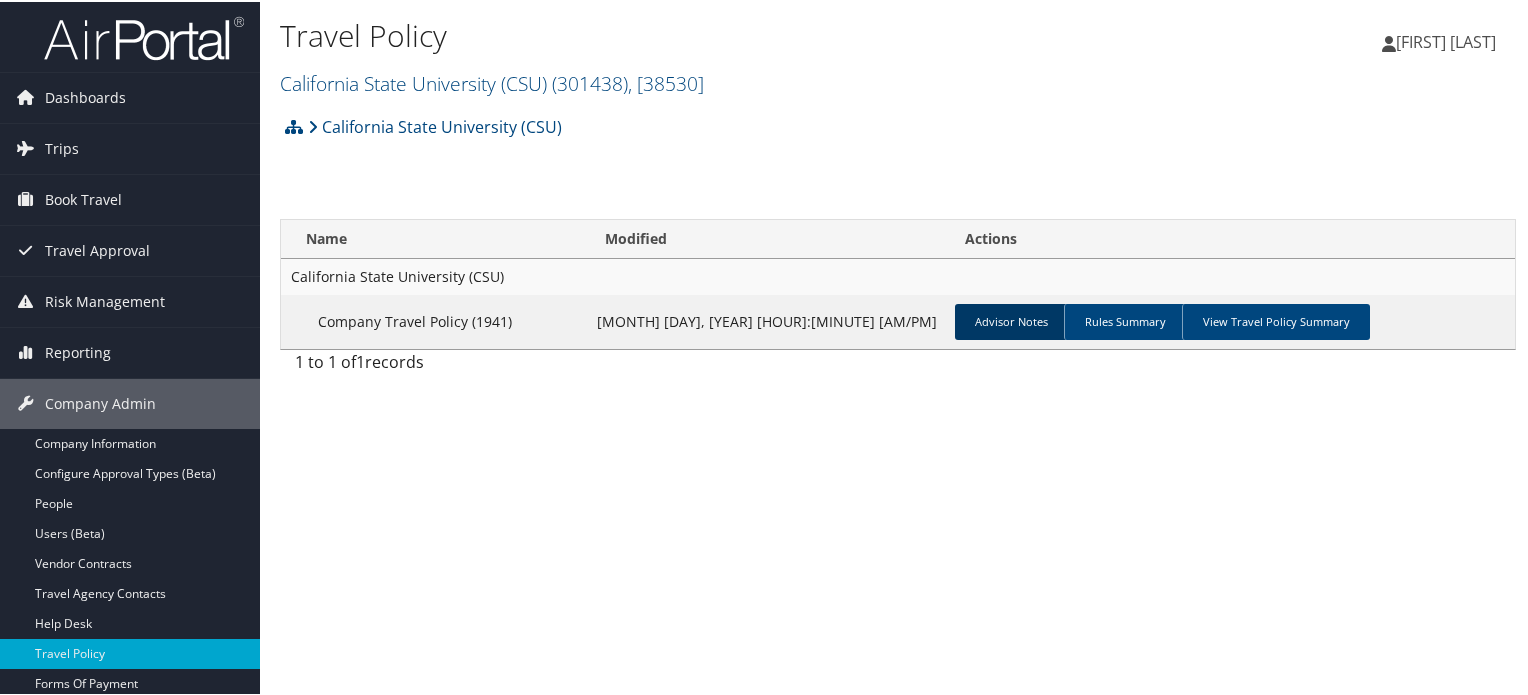 click on "Advisor Notes" at bounding box center (1011, 320) 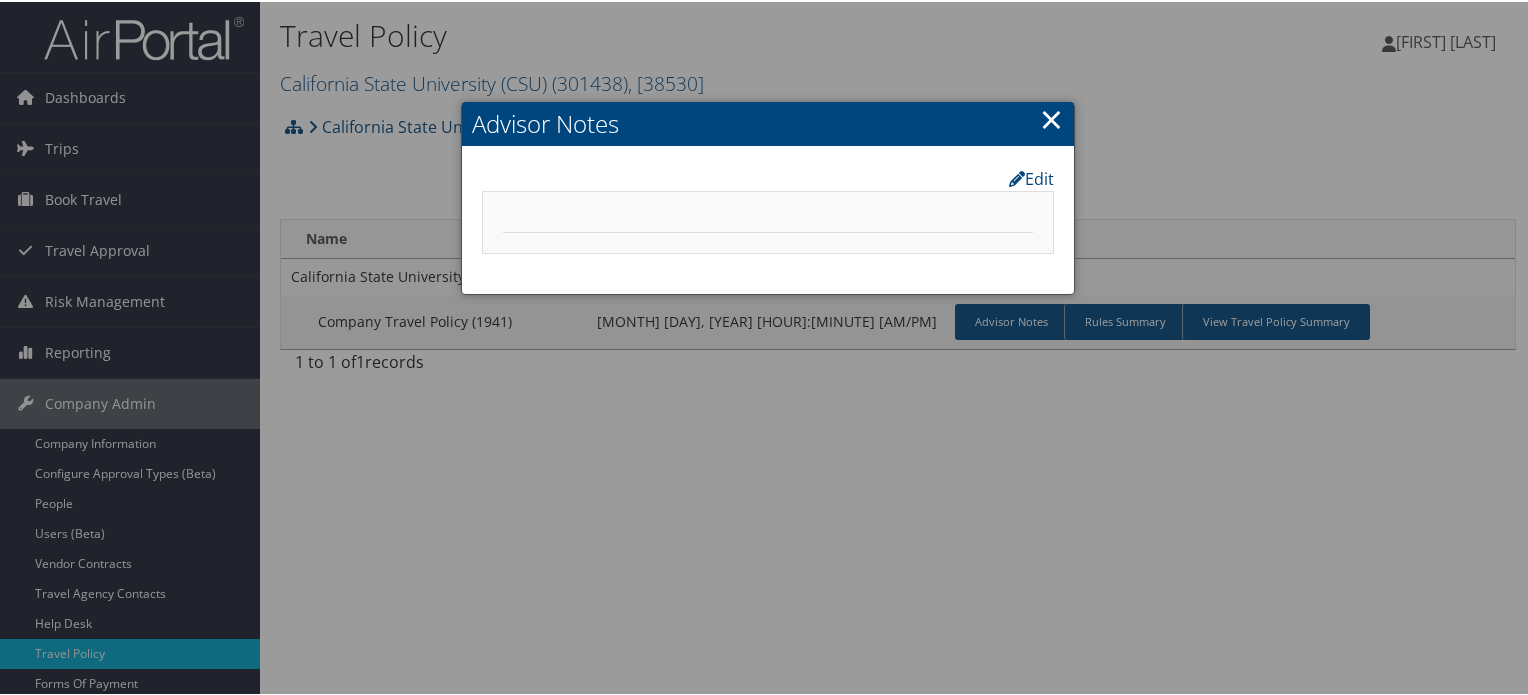 click on "×" at bounding box center (1051, 117) 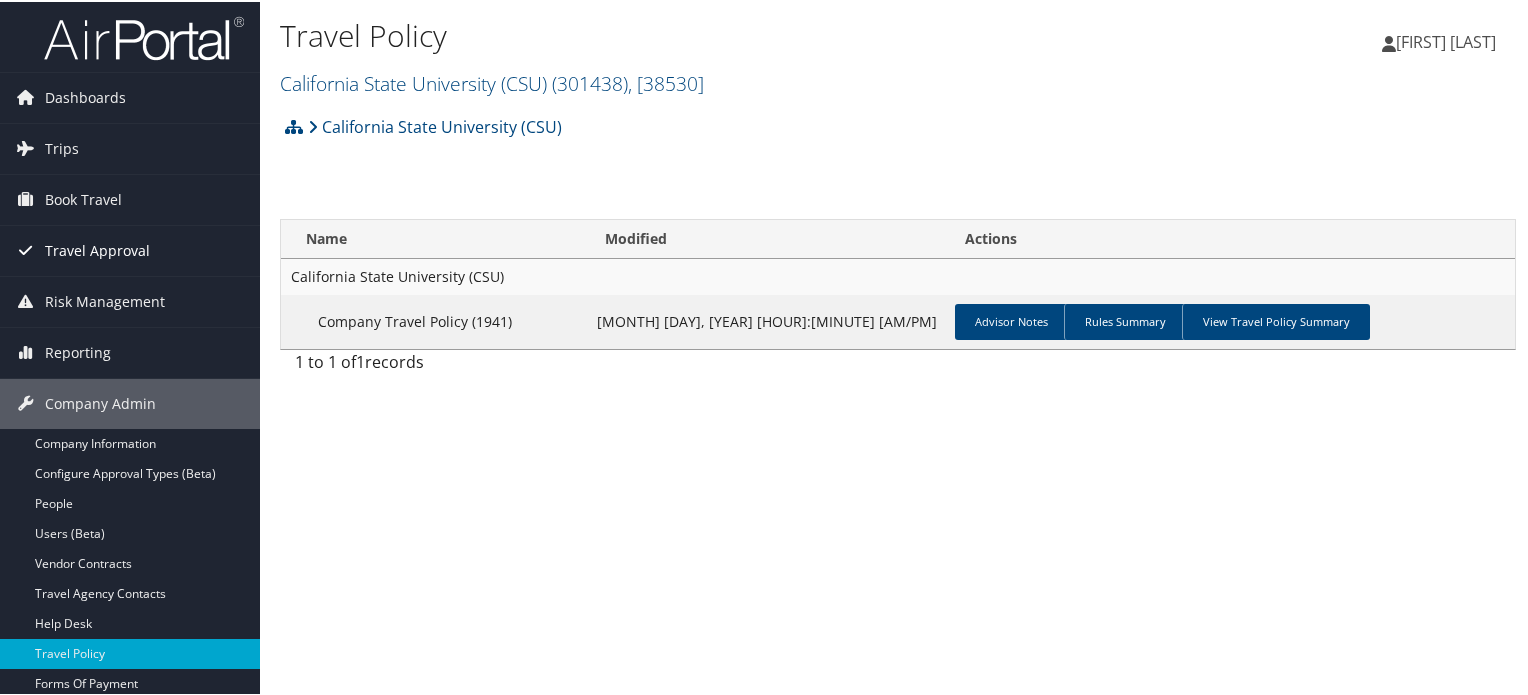 click on "Travel Approval" at bounding box center (97, 249) 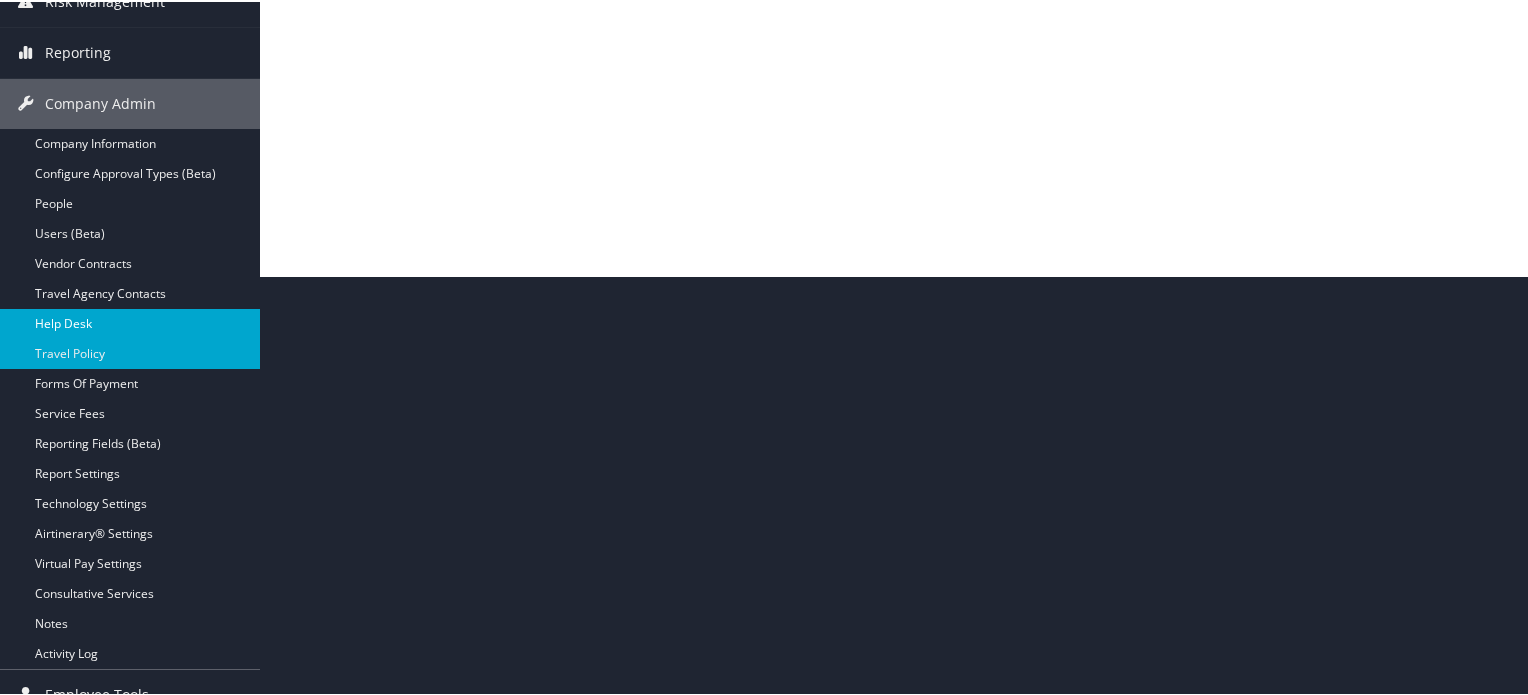 scroll, scrollTop: 422, scrollLeft: 0, axis: vertical 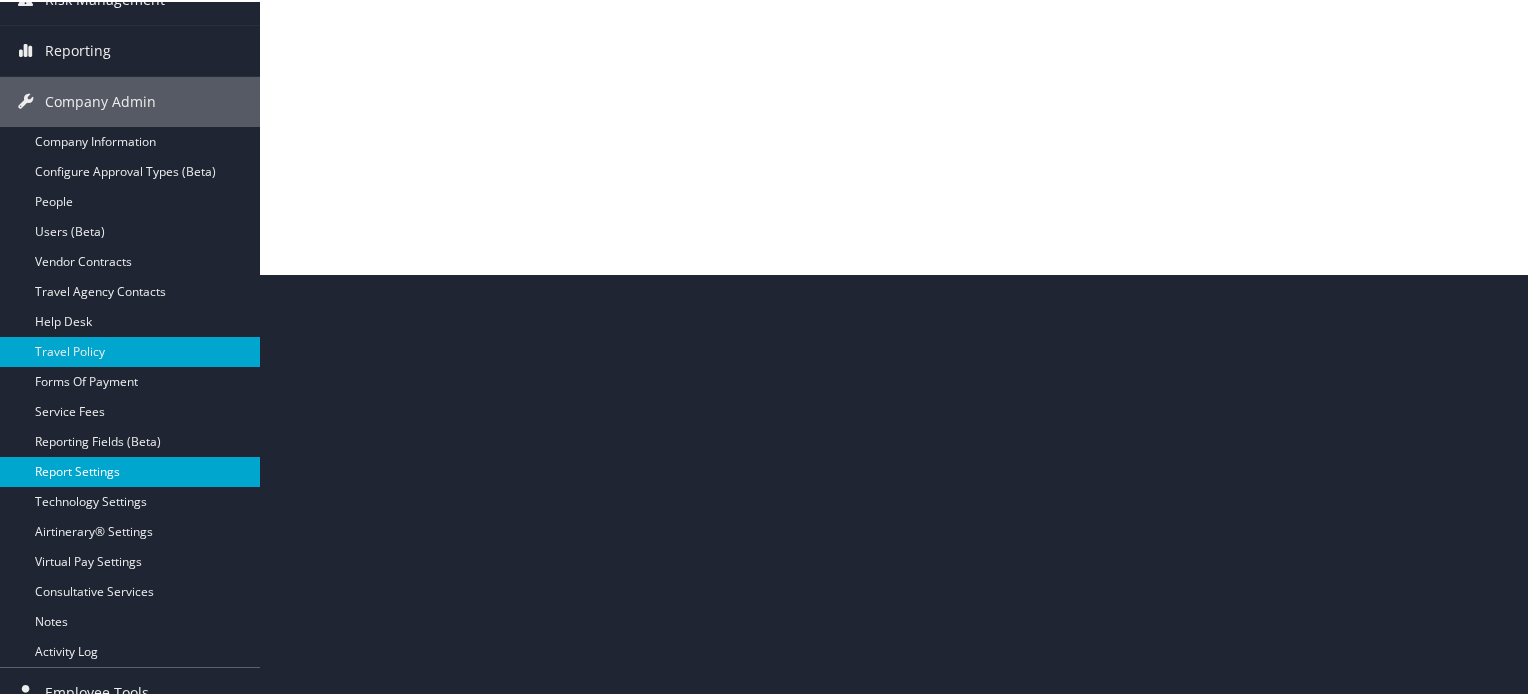 click on "Report Settings" at bounding box center [130, 470] 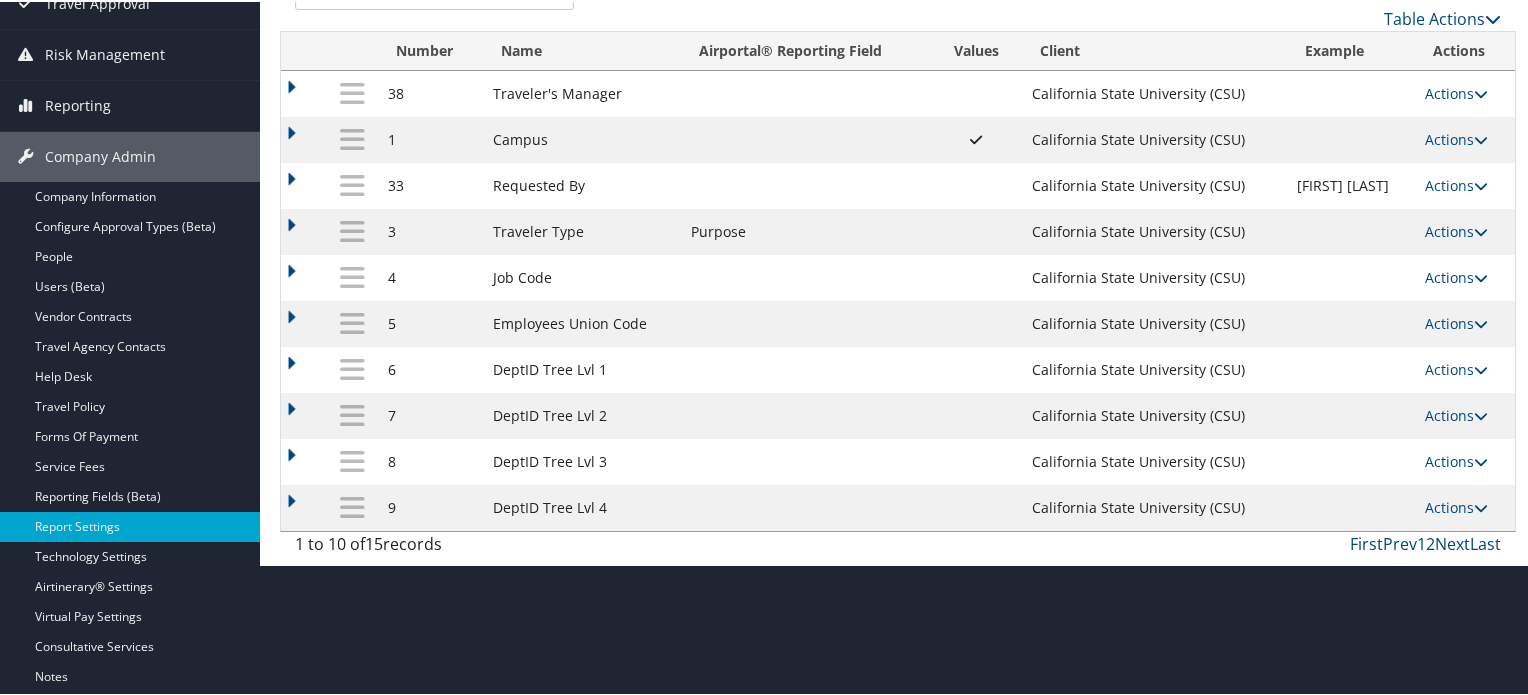 scroll, scrollTop: 248, scrollLeft: 0, axis: vertical 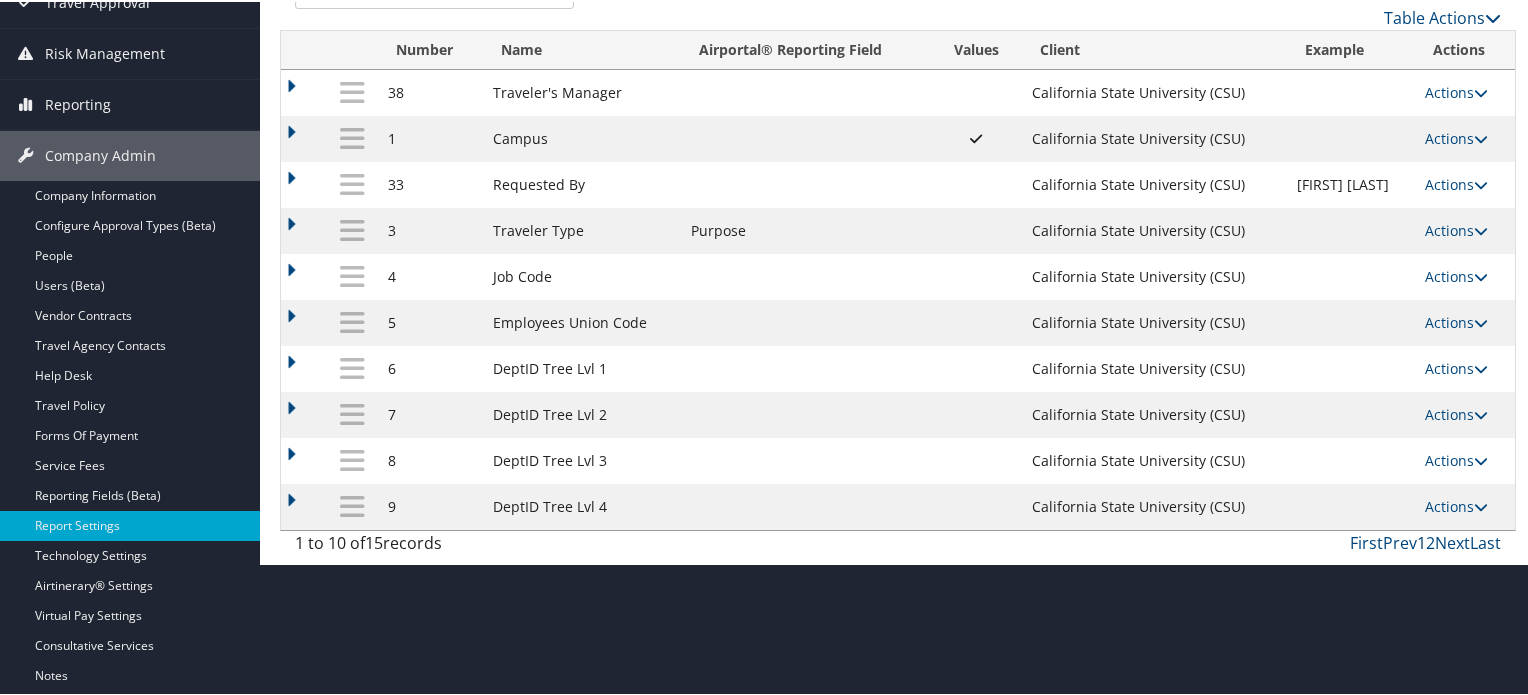 click on "1" at bounding box center (1421, 541) 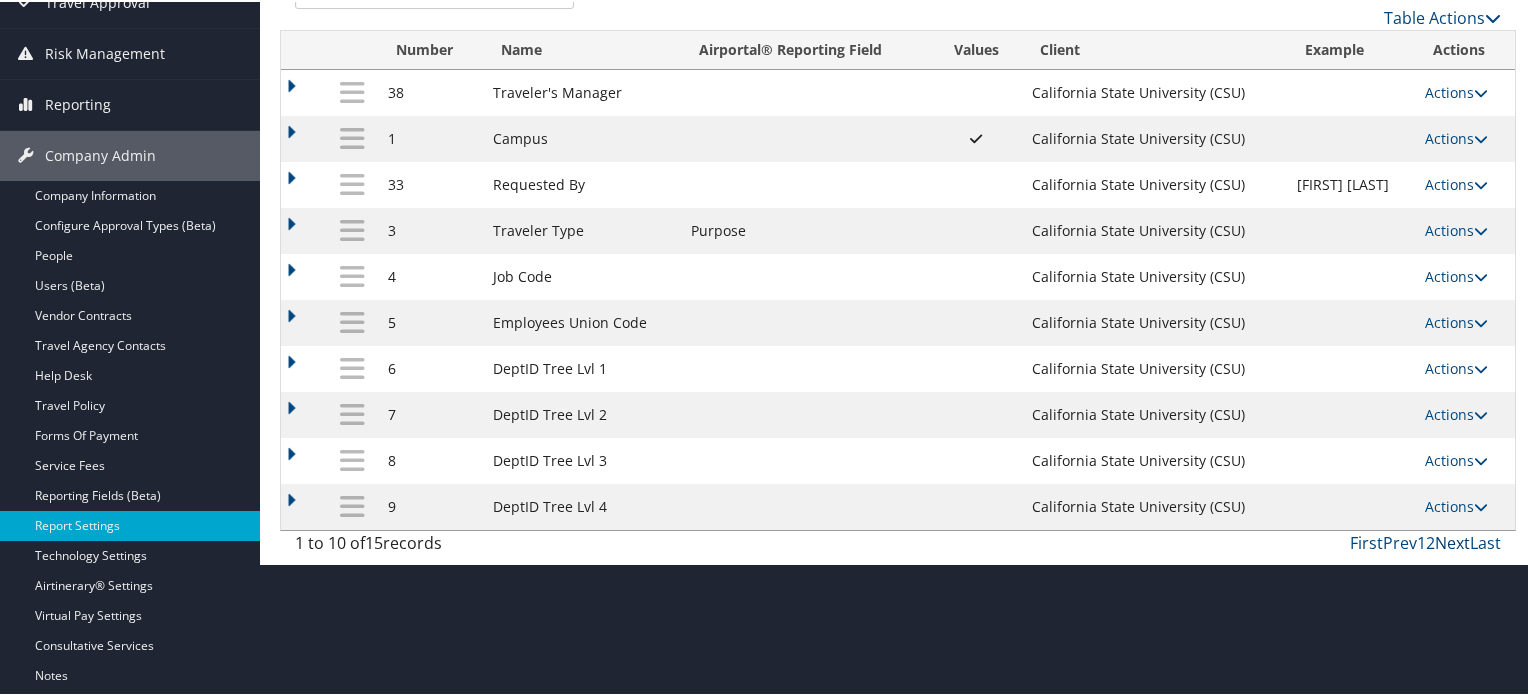 click on "Next" at bounding box center (1452, 541) 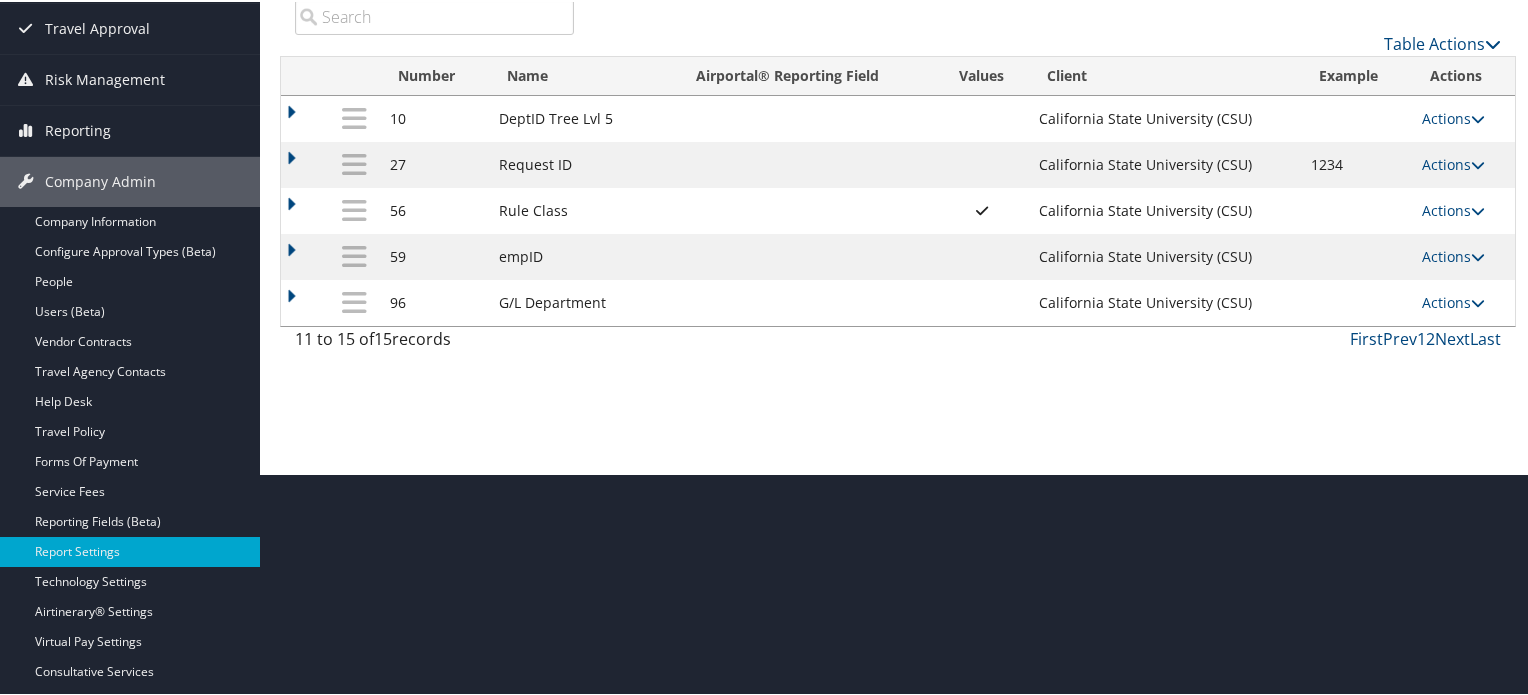 scroll, scrollTop: 220, scrollLeft: 0, axis: vertical 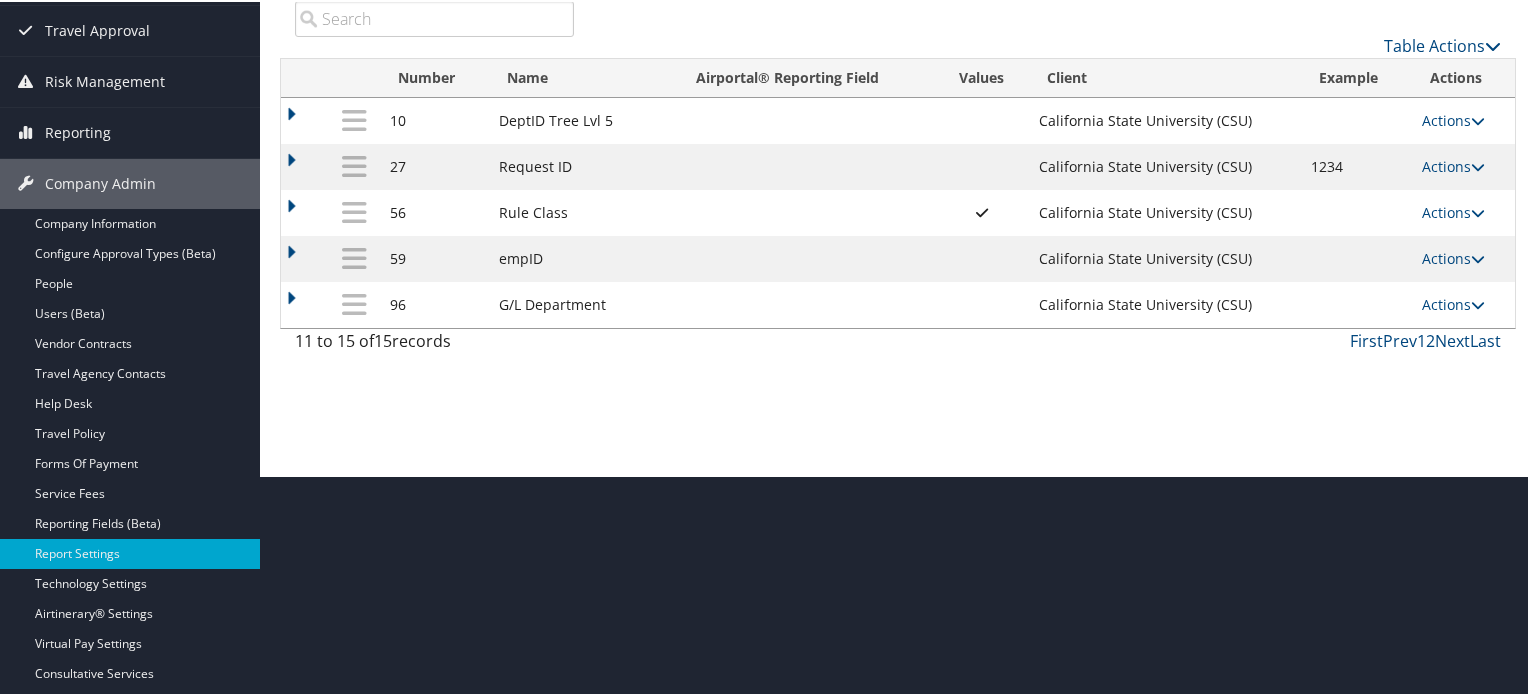 click at bounding box center [806, 165] 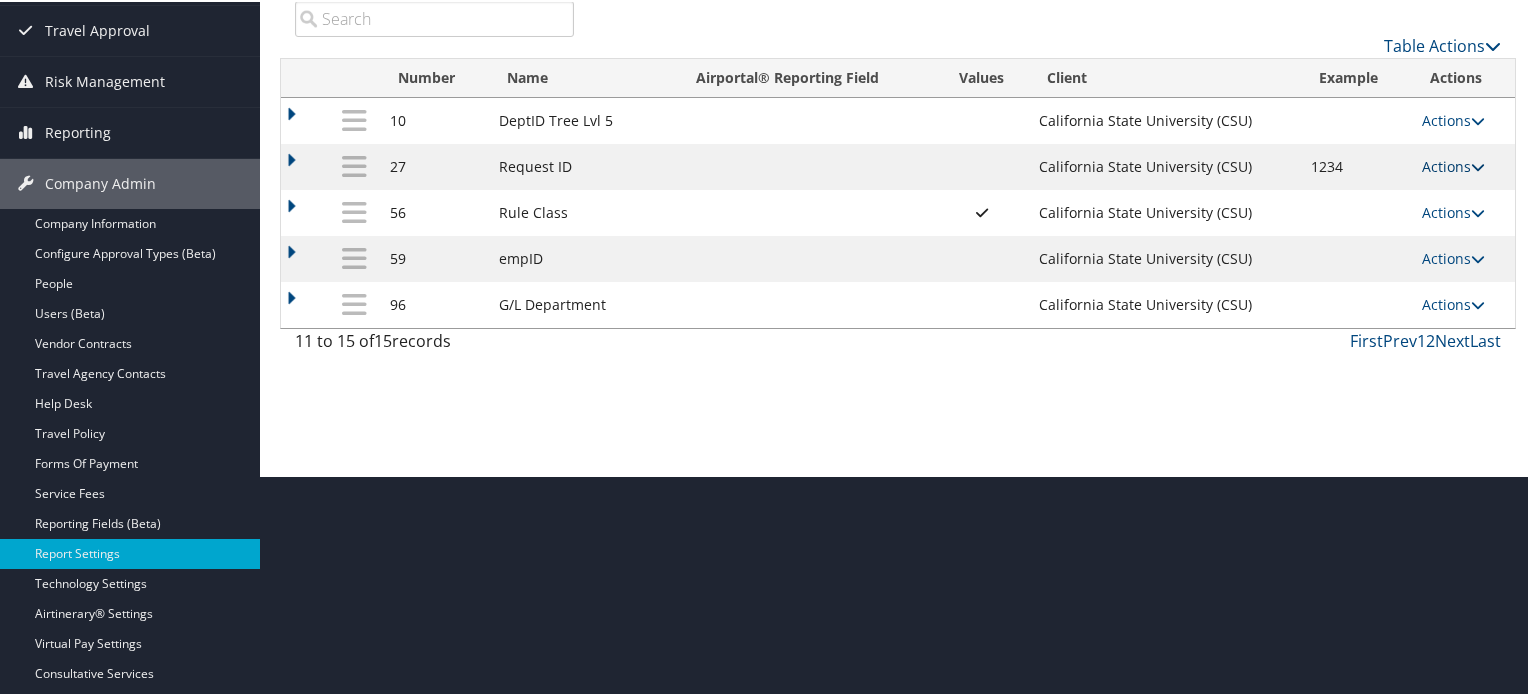 click at bounding box center [1478, 165] 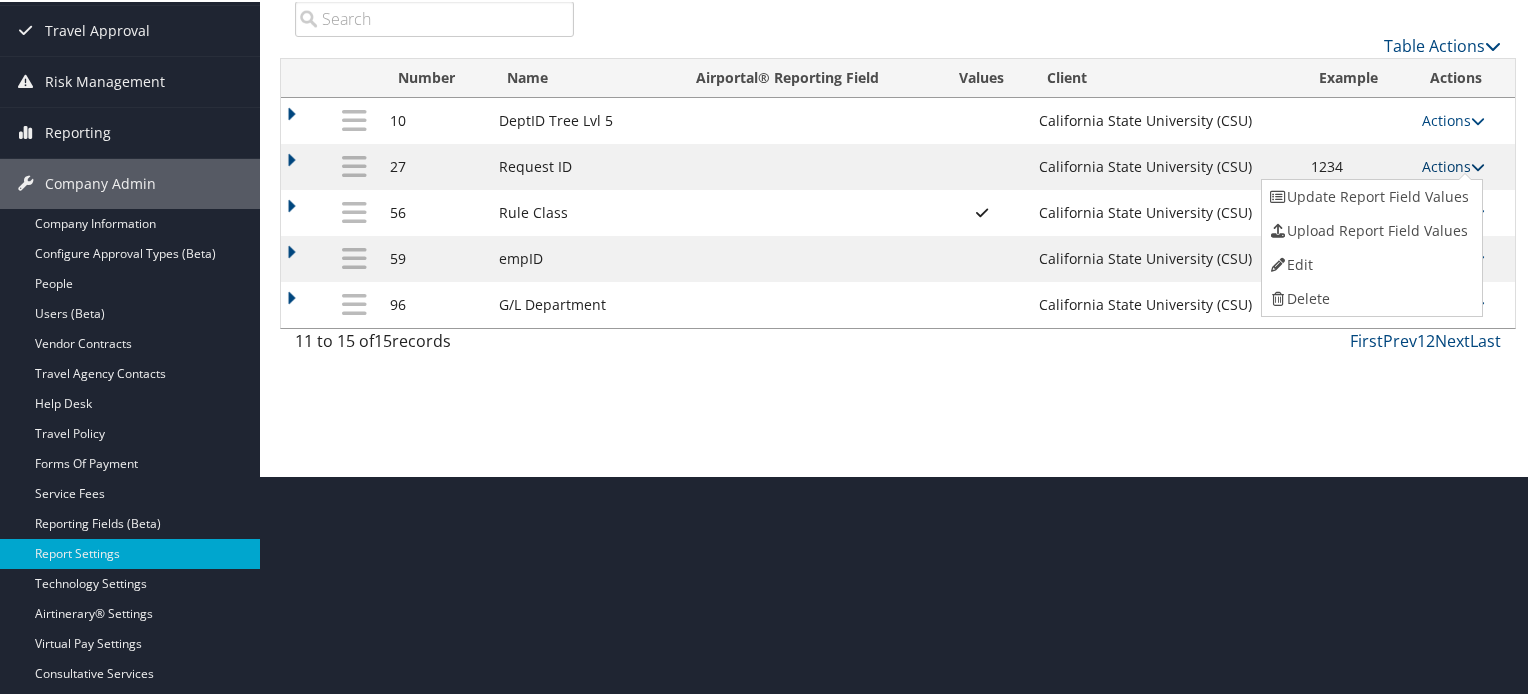 click at bounding box center [1478, 165] 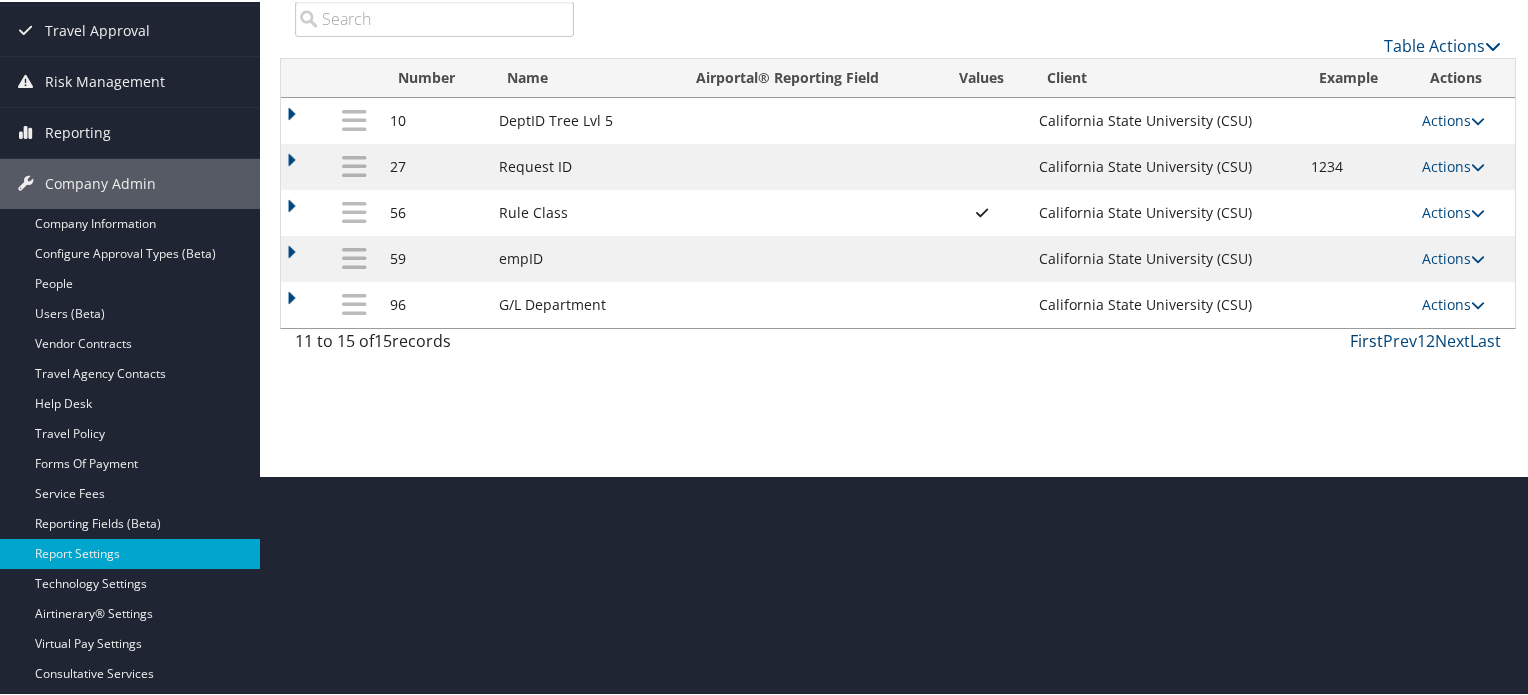 click on "First" at bounding box center (1366, 339) 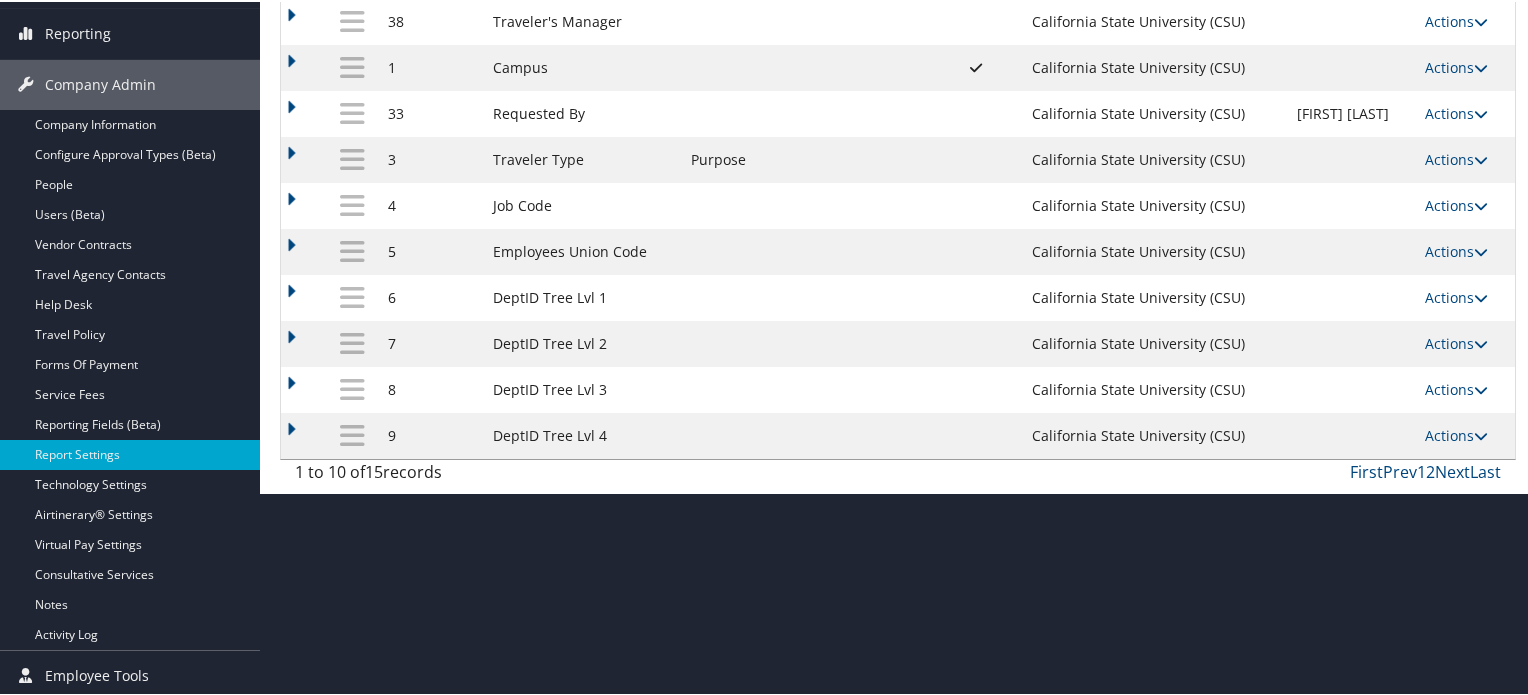 scroll, scrollTop: 322, scrollLeft: 0, axis: vertical 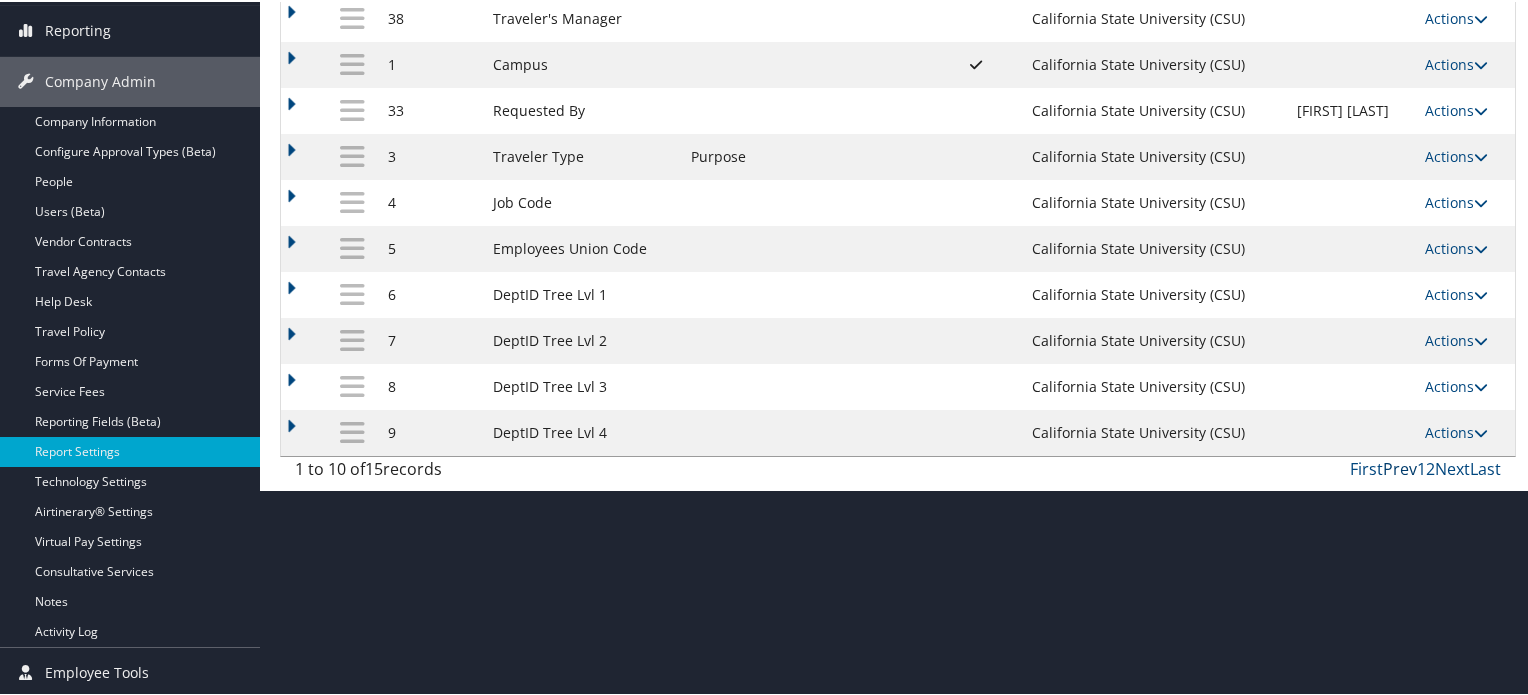 click on "Prev" at bounding box center [1400, 467] 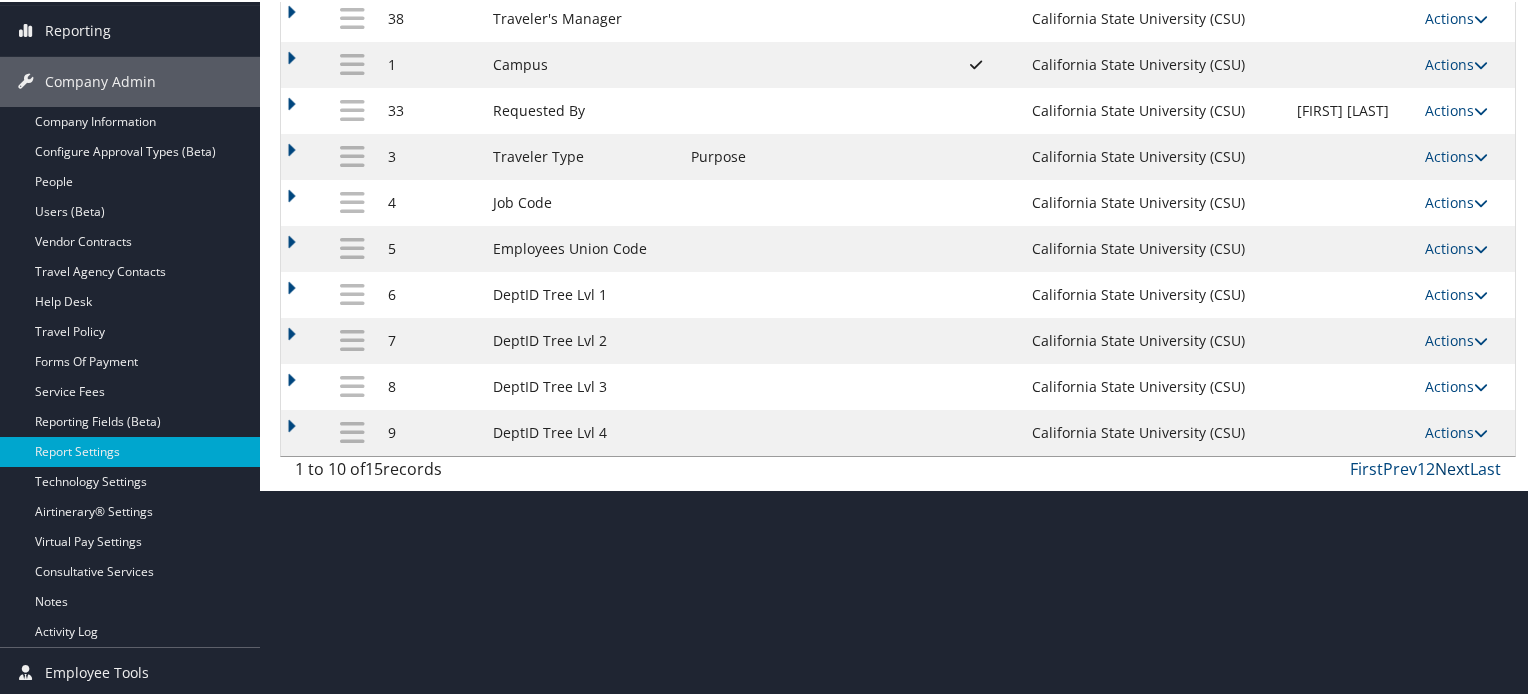 click on "Next" at bounding box center (1452, 467) 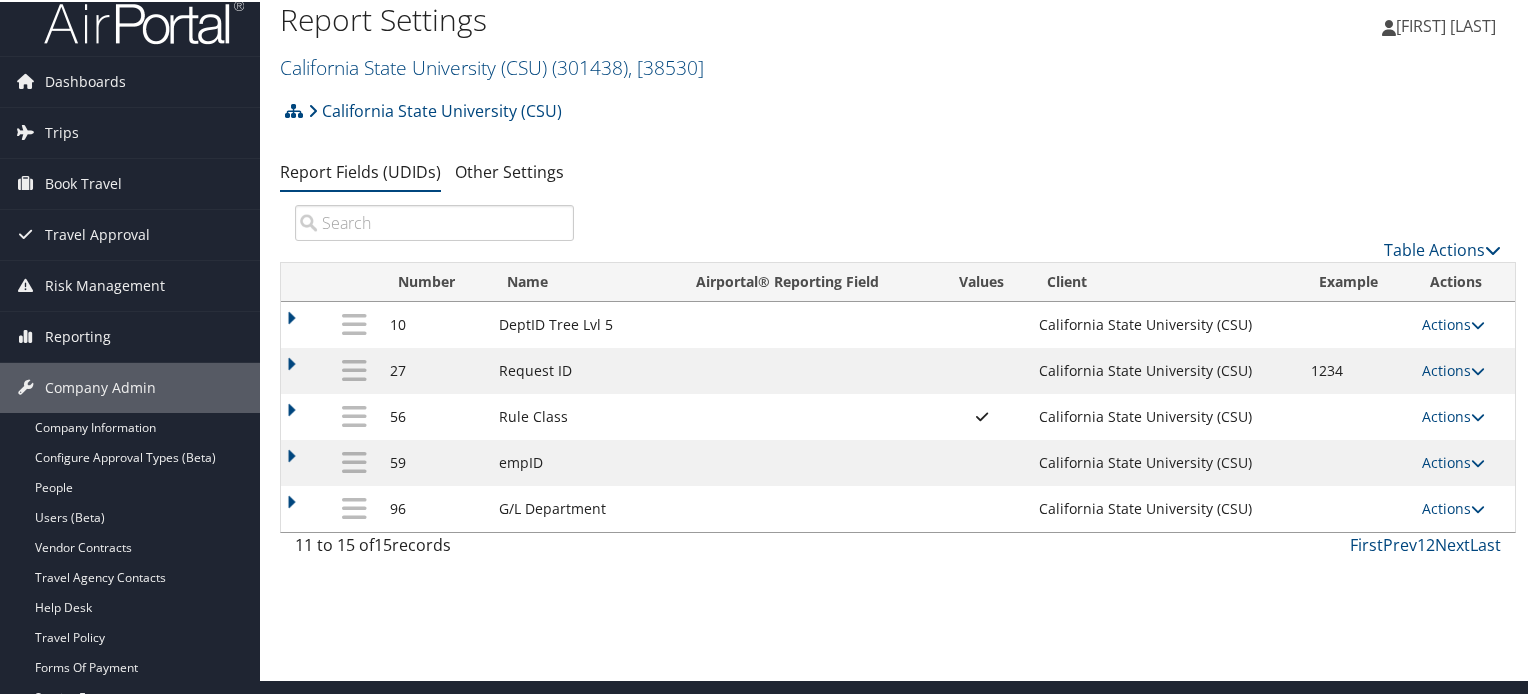 scroll, scrollTop: 0, scrollLeft: 0, axis: both 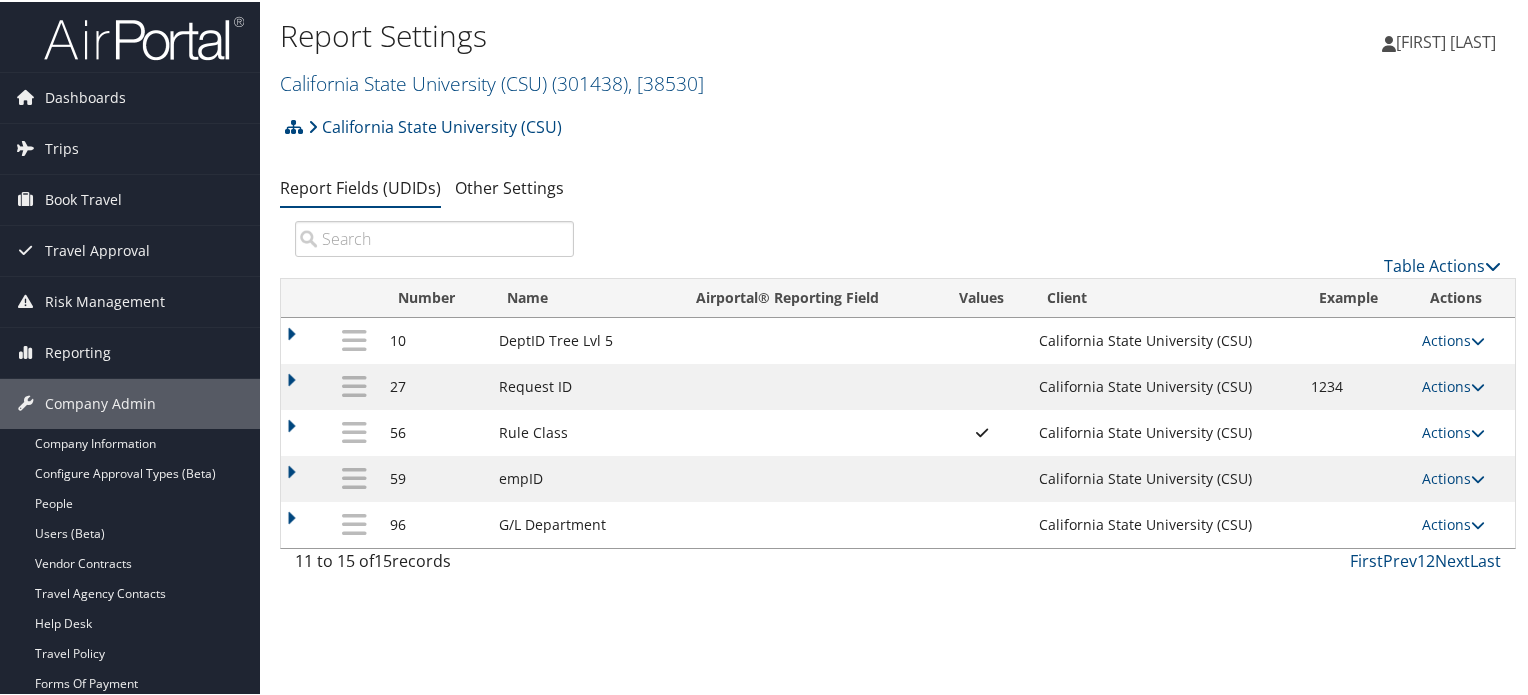 click at bounding box center [144, 36] 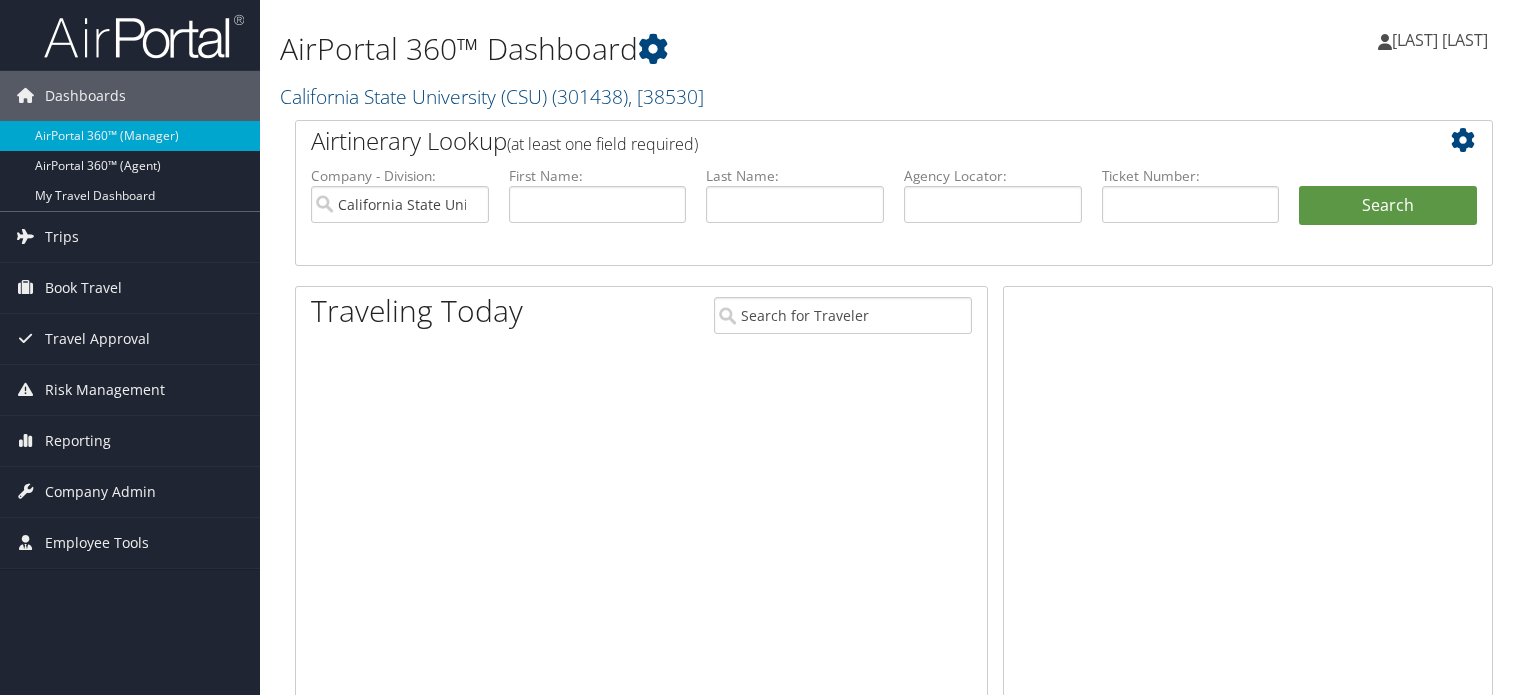 scroll, scrollTop: 0, scrollLeft: 0, axis: both 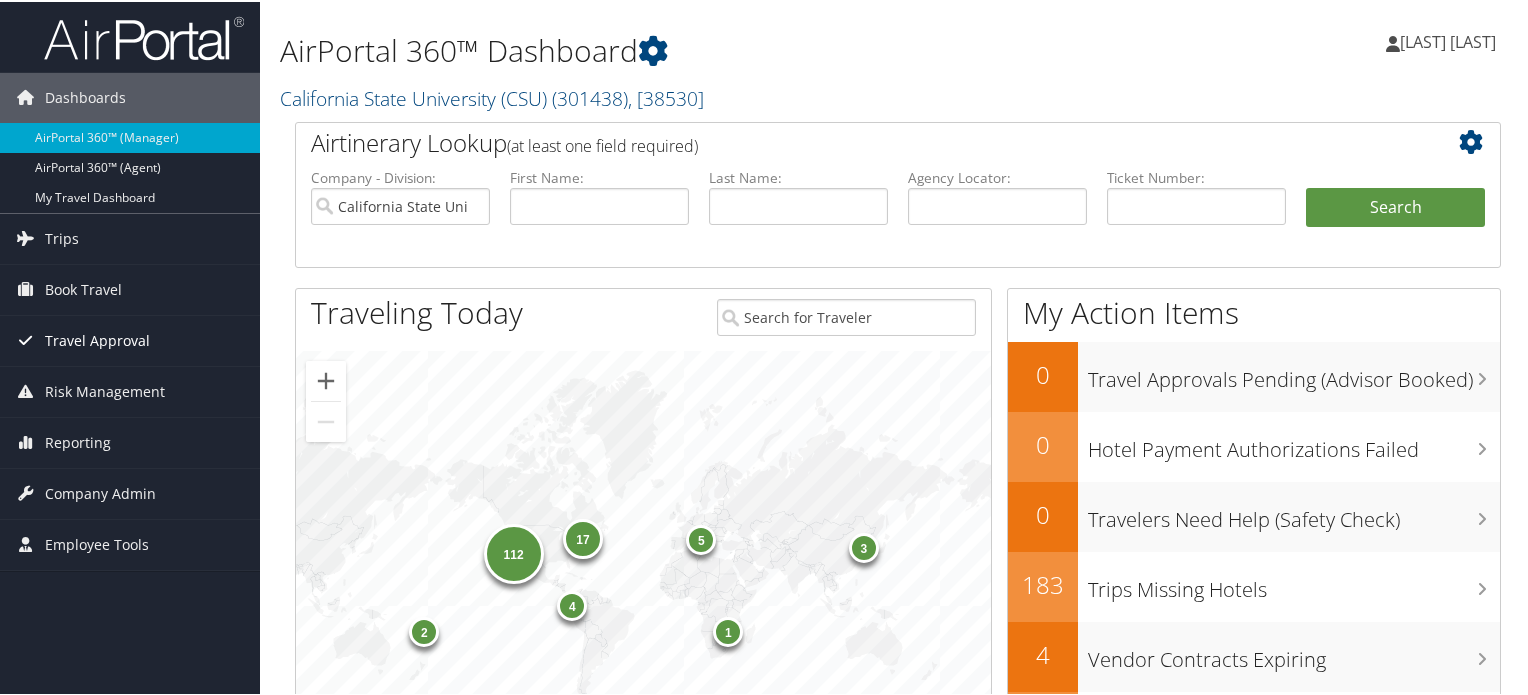 click on "Travel Approval" at bounding box center (97, 339) 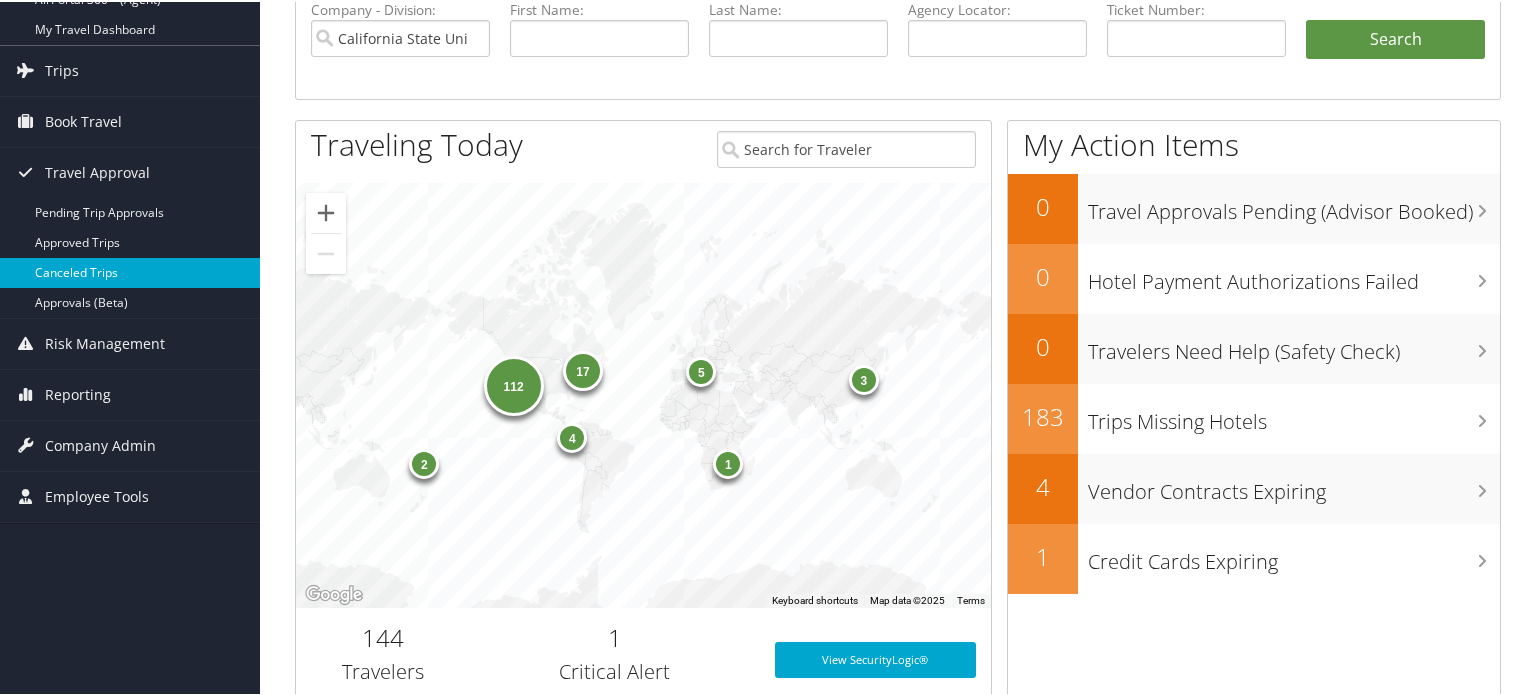 scroll, scrollTop: 172, scrollLeft: 0, axis: vertical 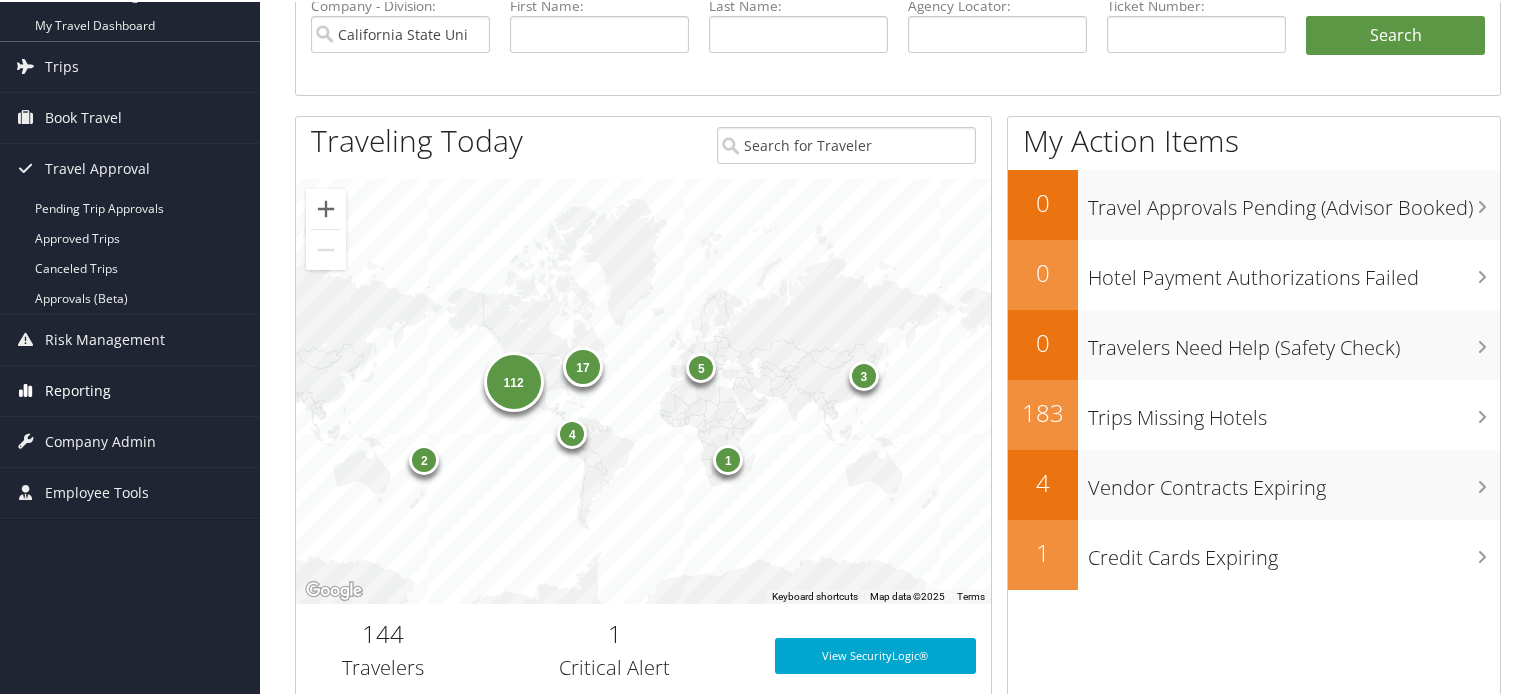 click on "Reporting" at bounding box center [78, 389] 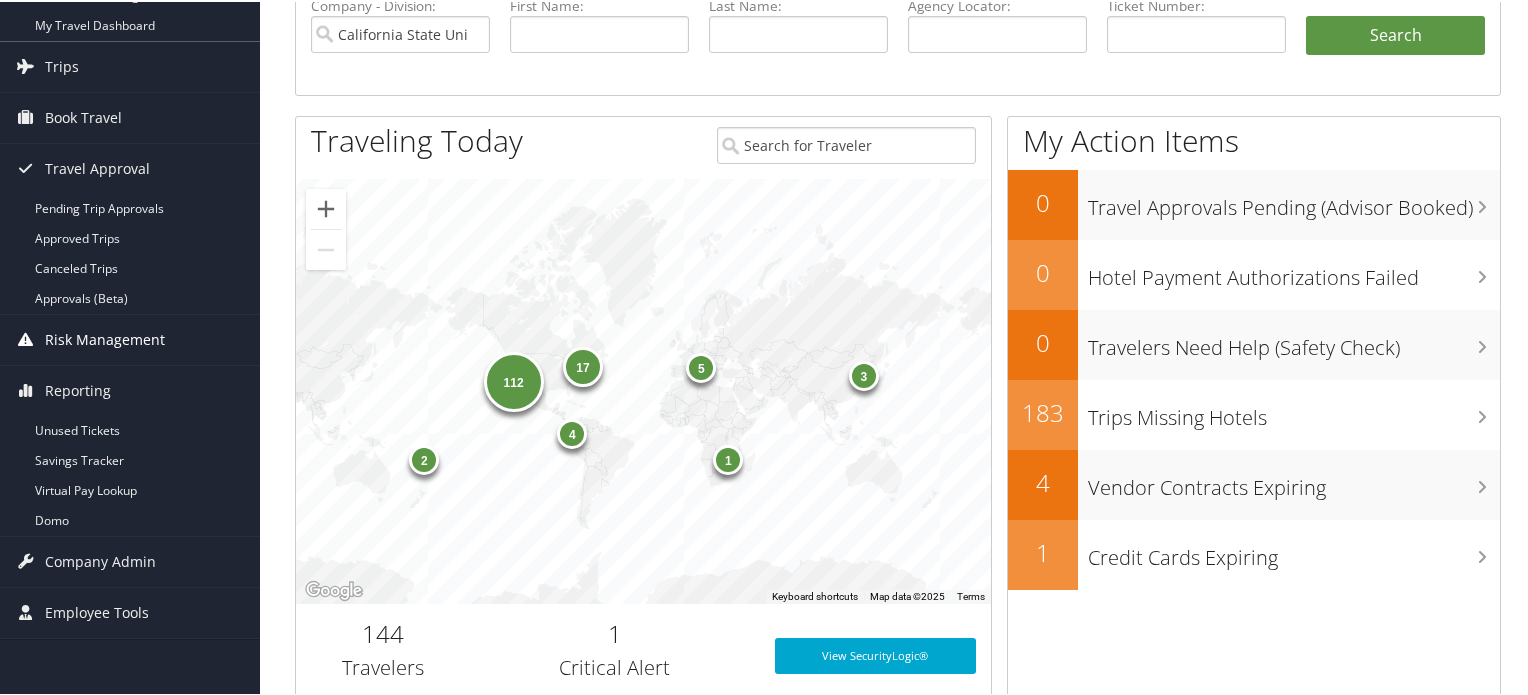 click on "Risk Management" at bounding box center (105, 338) 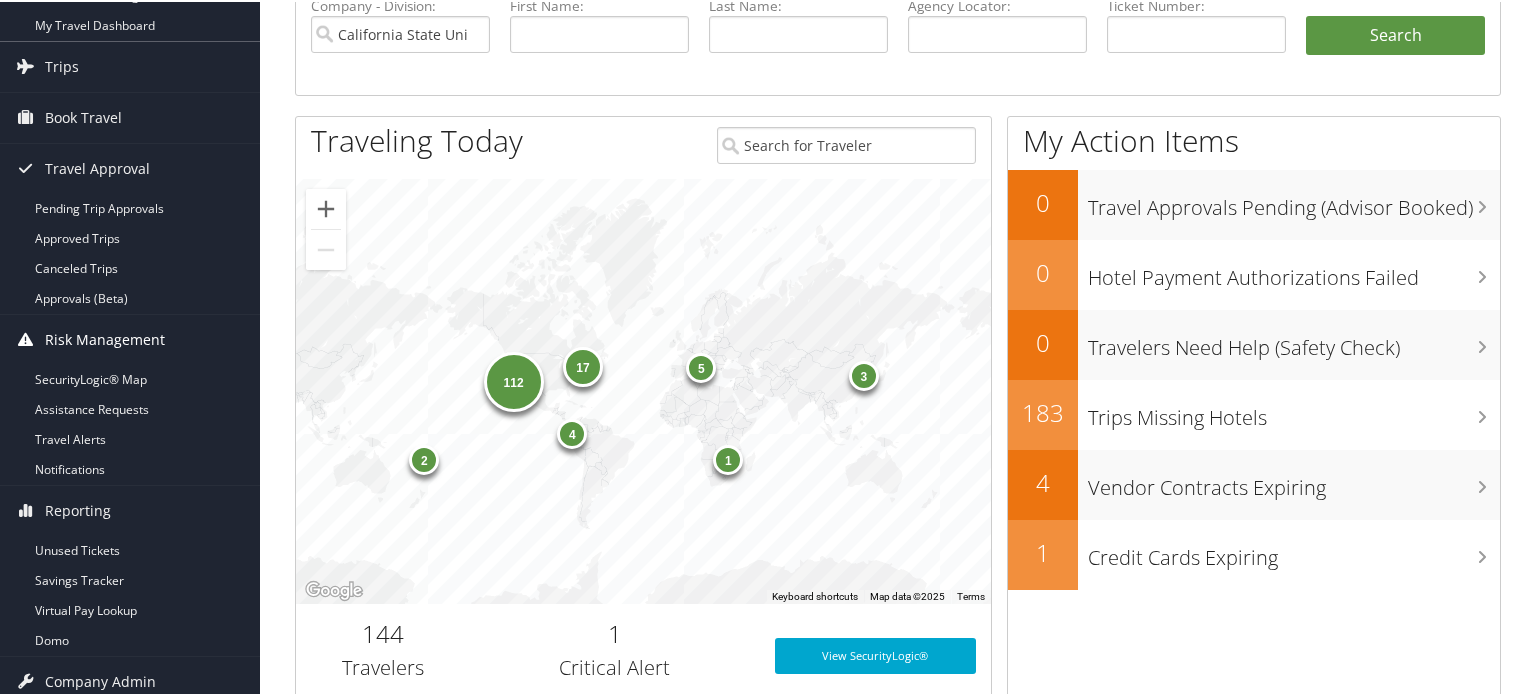 click on "Risk Management" at bounding box center (105, 338) 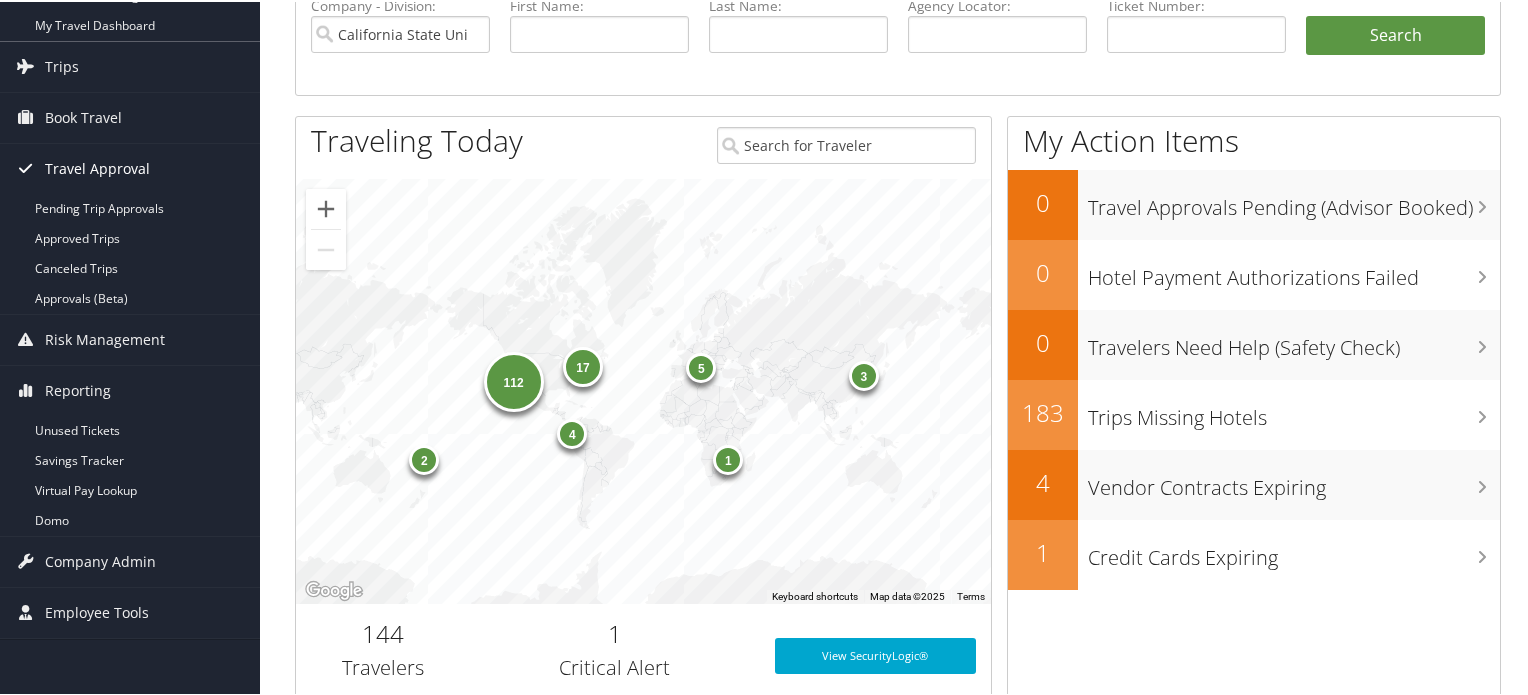 click on "Travel Approval" at bounding box center (97, 167) 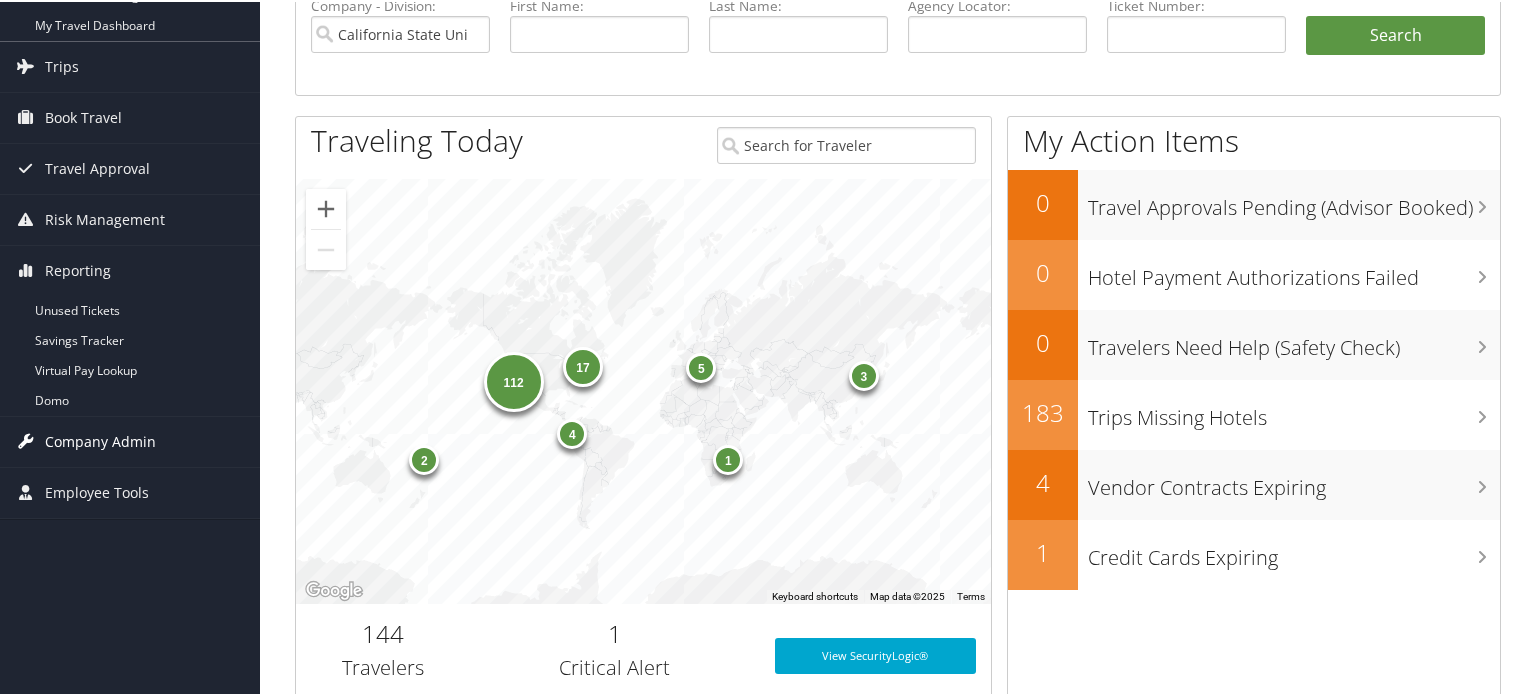 click on "Company Admin" at bounding box center (100, 440) 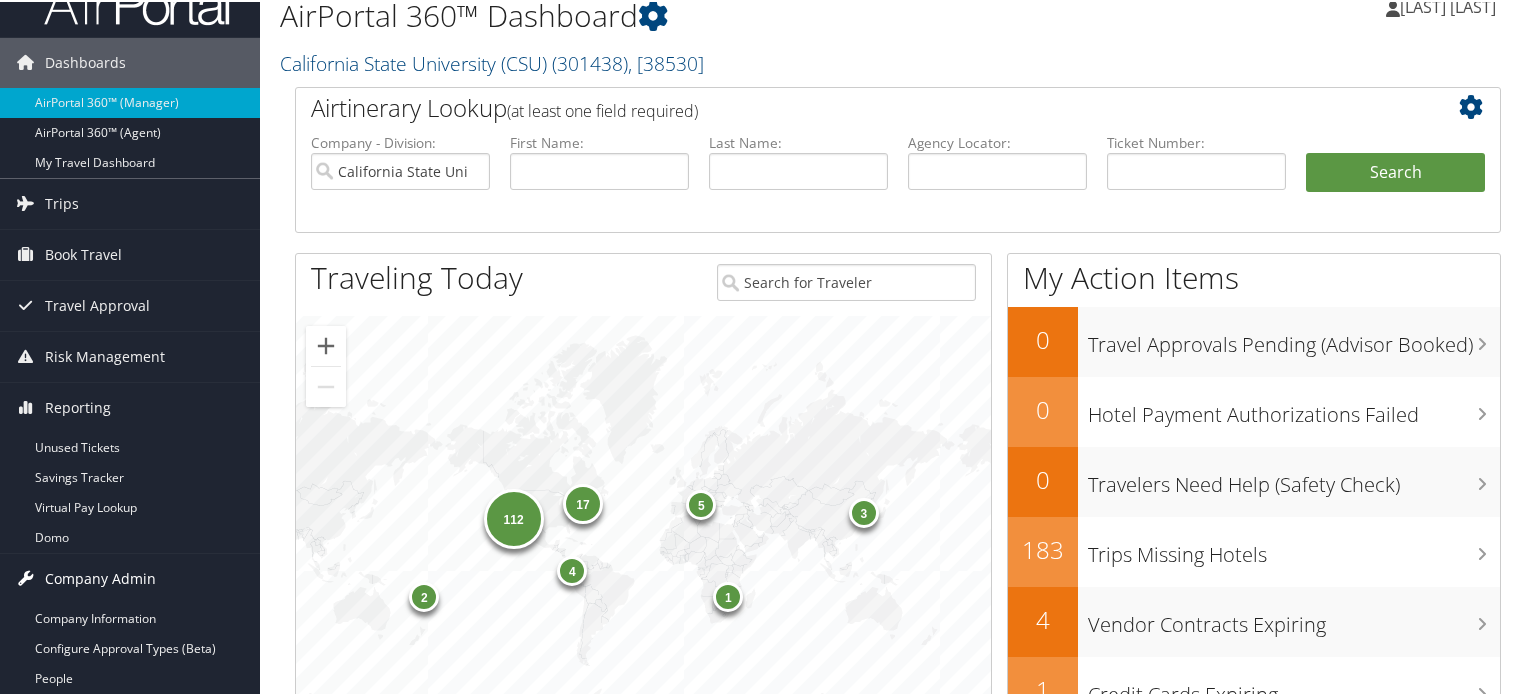 scroll, scrollTop: 28, scrollLeft: 0, axis: vertical 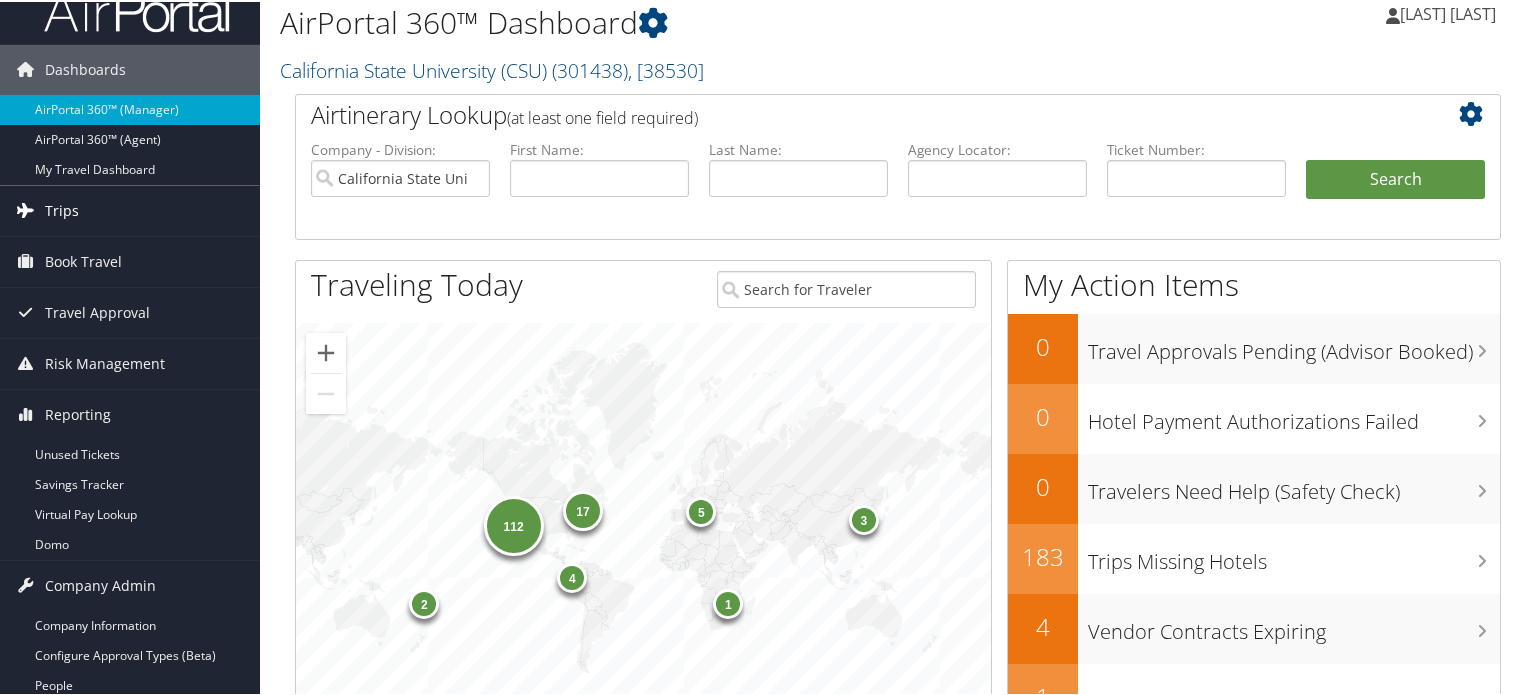 click on "Trips" at bounding box center [62, 209] 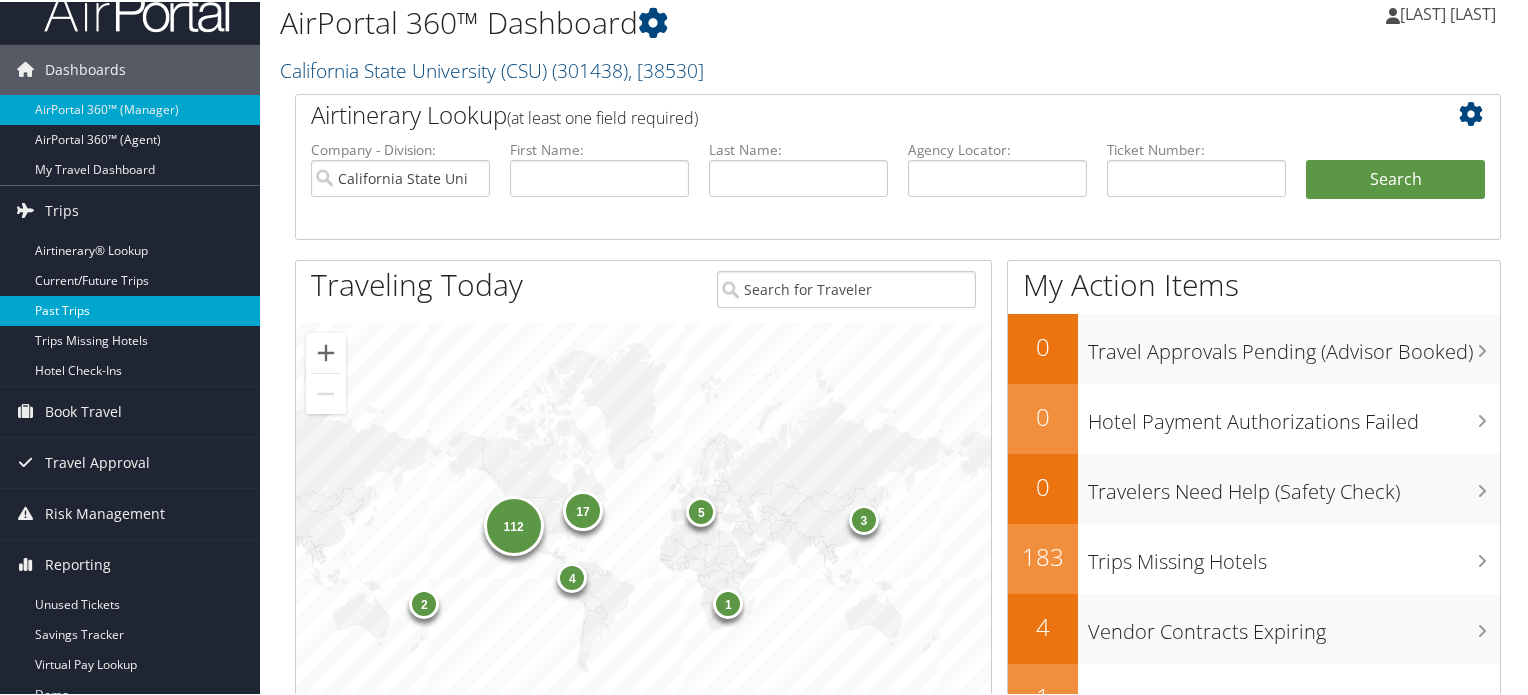 click on "Past Trips" at bounding box center [130, 309] 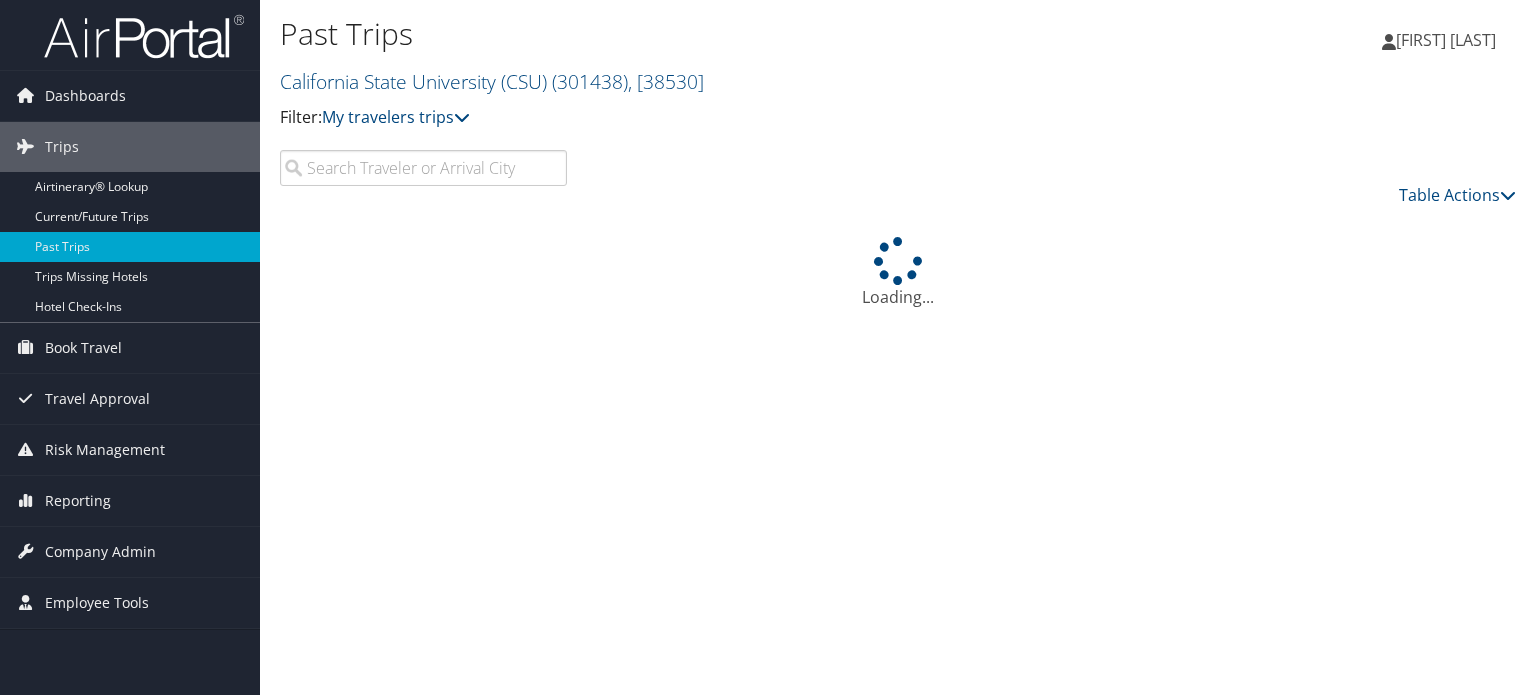 scroll, scrollTop: 0, scrollLeft: 0, axis: both 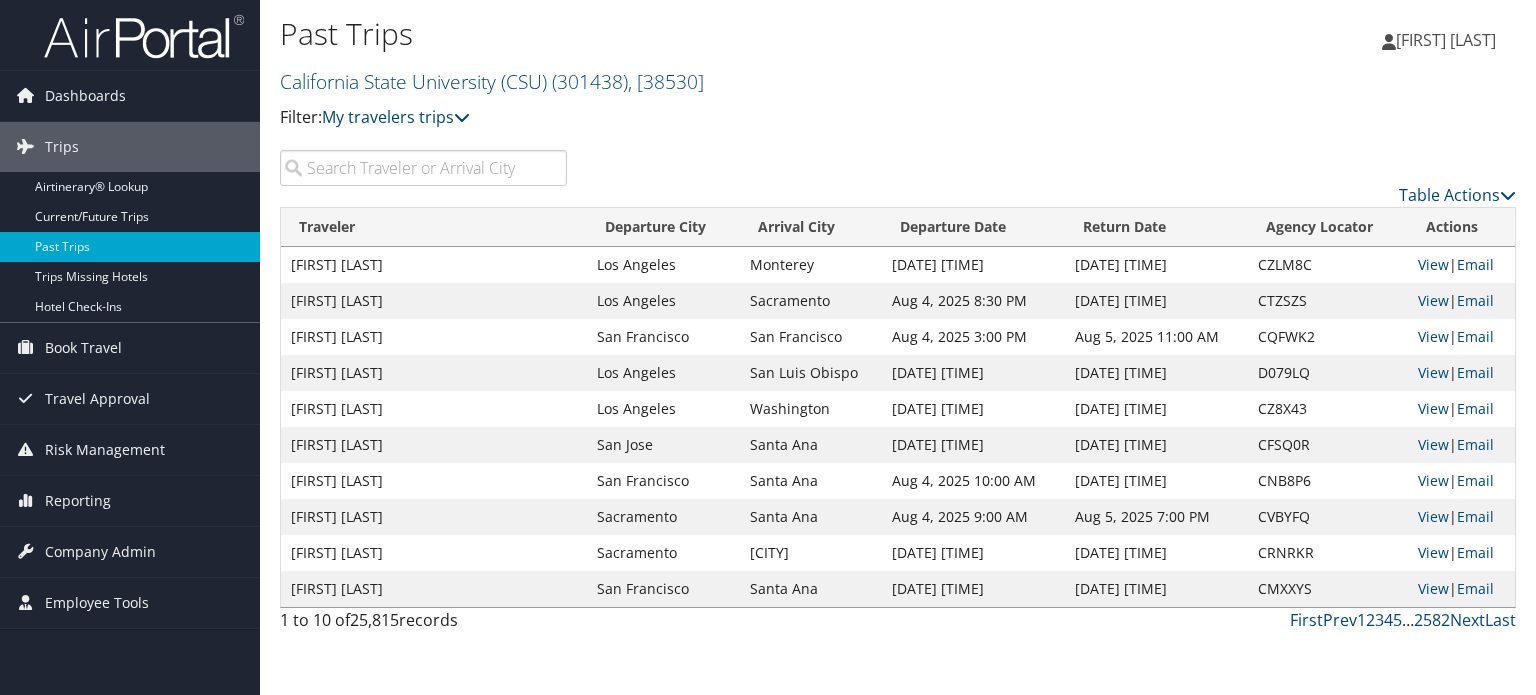 click at bounding box center (423, 168) 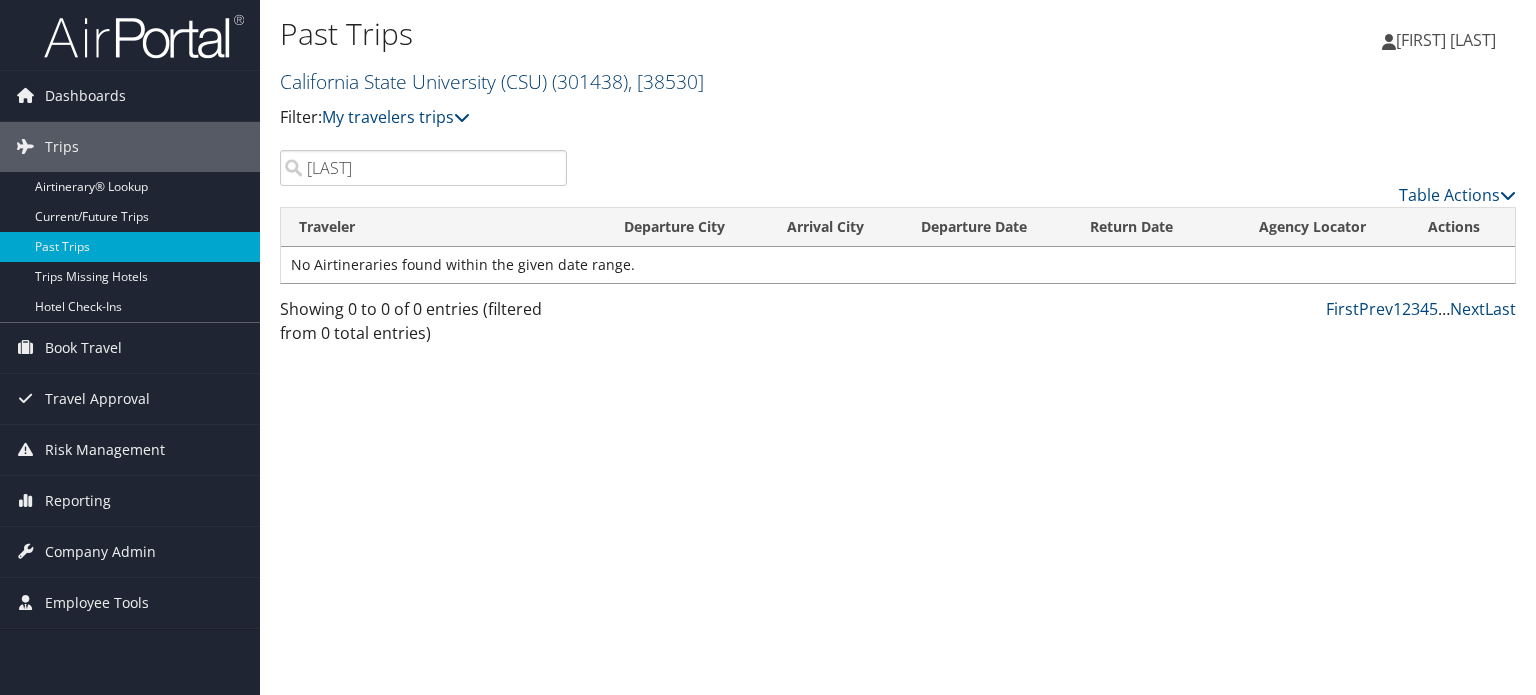 type on "[LAST]" 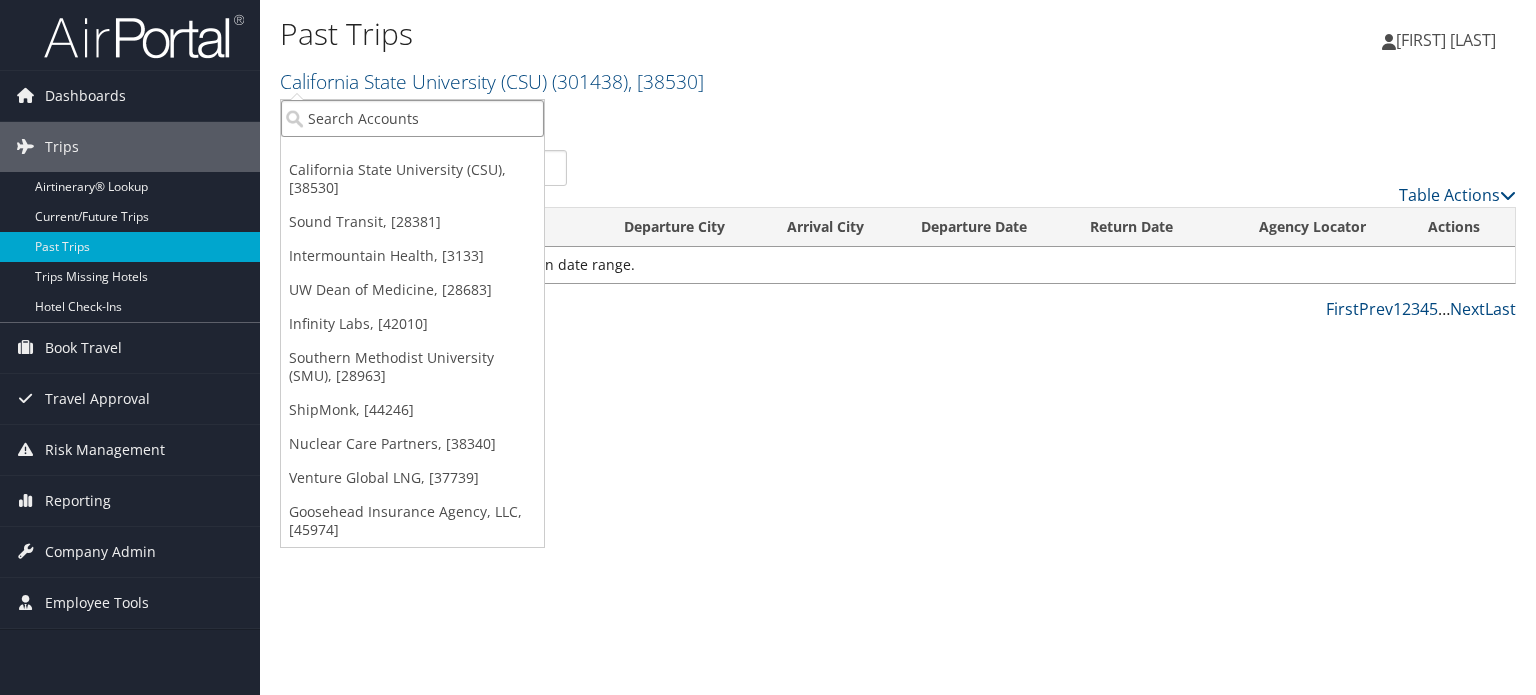 click at bounding box center (412, 118) 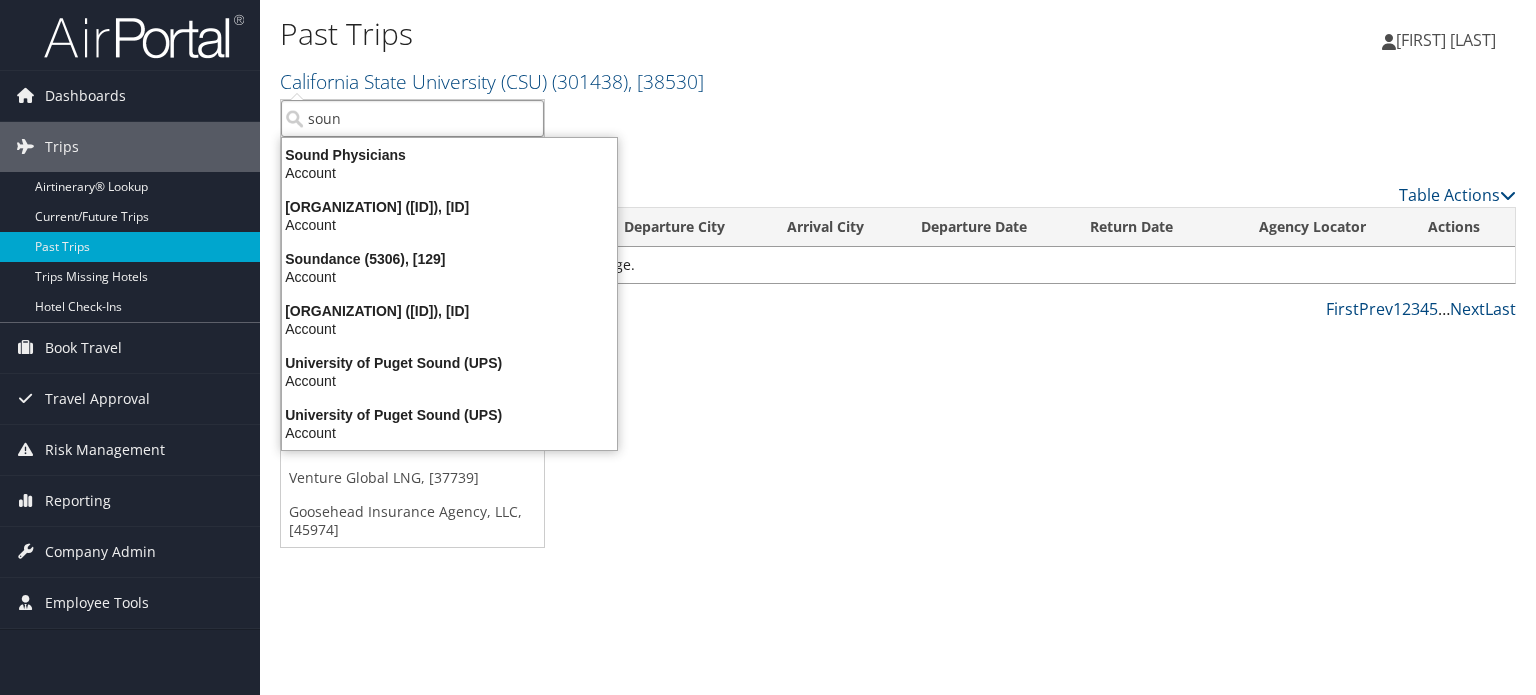 type on "sound" 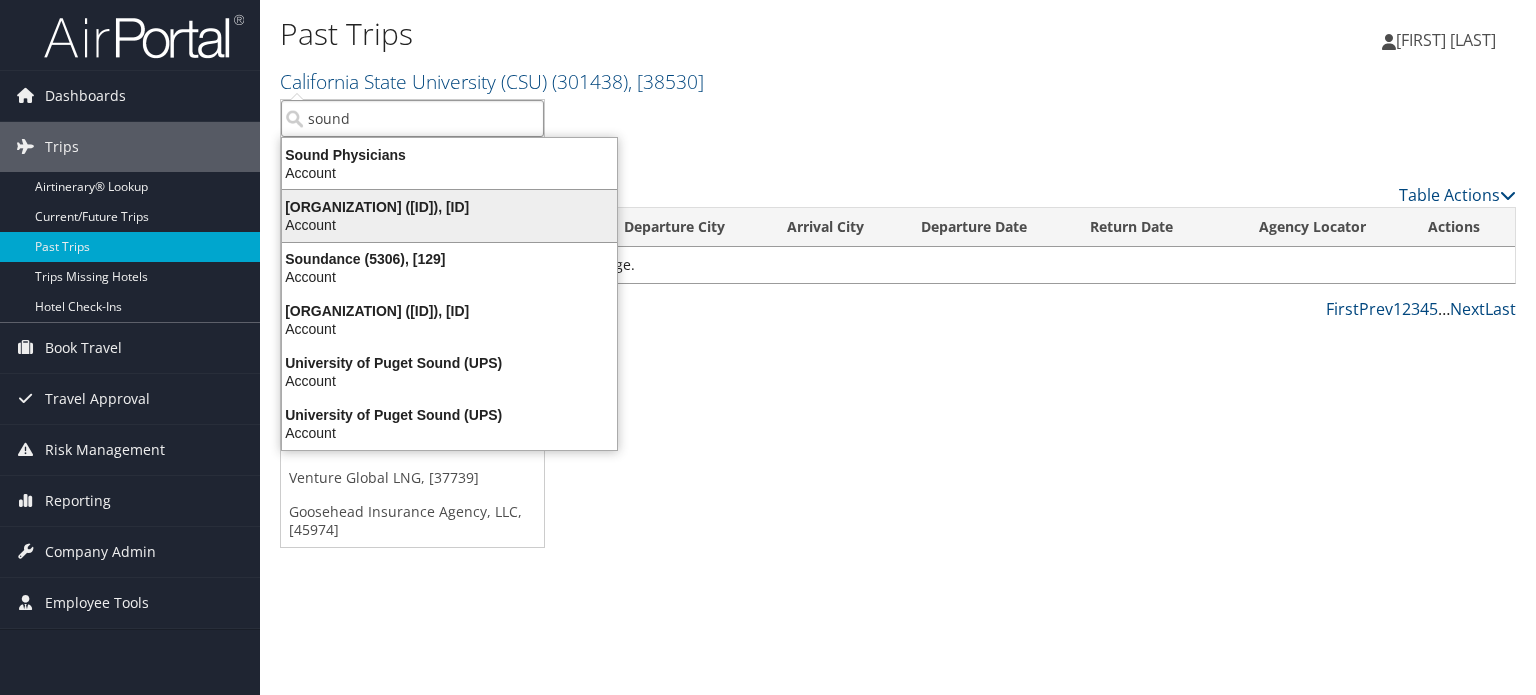 click on "Account" at bounding box center [449, 225] 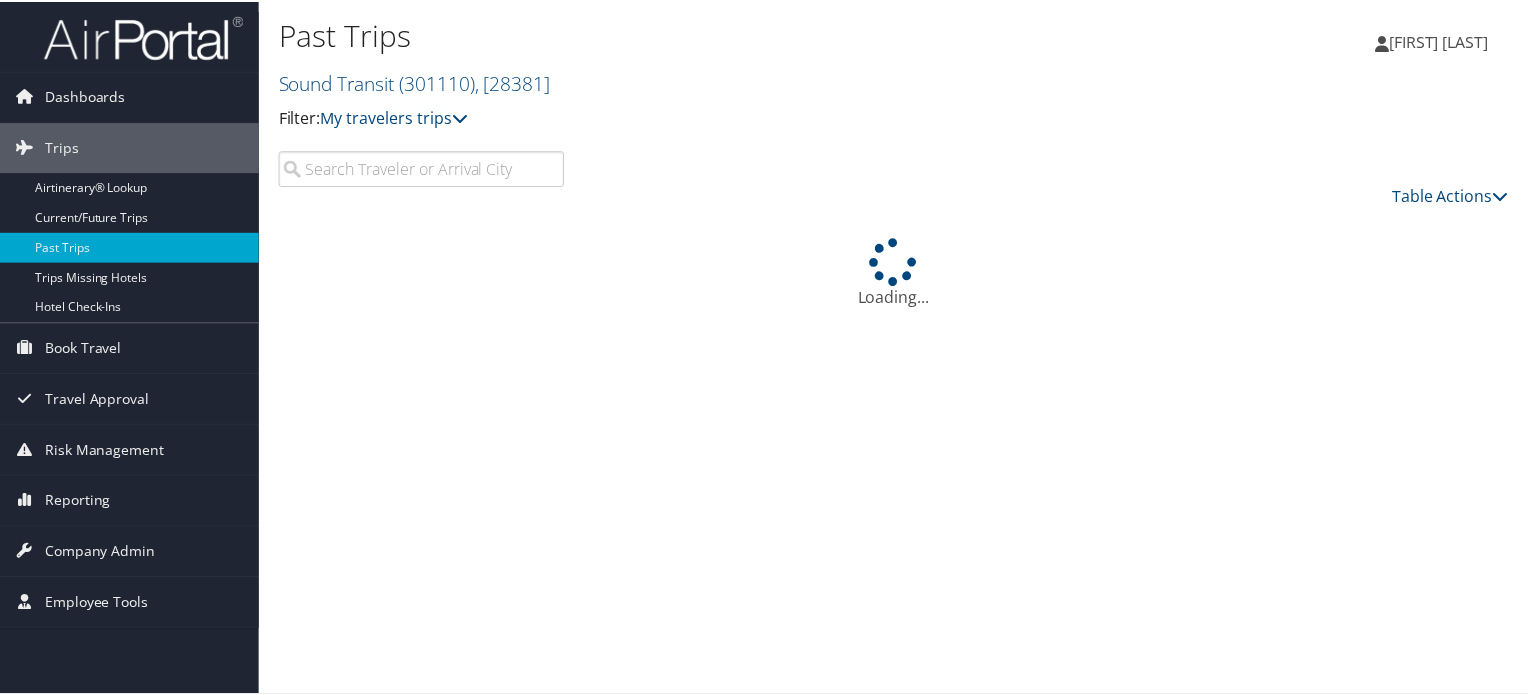 scroll, scrollTop: 0, scrollLeft: 0, axis: both 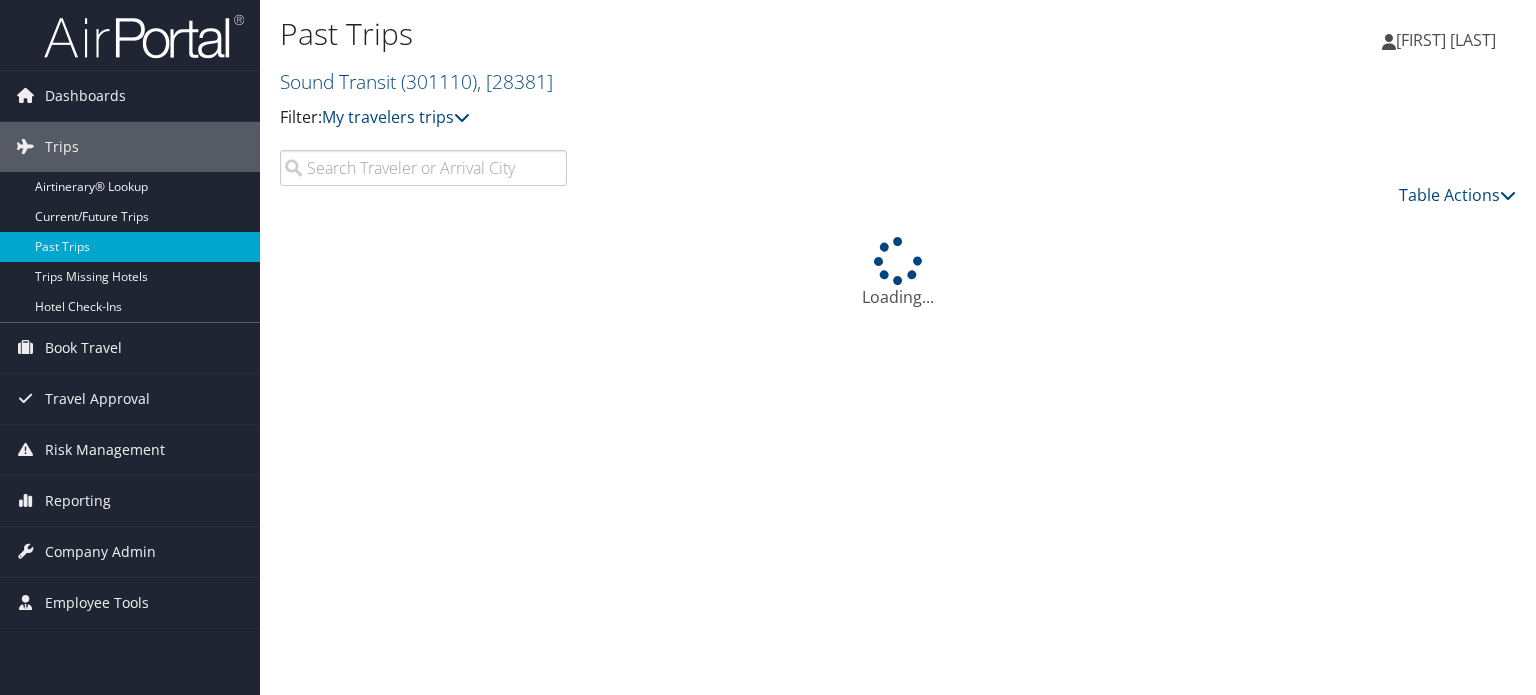 click at bounding box center [423, 168] 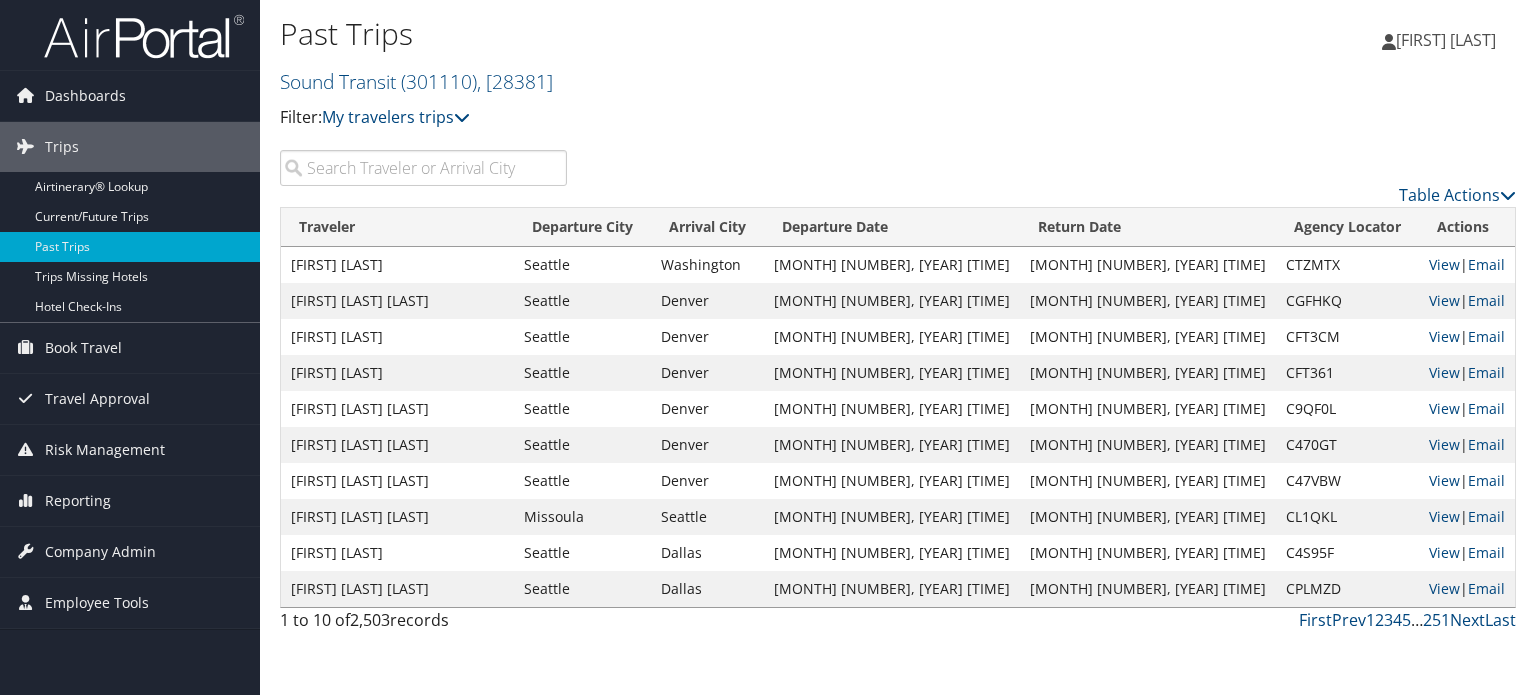 paste on "Greenfelder" 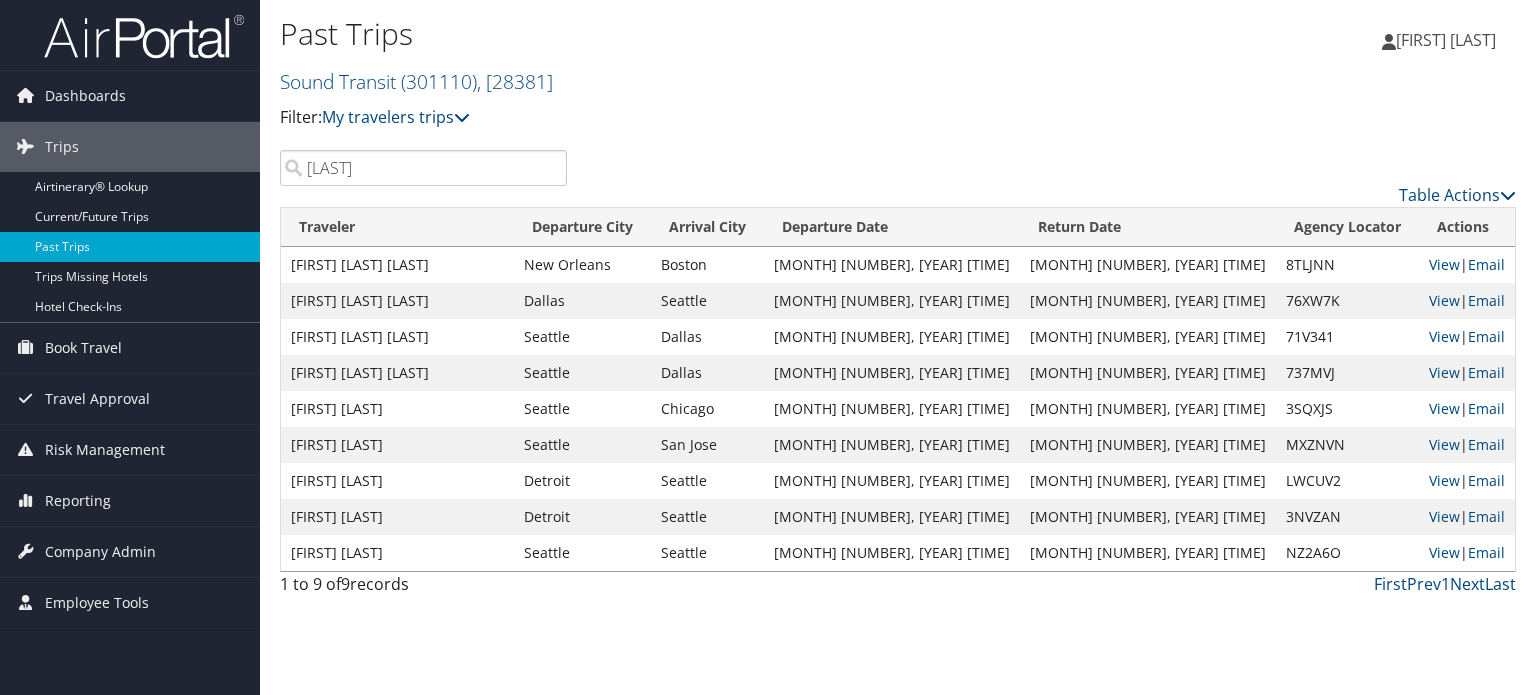type on "Greenfelder" 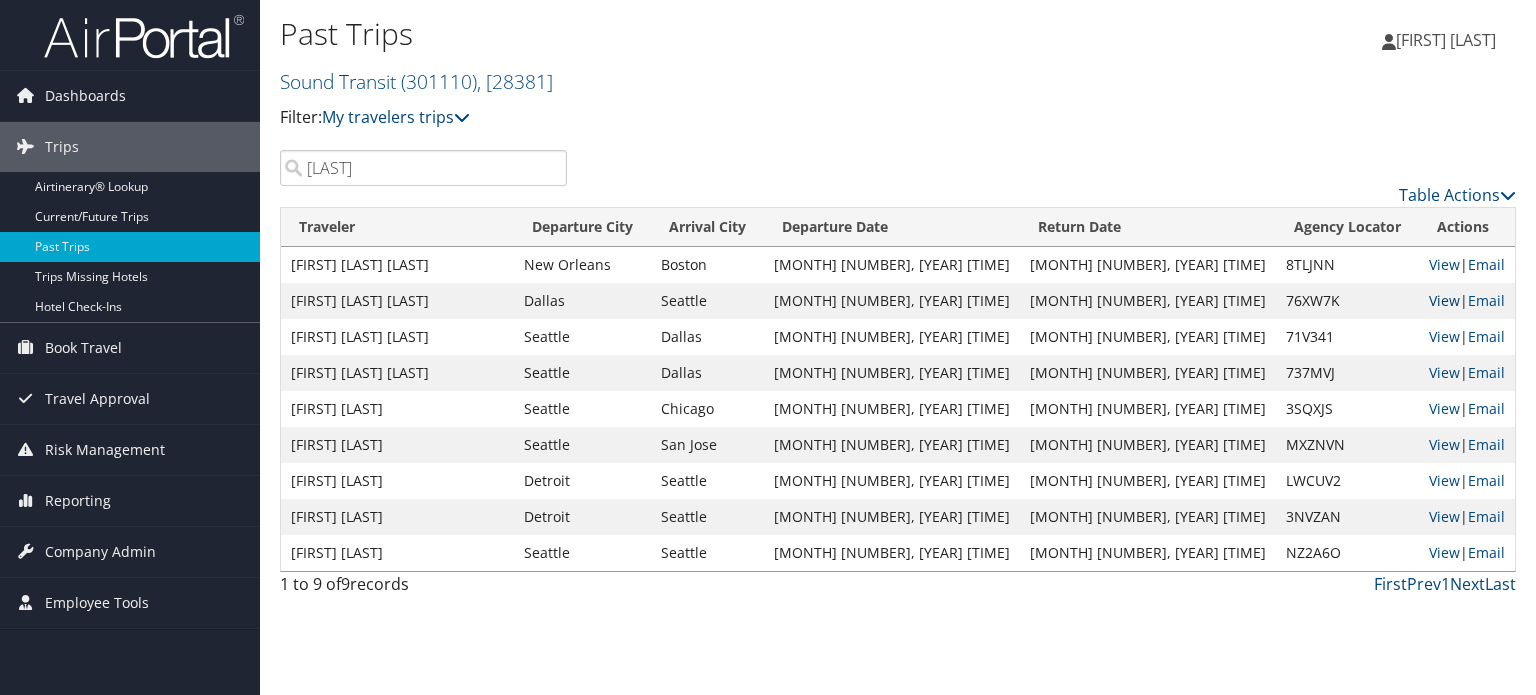 click on "View" at bounding box center [1444, 300] 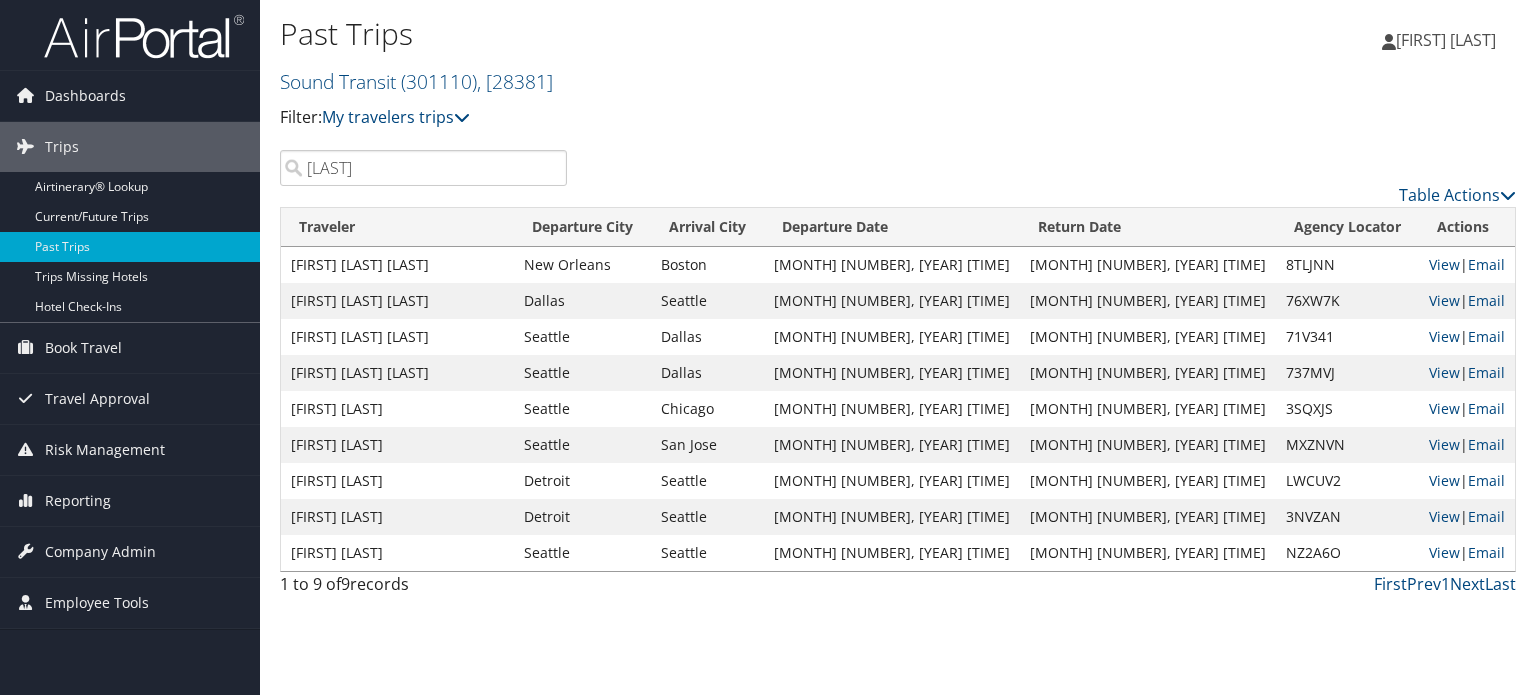 click on "New Orleans" at bounding box center (582, 265) 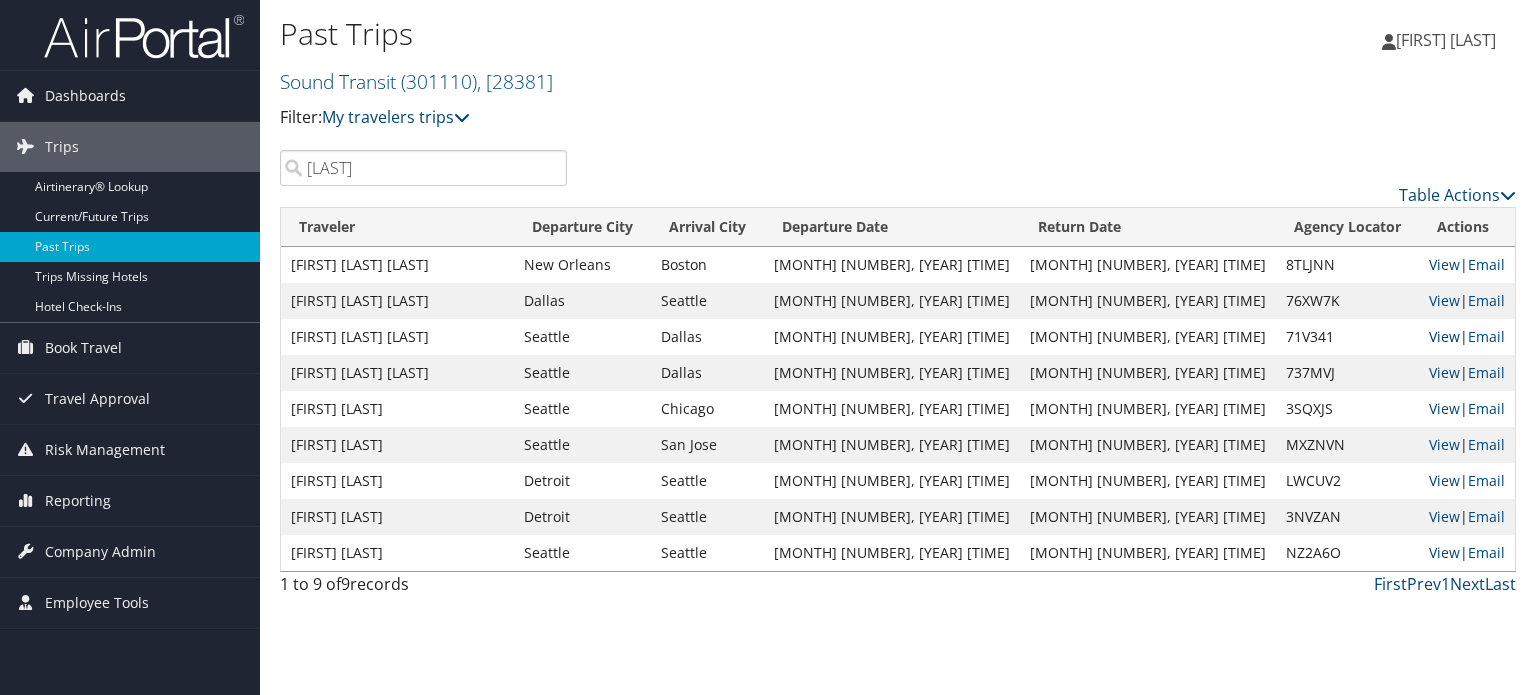 click on "View" at bounding box center (1444, 336) 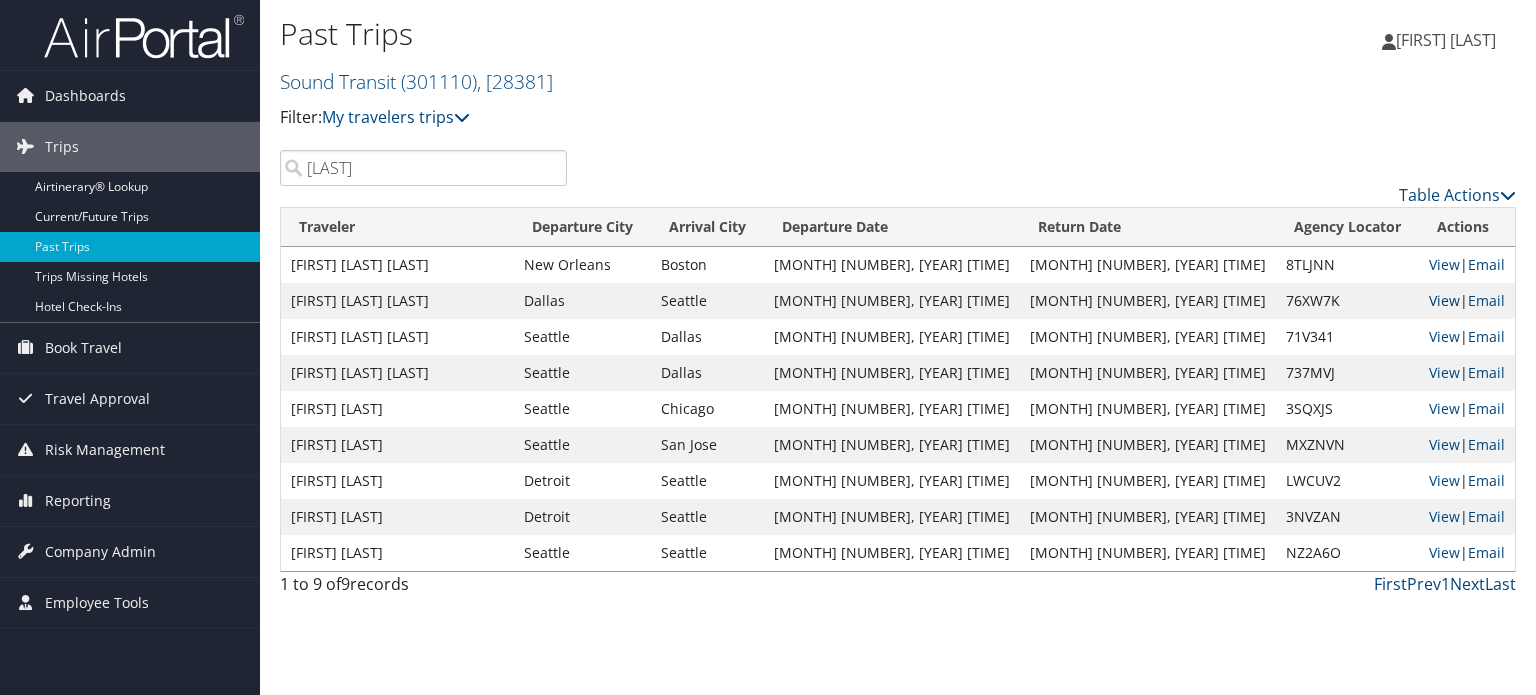 click on "View" at bounding box center (1444, 300) 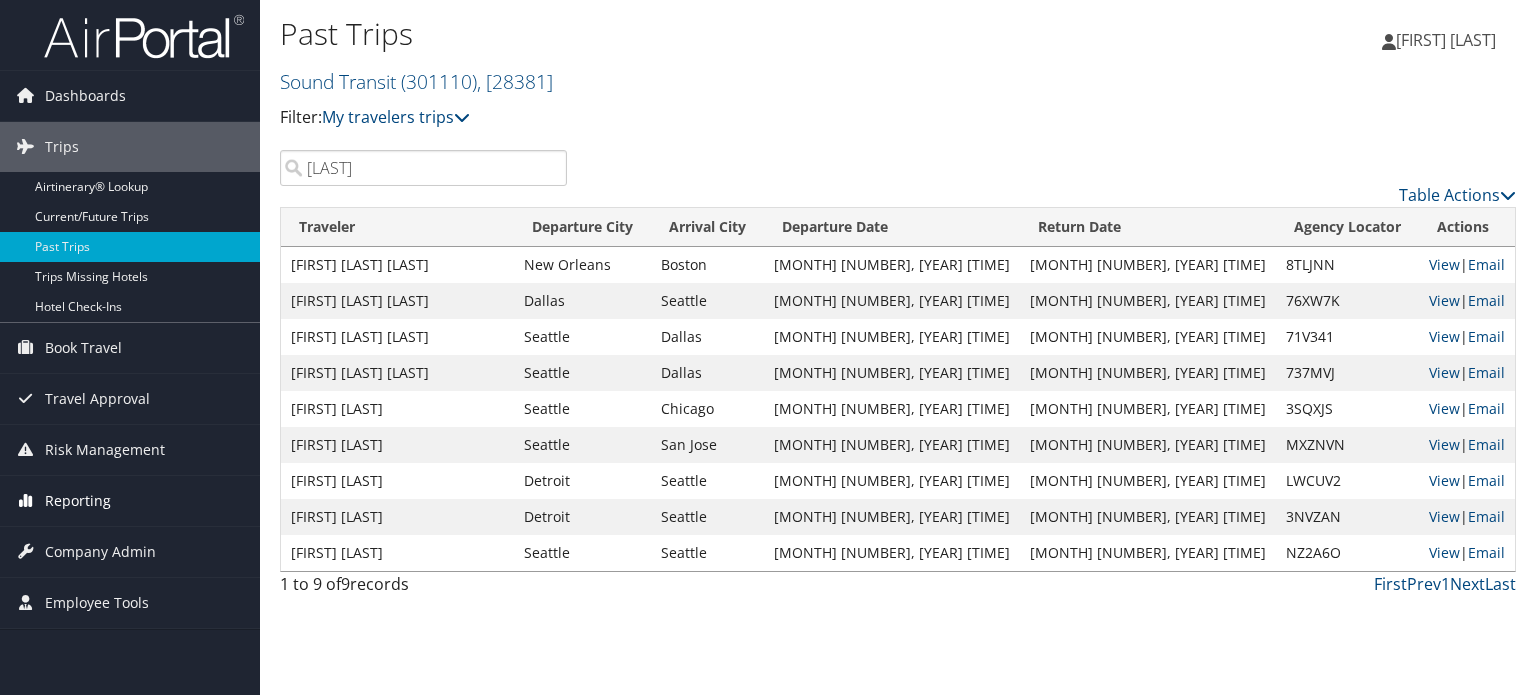click on "Reporting" at bounding box center (78, 501) 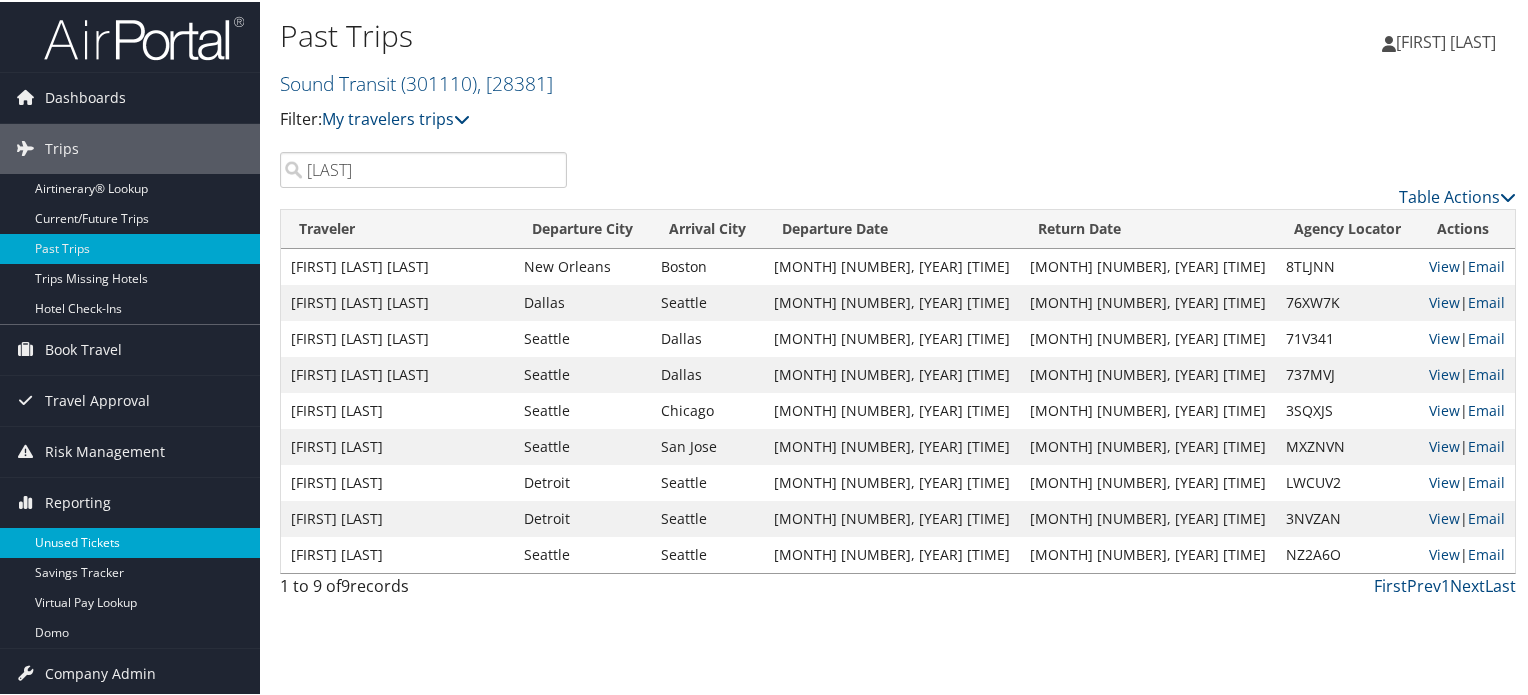 click on "Unused Tickets" at bounding box center [130, 541] 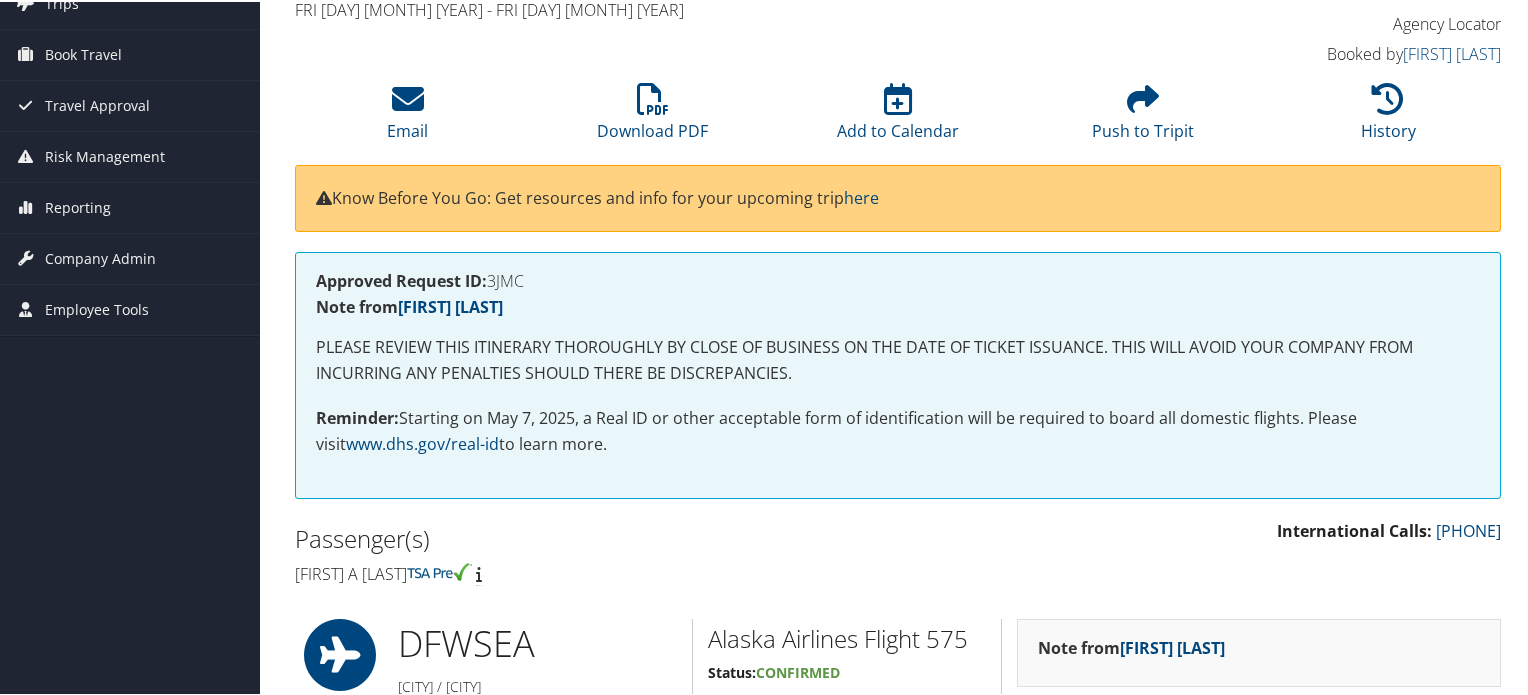 scroll, scrollTop: 144, scrollLeft: 0, axis: vertical 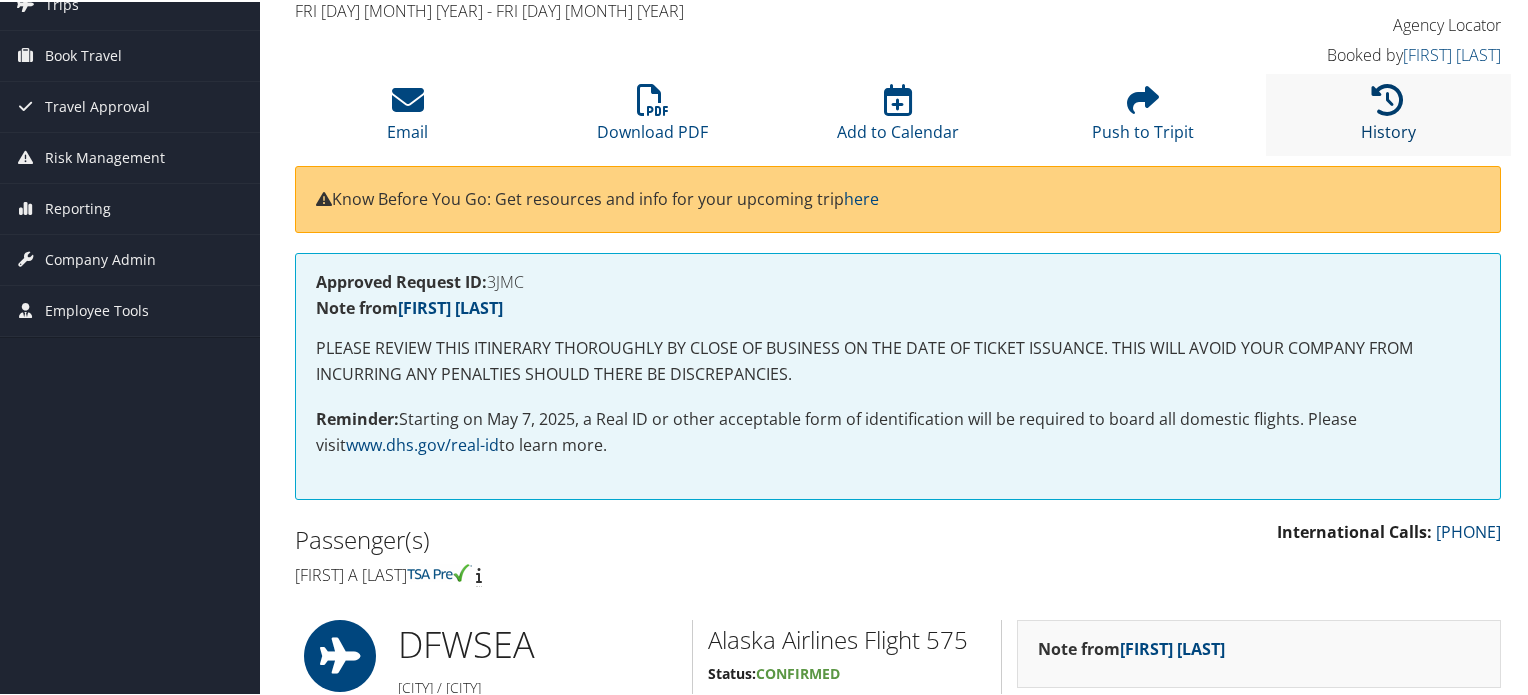 click at bounding box center (1388, 98) 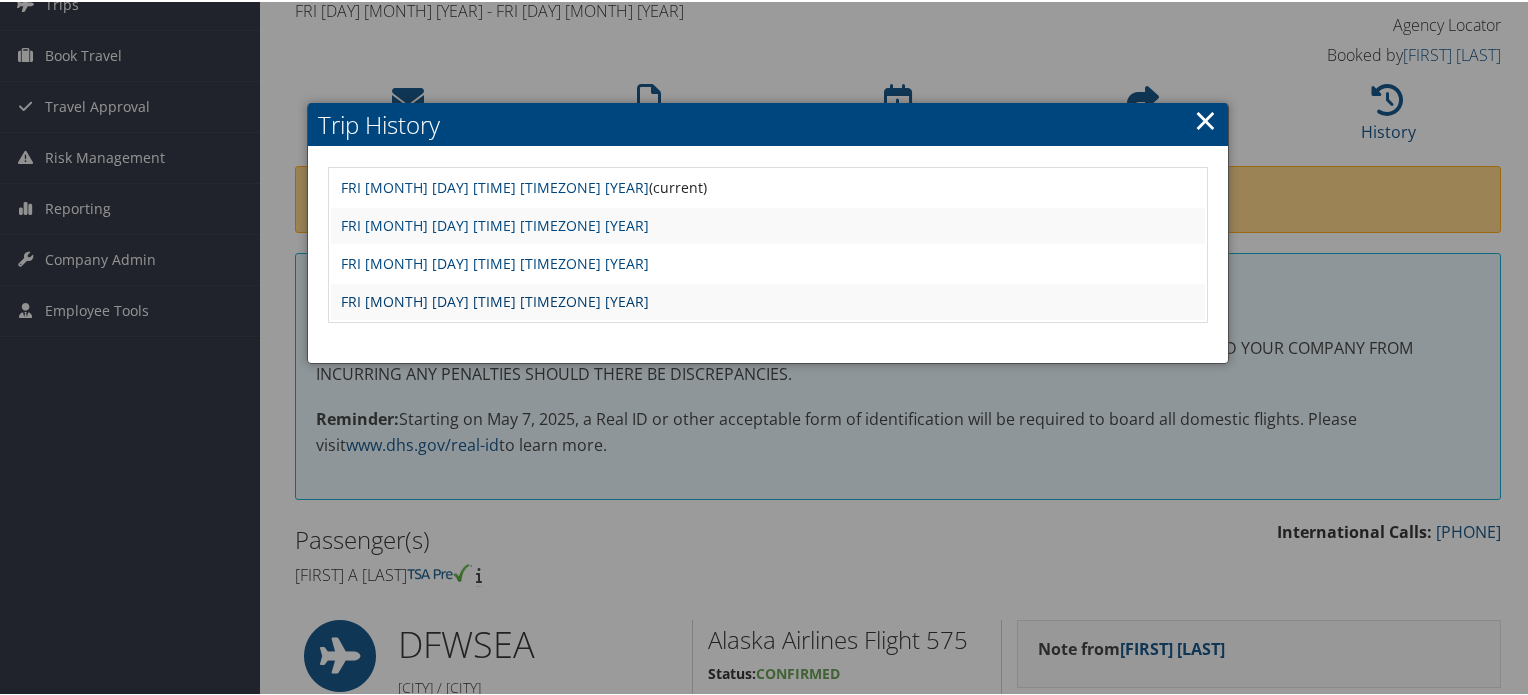 click on "FRI [MONTH] [DAY] [TIME] [TIMEZONE] [YEAR]" at bounding box center [495, 299] 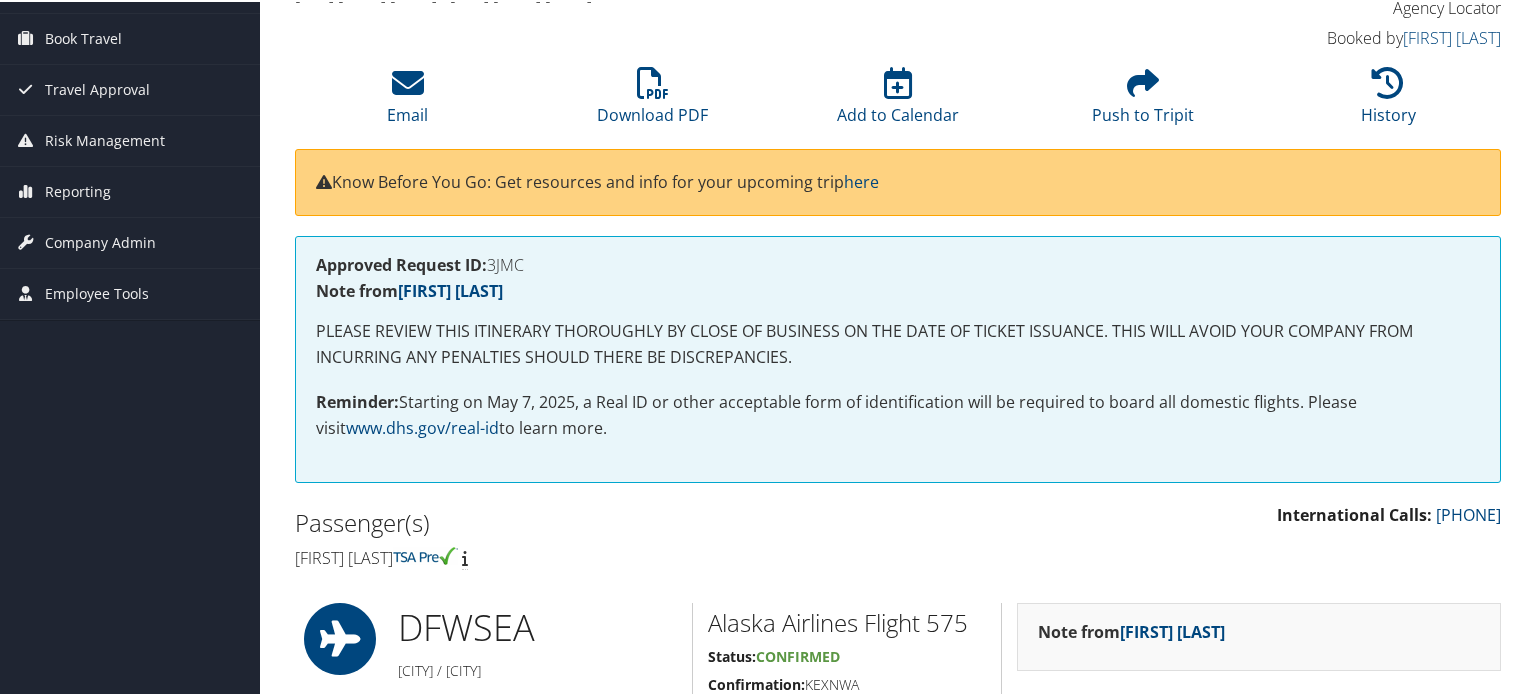 scroll, scrollTop: 141, scrollLeft: 0, axis: vertical 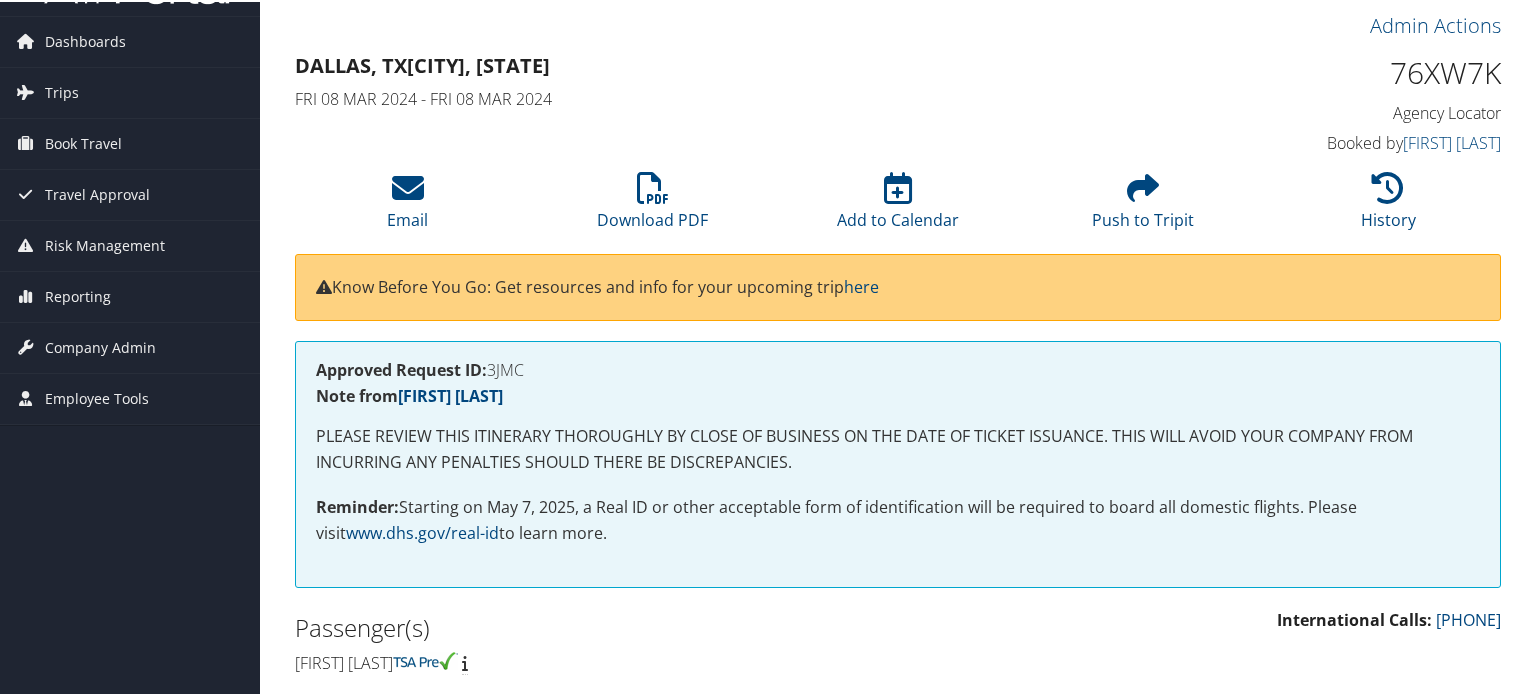 drag, startPoint x: 1534, startPoint y: 235, endPoint x: 1456, endPoint y: 490, distance: 266.66272 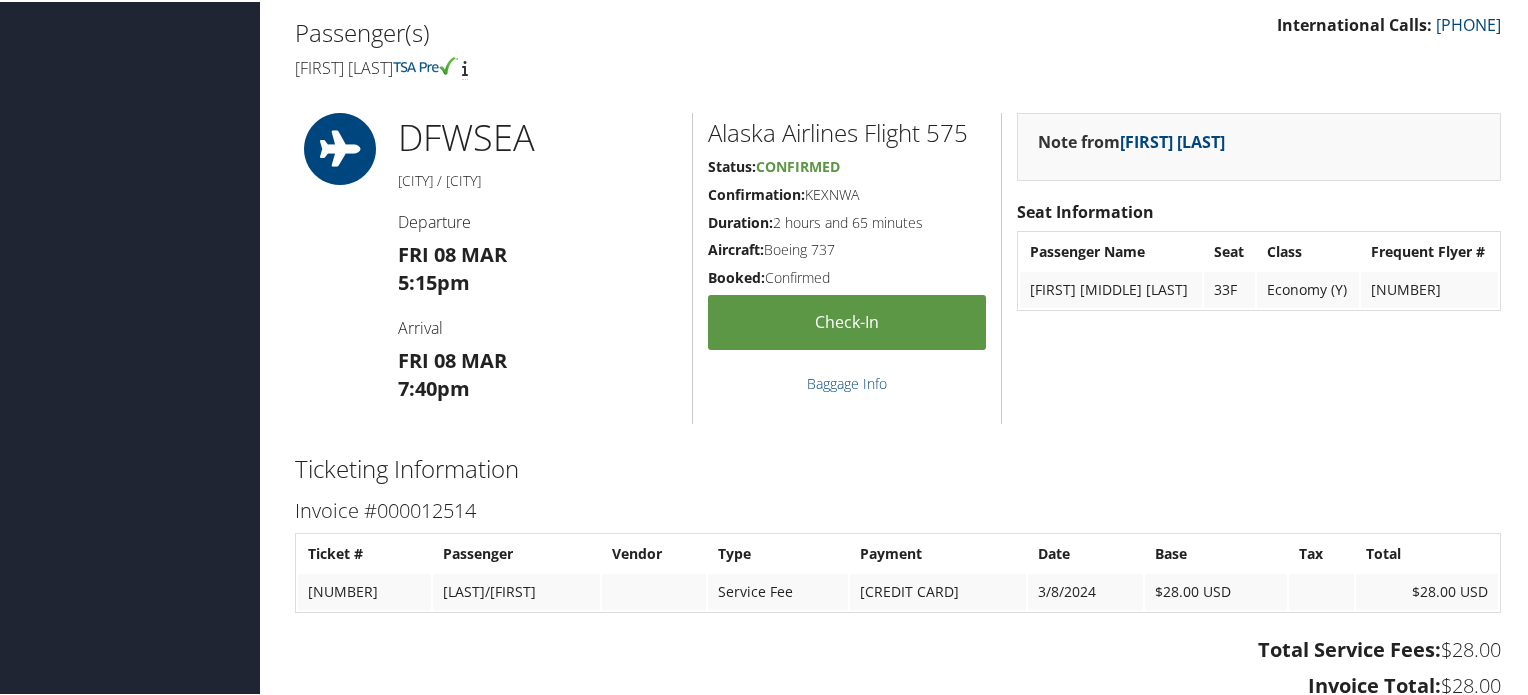 scroll, scrollTop: 663, scrollLeft: 0, axis: vertical 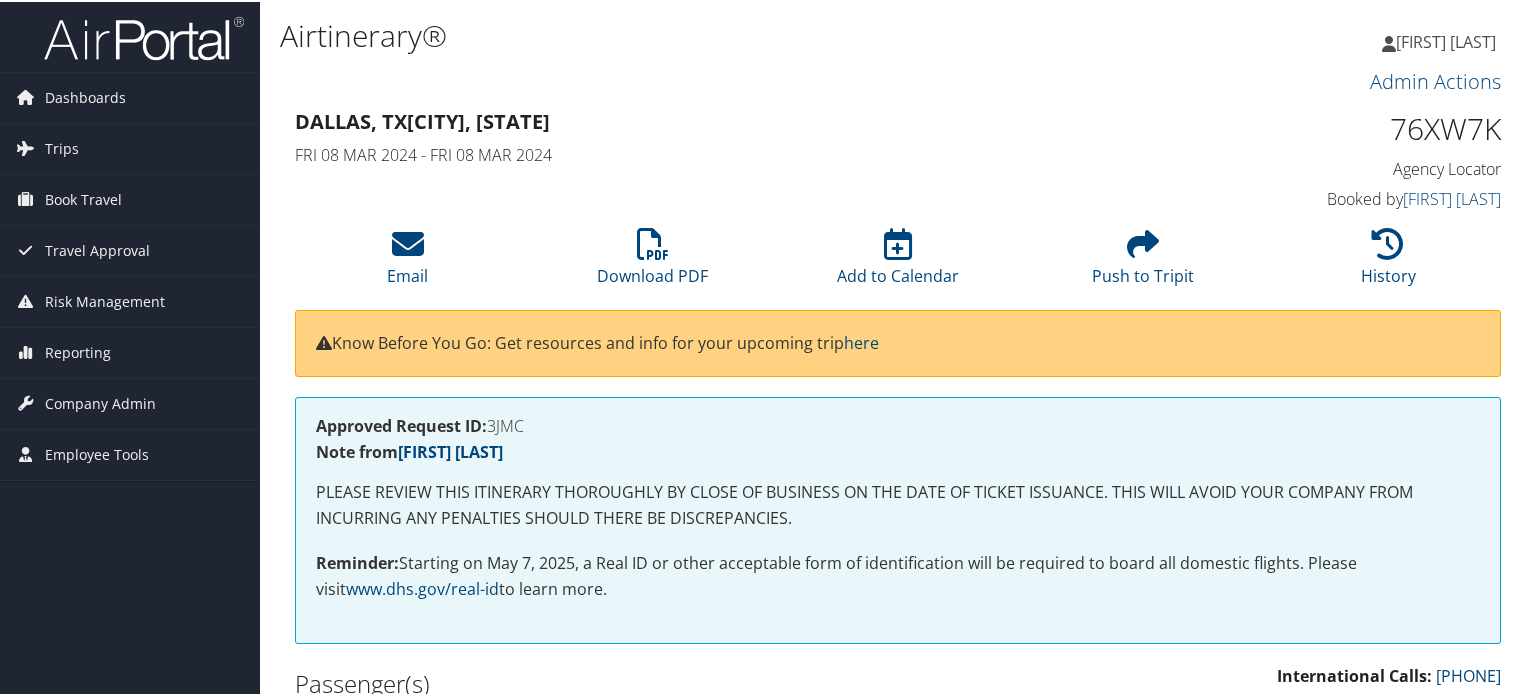 click on "Lingmi Hungyo
Lingmi Hungyo
My Settings
Travel Agency Contacts
Log Consulting Time
View Travel Profile
Give Feedback
Sign Out" at bounding box center (1280, 48) 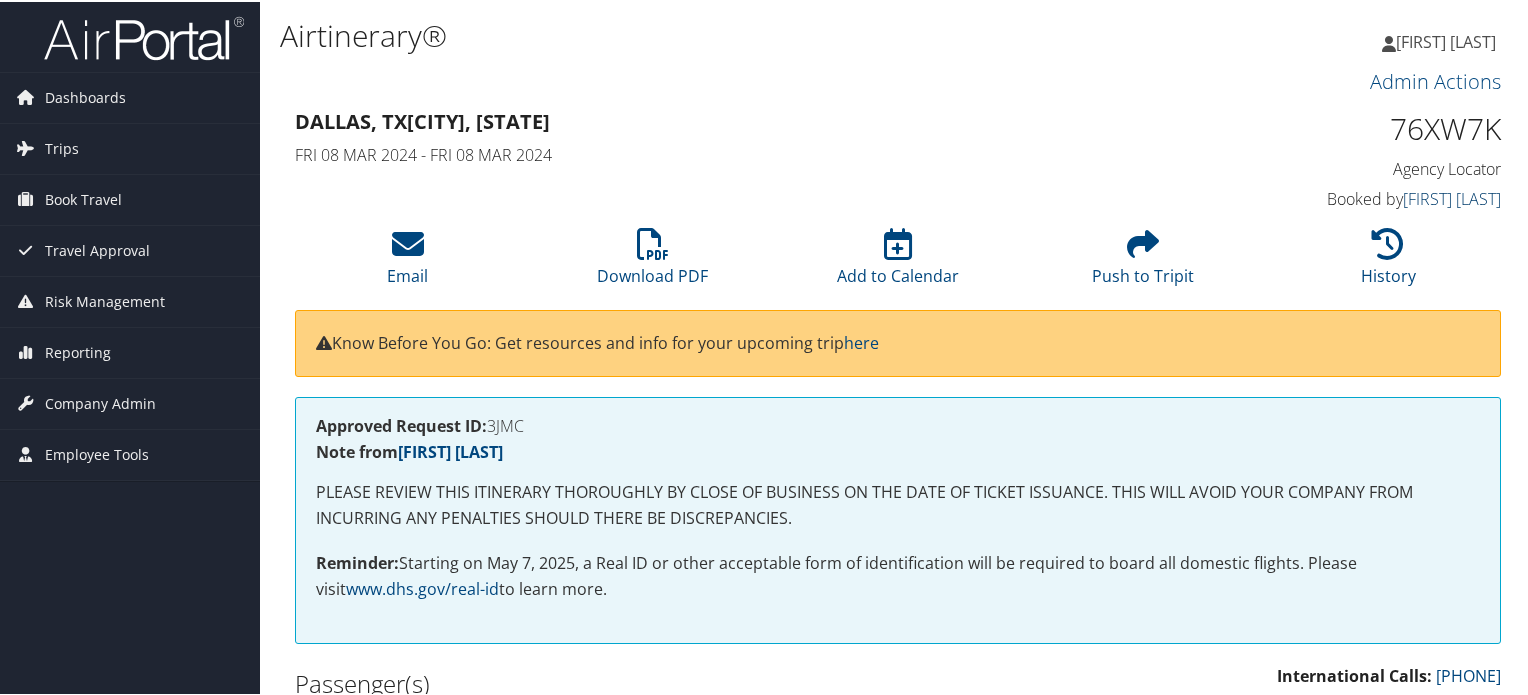 click on "Terri Nicolau" at bounding box center [1452, 197] 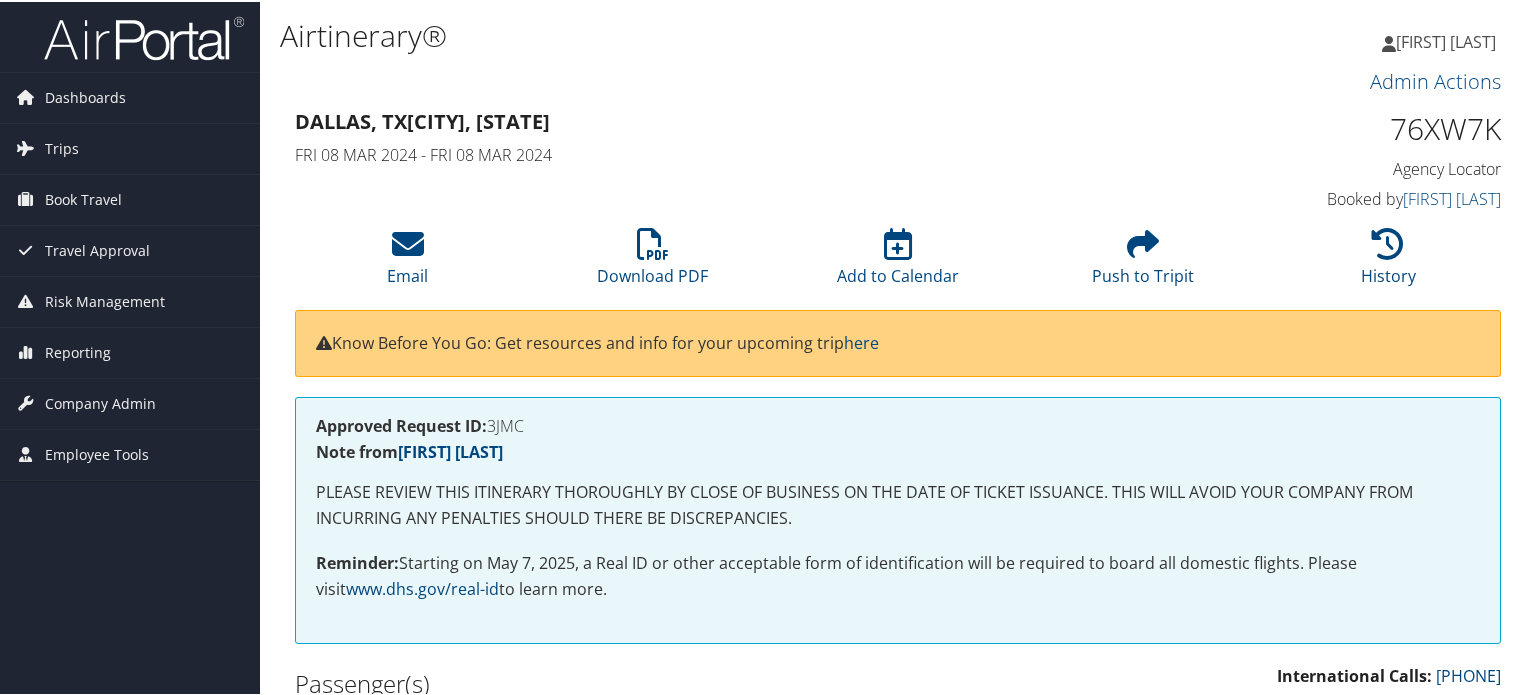 click on "Admin Actions" at bounding box center [898, 80] 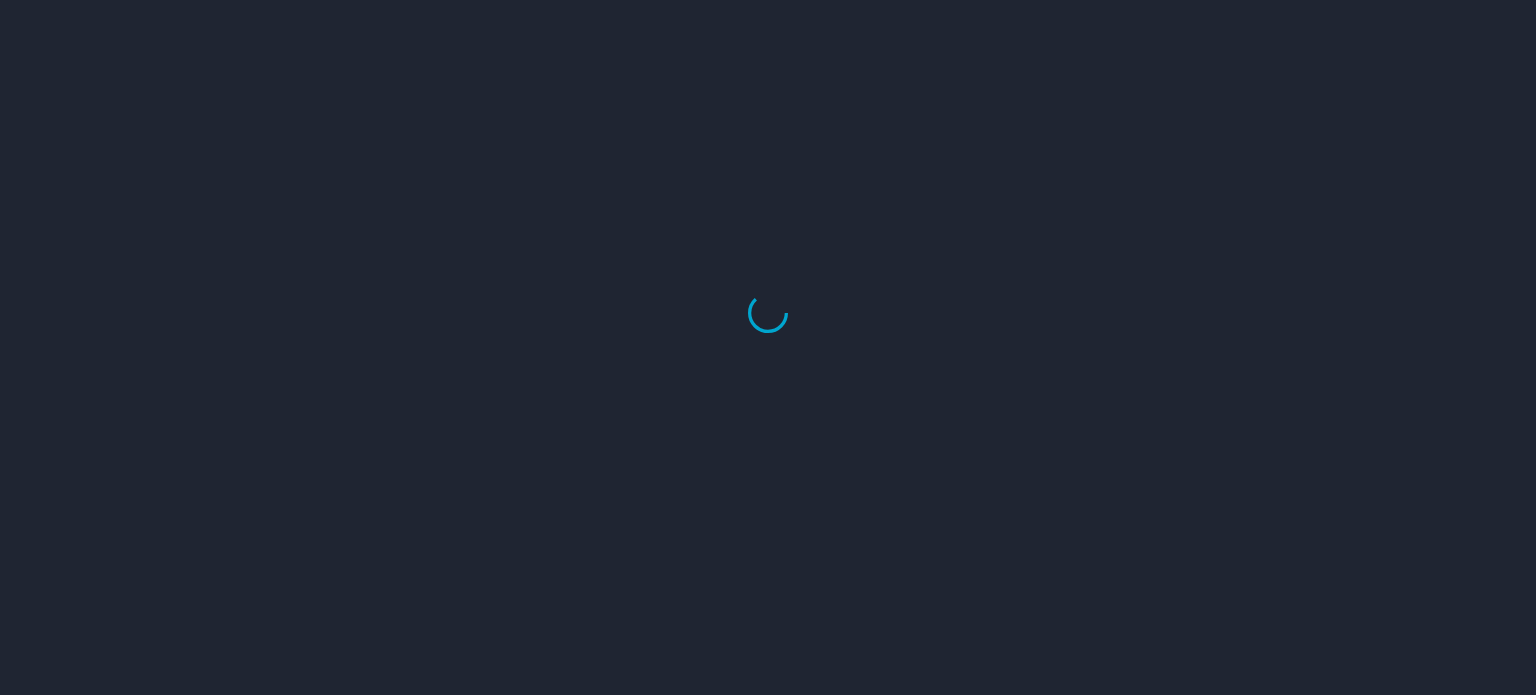 scroll, scrollTop: 0, scrollLeft: 0, axis: both 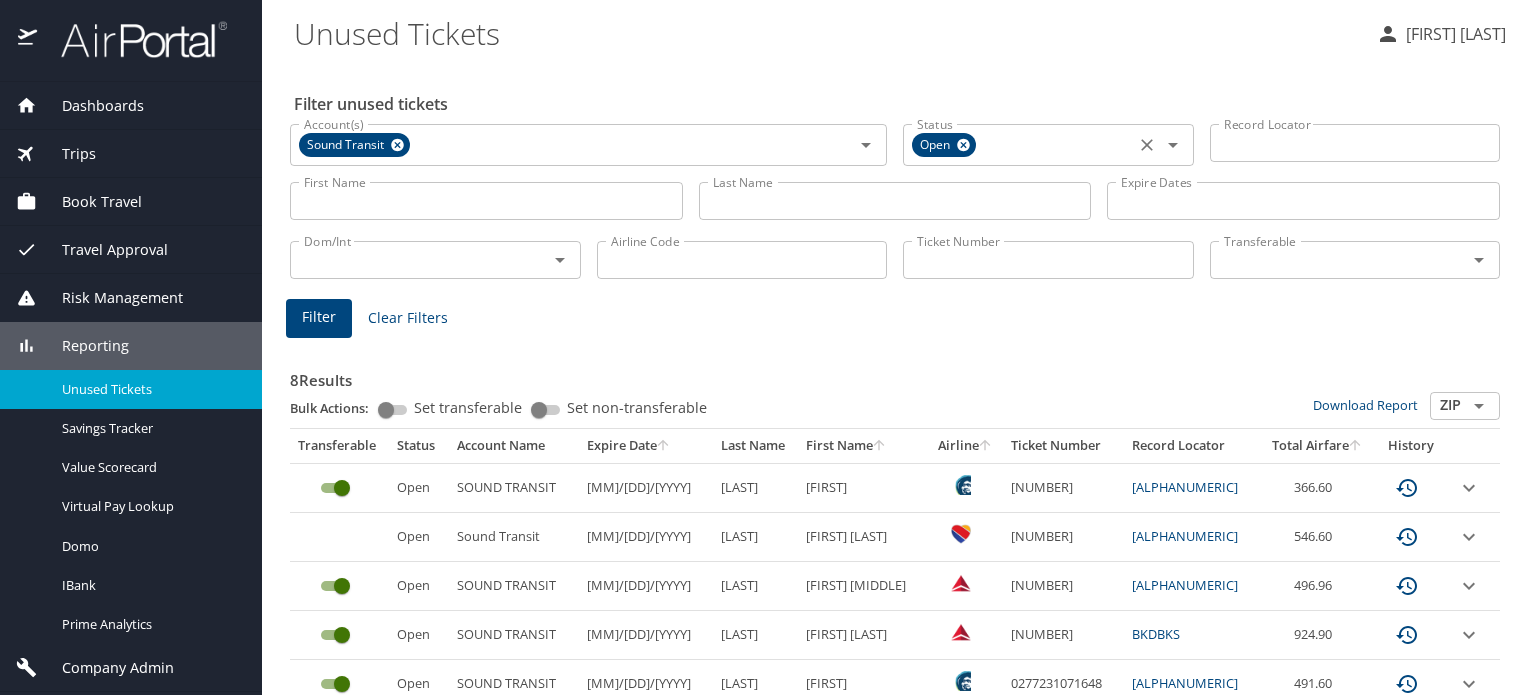 click 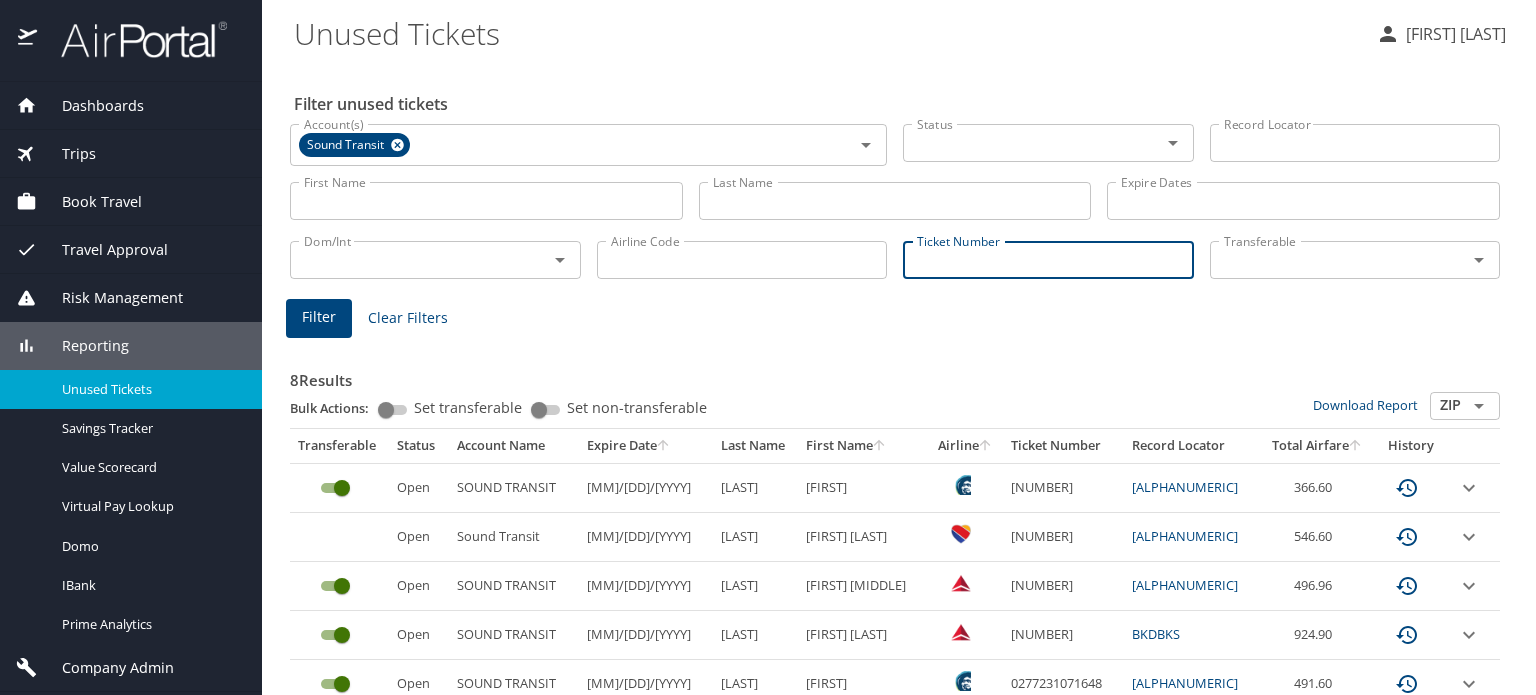 click on "Ticket Number" at bounding box center [1048, 260] 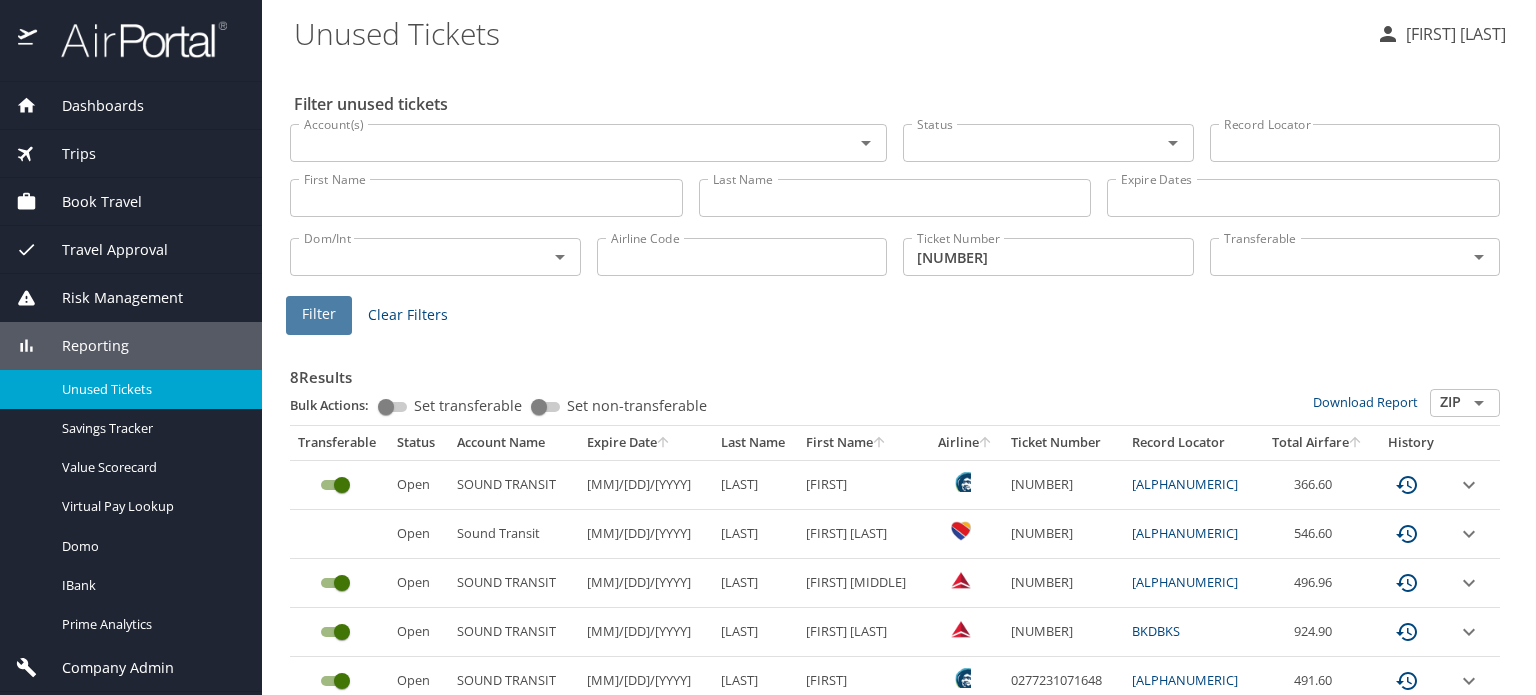 click on "Filter" at bounding box center [319, 314] 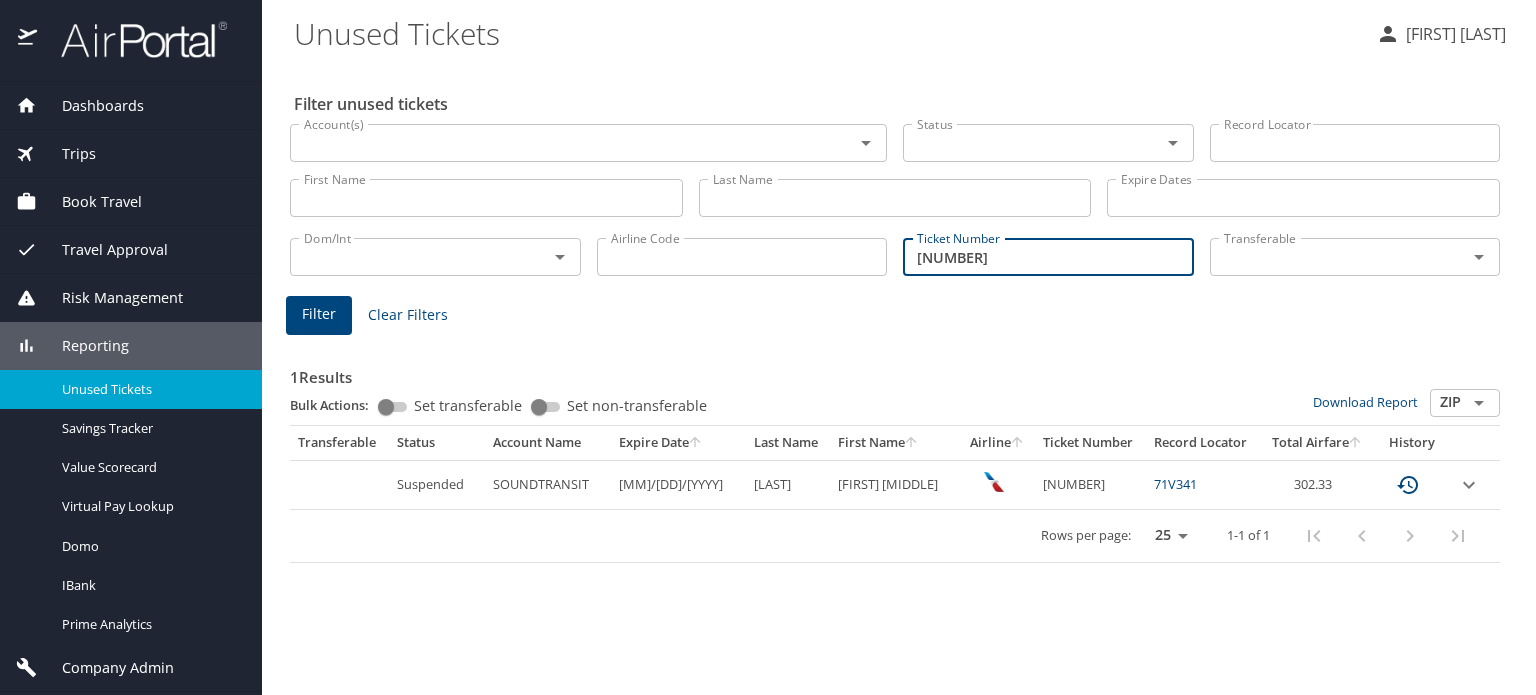 click on "0018097612096" at bounding box center [1048, 257] 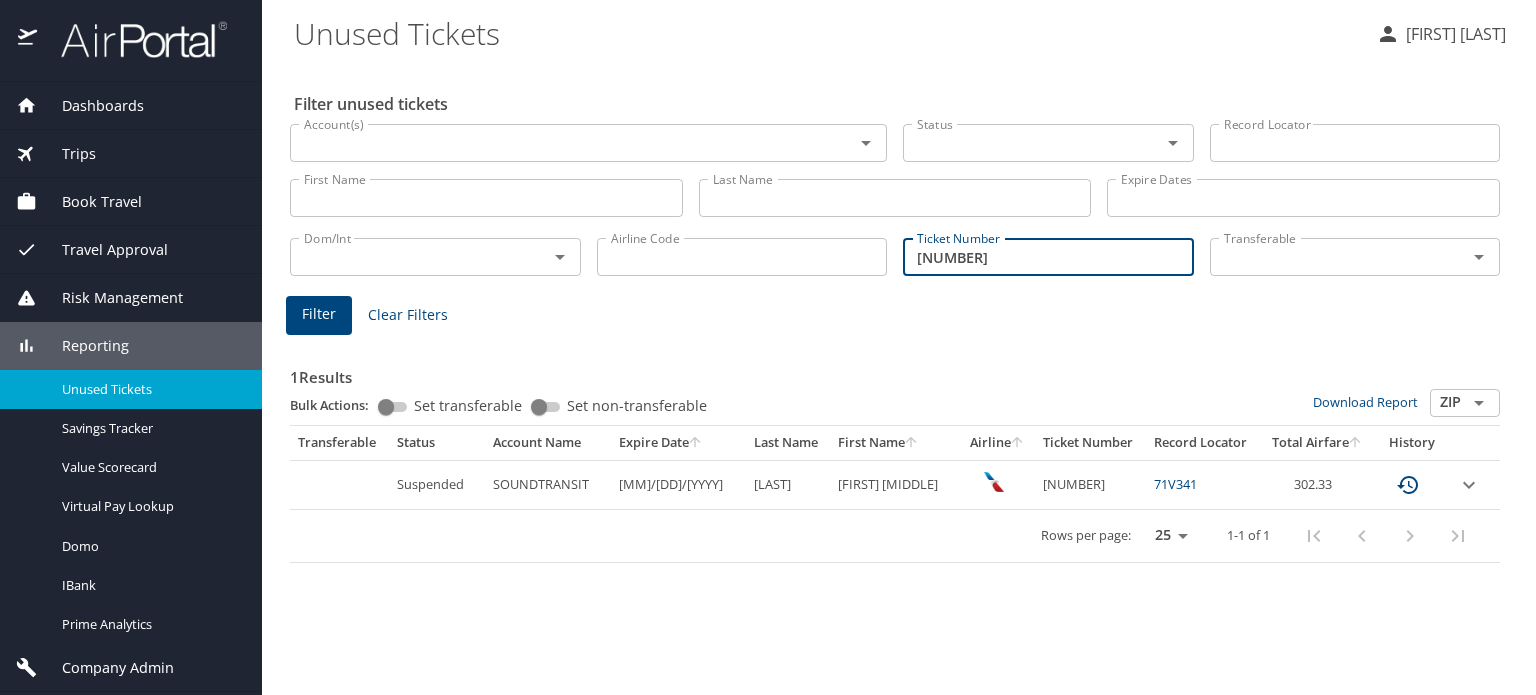 type on "0278097705792" 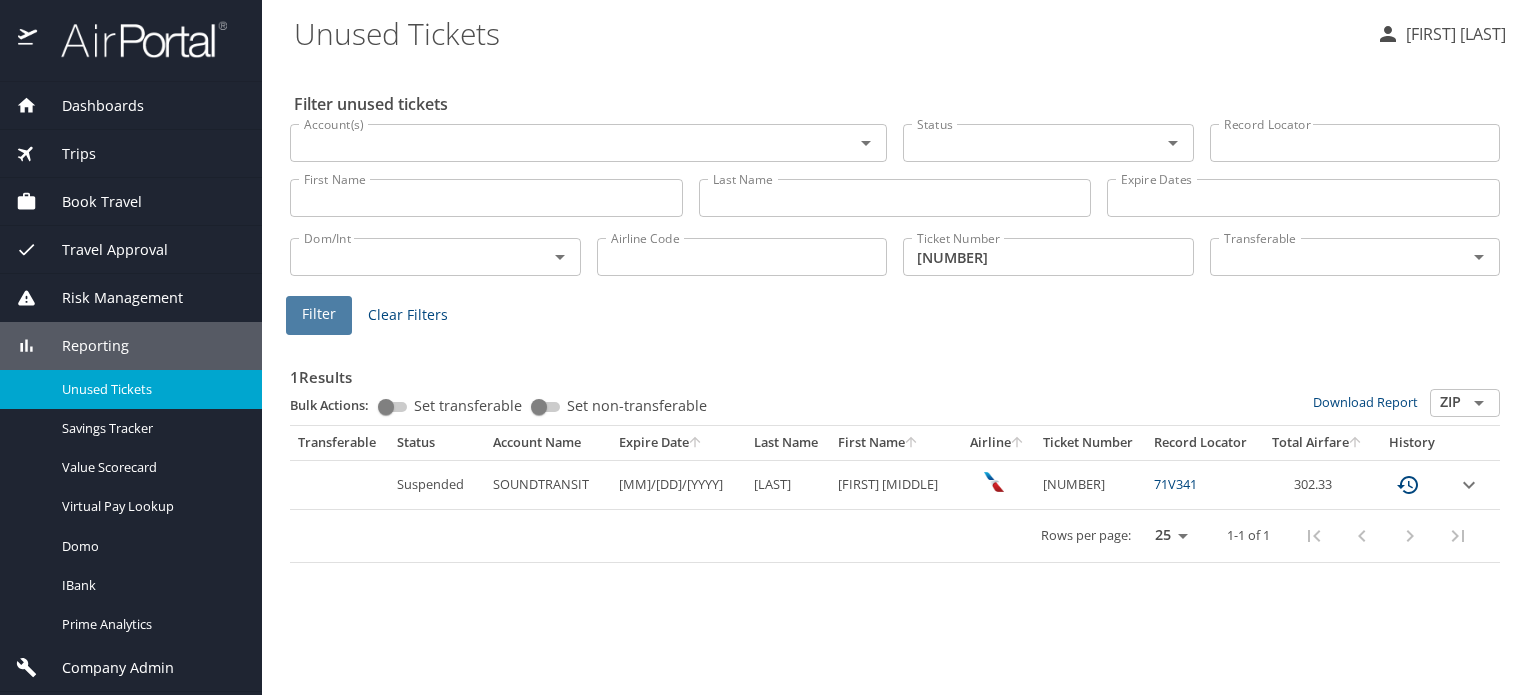 click on "Filter" at bounding box center (319, 315) 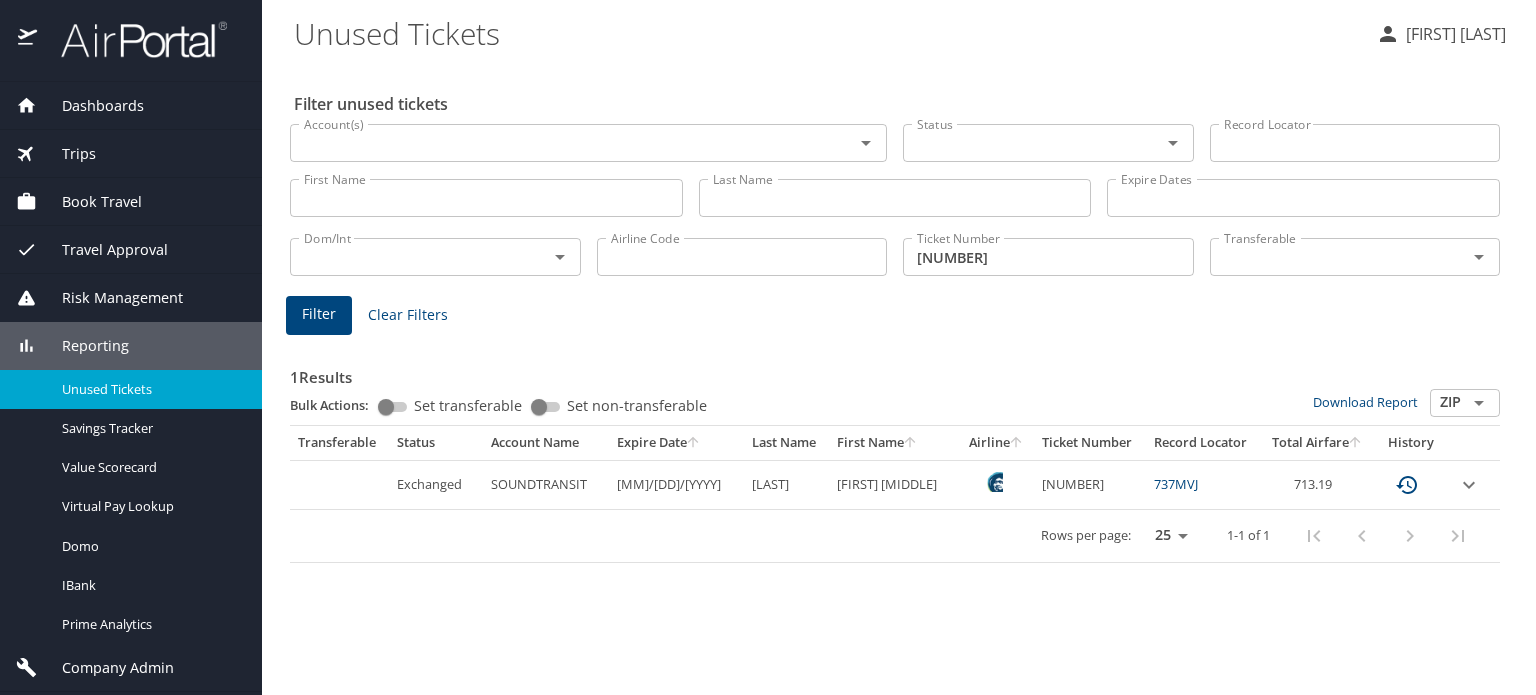 click 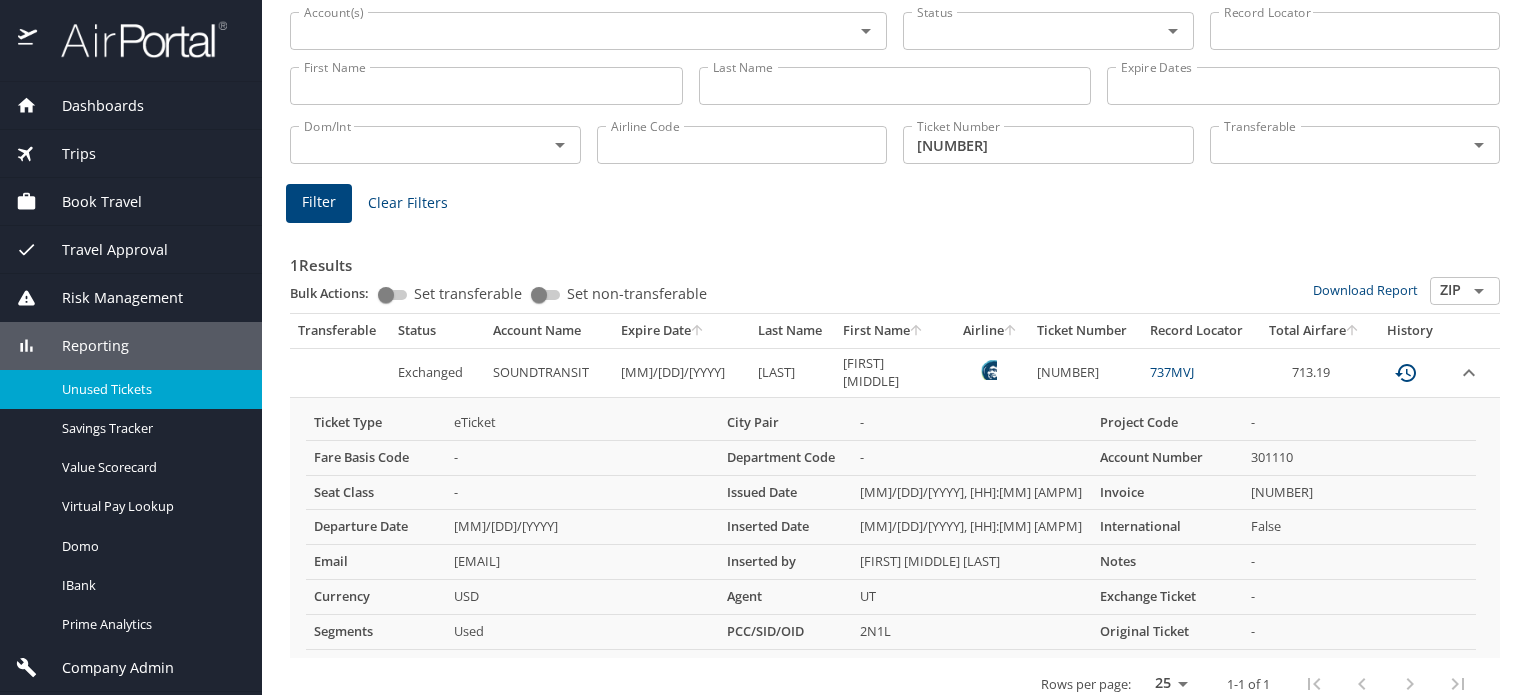 scroll, scrollTop: 112, scrollLeft: 0, axis: vertical 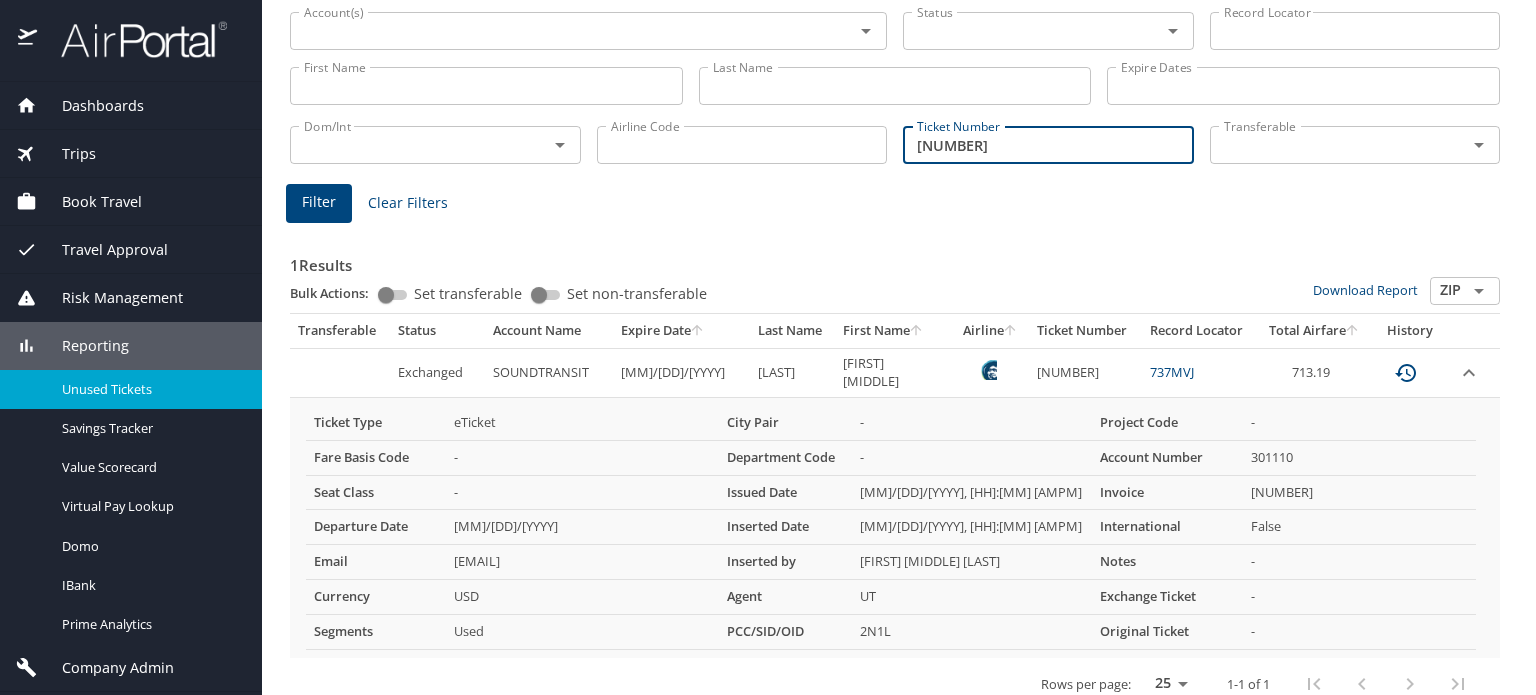 click on "0278097705792" at bounding box center [1048, 145] 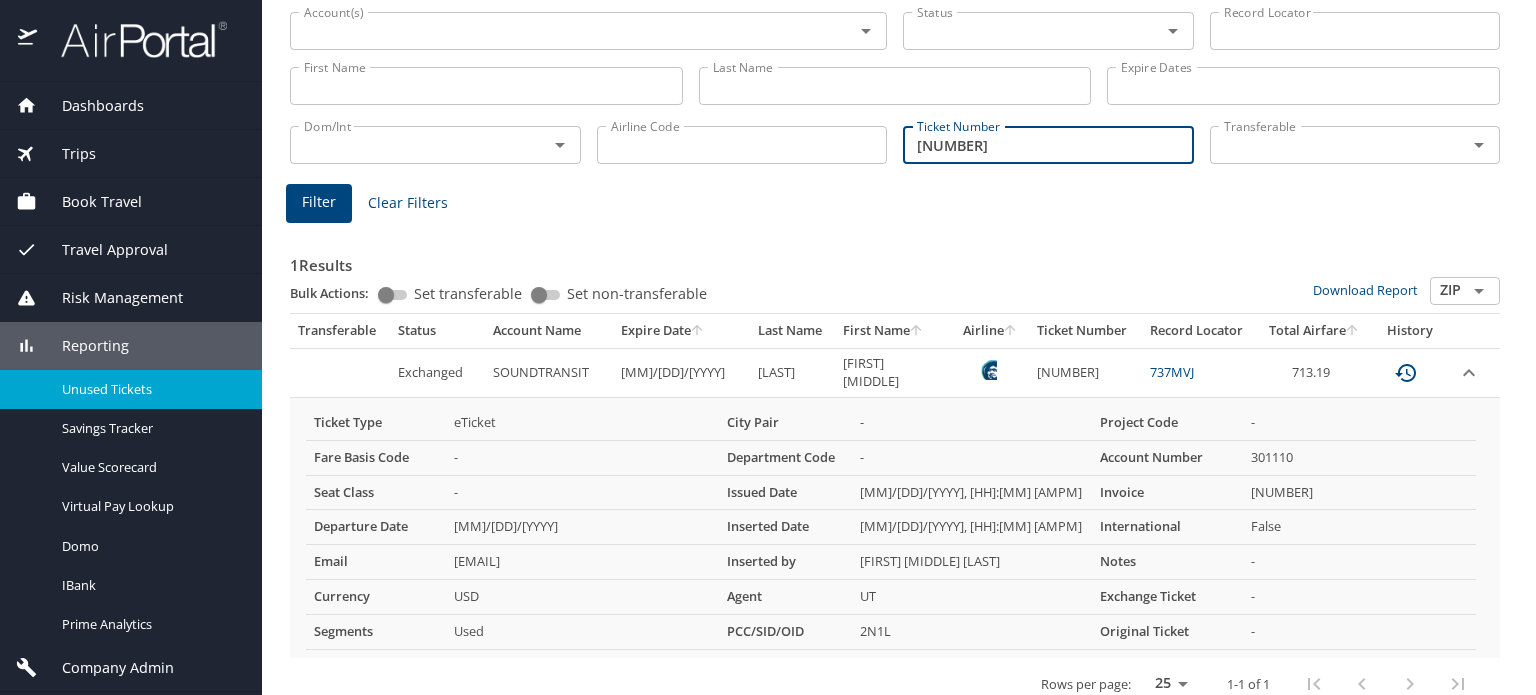 type on "0278097960064" 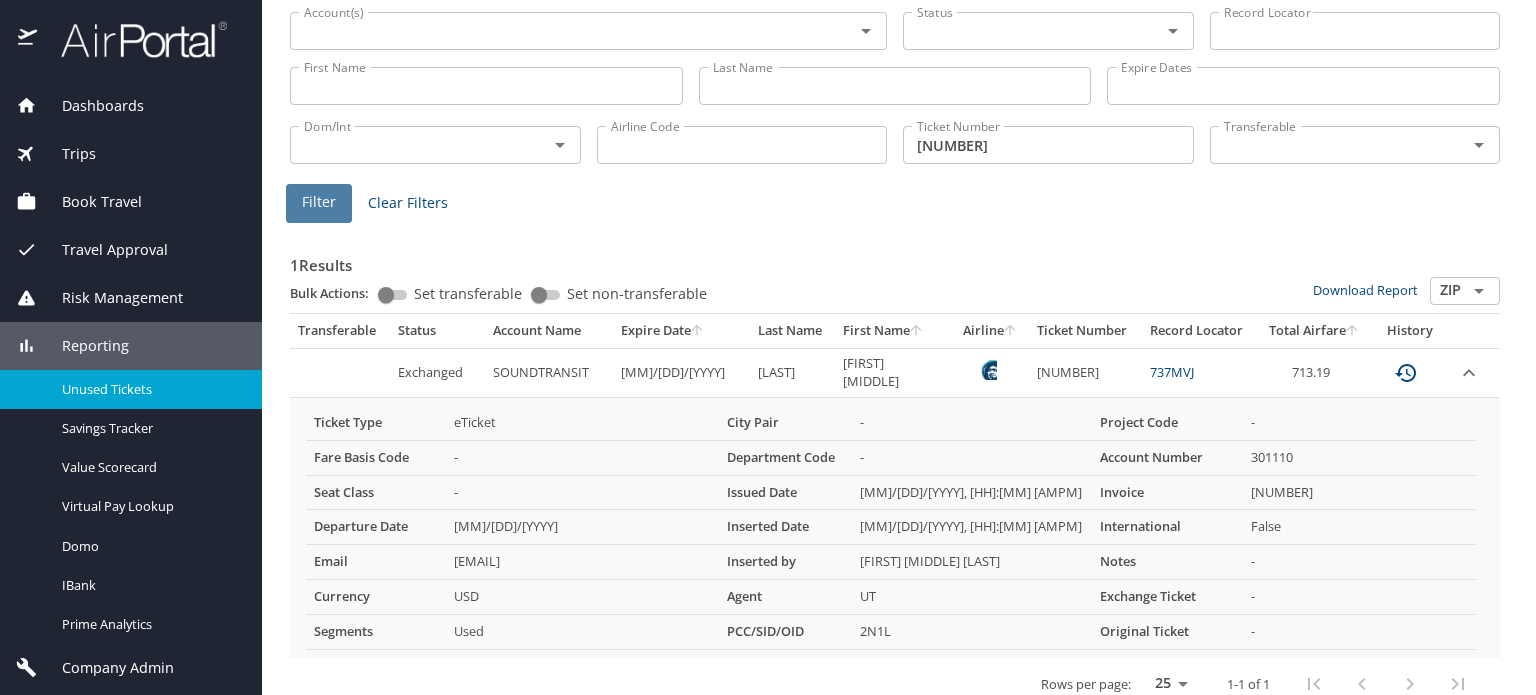 click on "Filter" at bounding box center (319, 203) 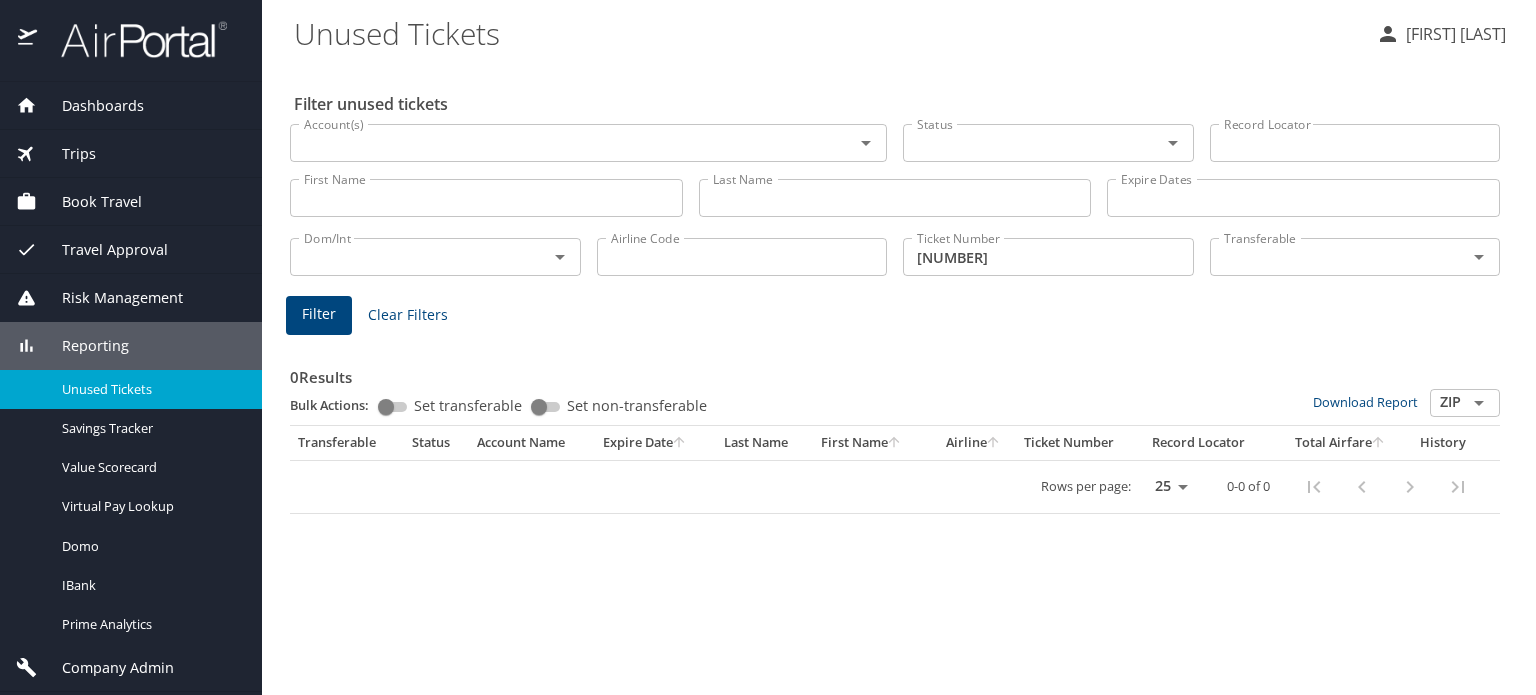 scroll, scrollTop: 0, scrollLeft: 0, axis: both 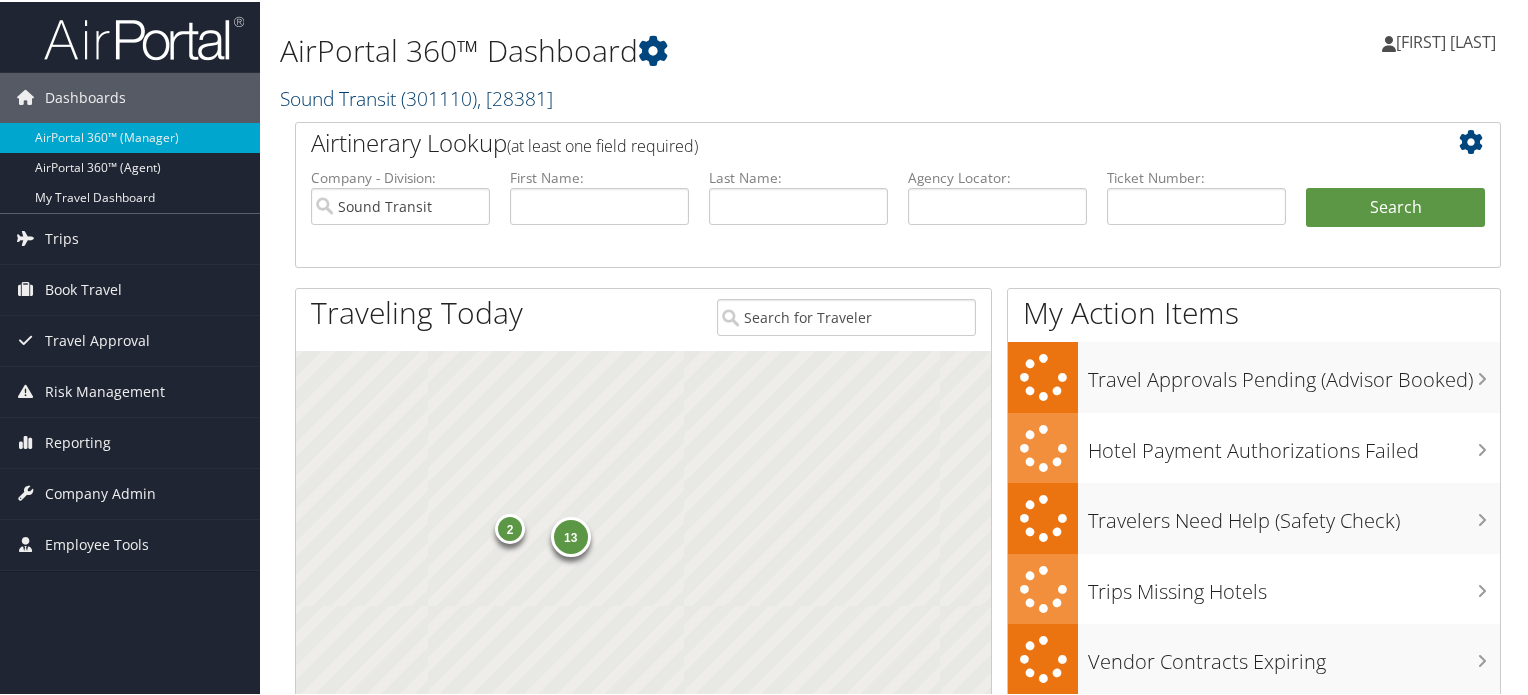 click on "Sound Transit   ( 301110 )  , [ 28381 ]" at bounding box center (416, 96) 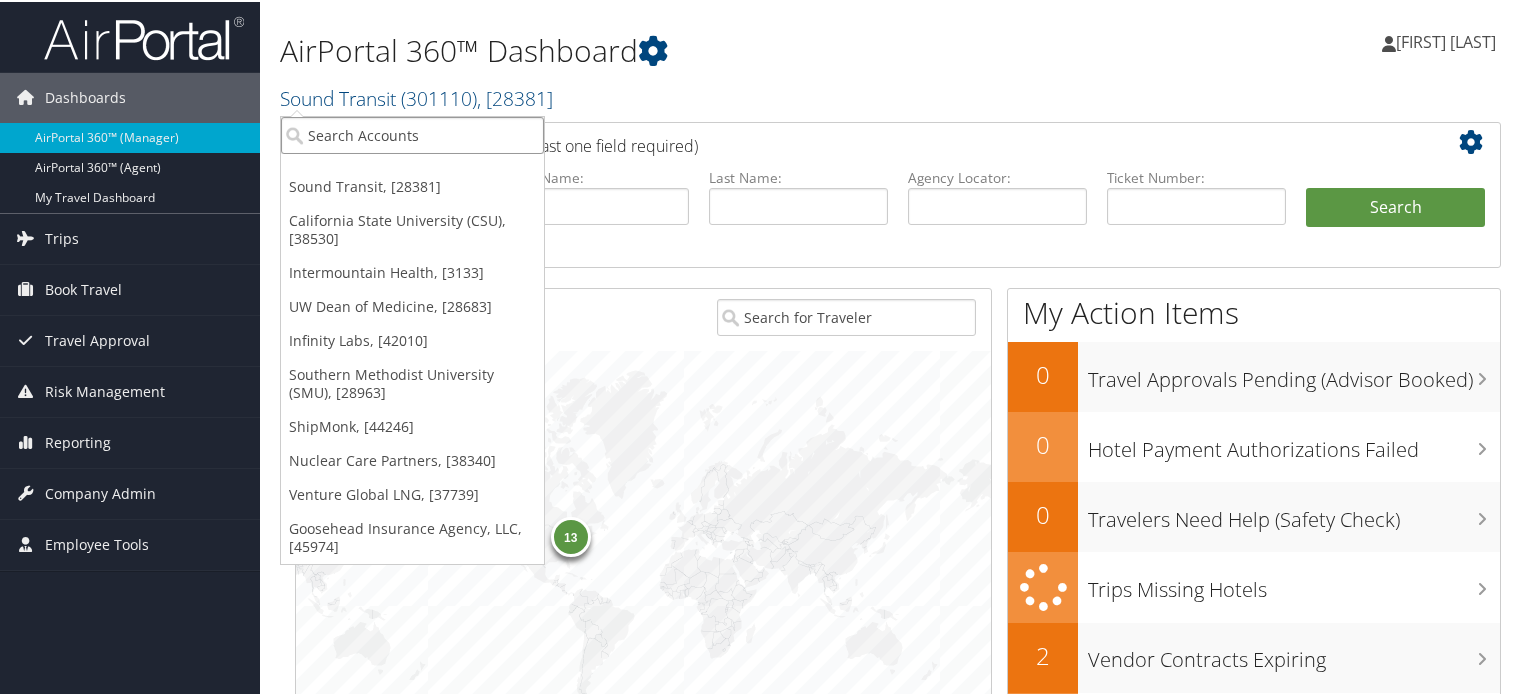click at bounding box center (412, 133) 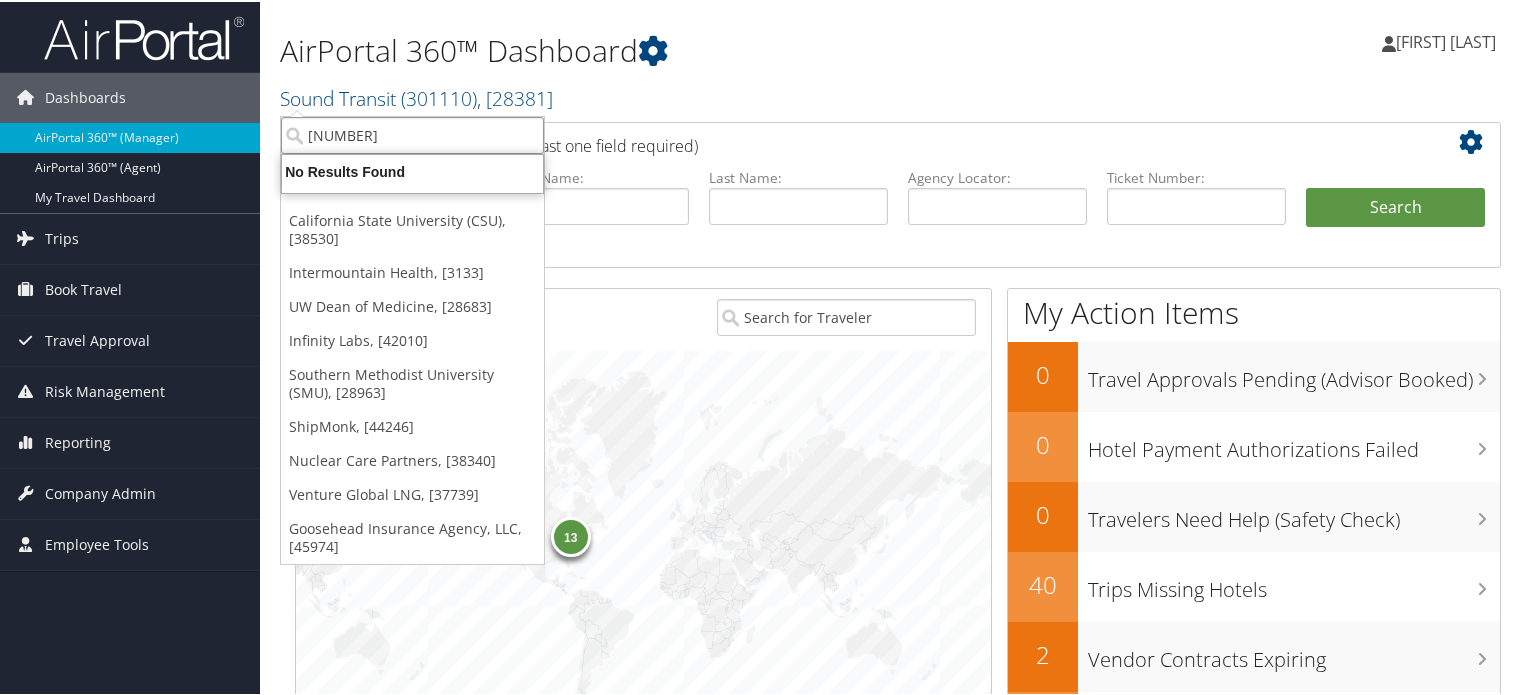type on "[NUMBER]" 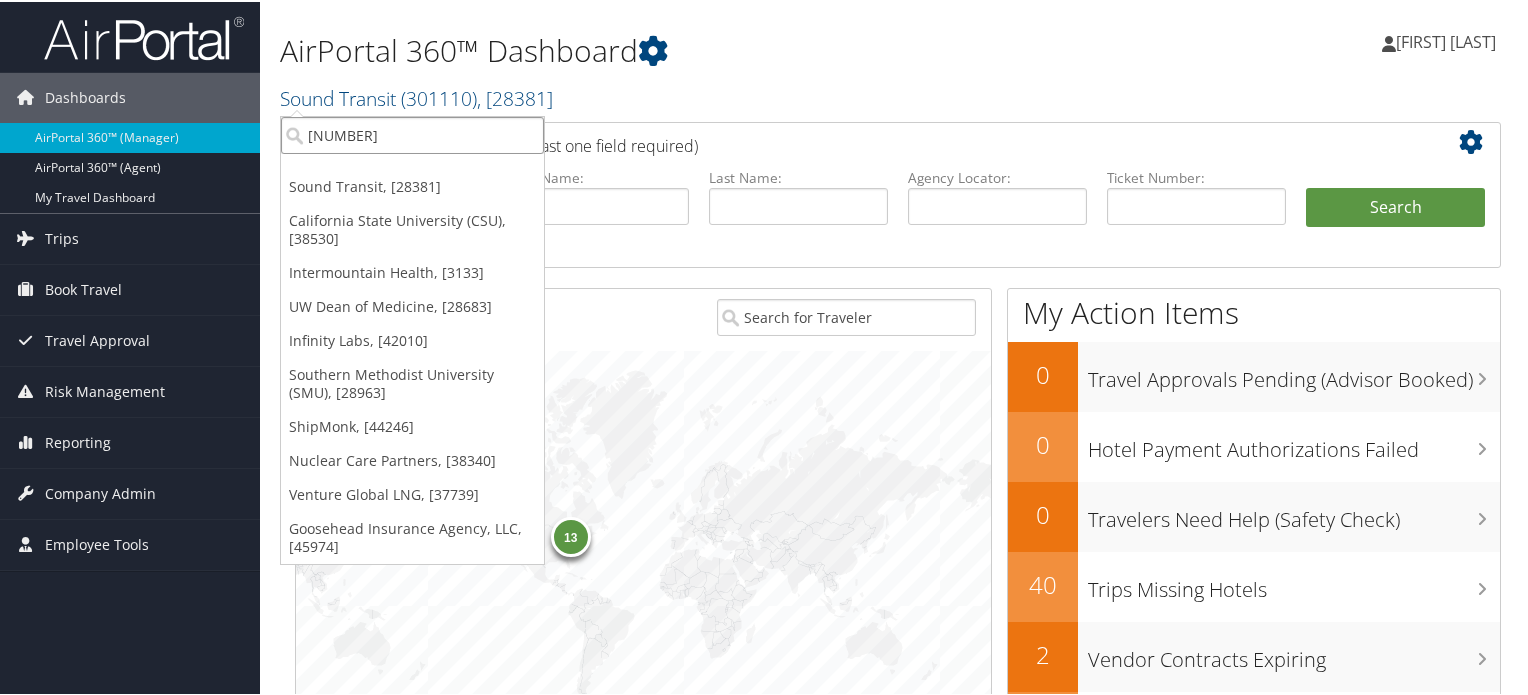 click on "[NUMBER]" at bounding box center (412, 133) 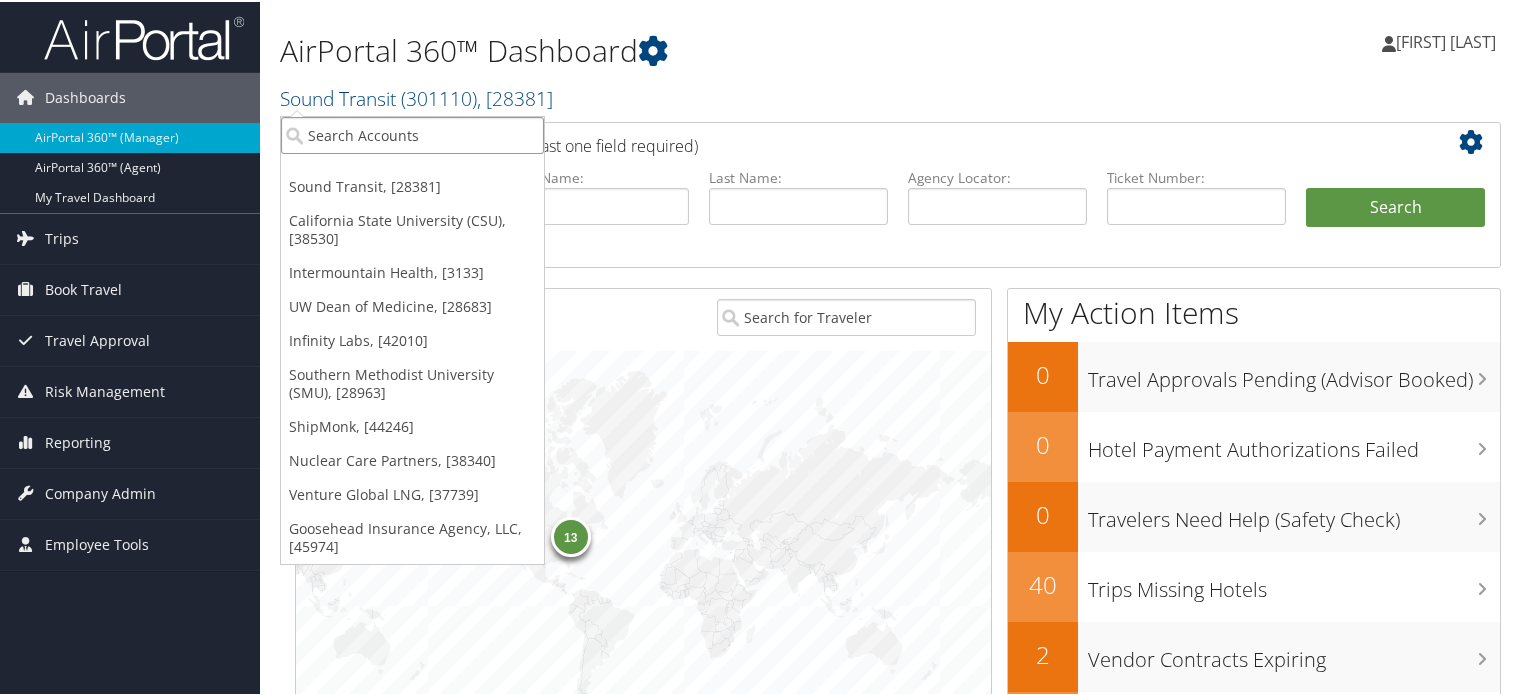 paste on "UWA000" 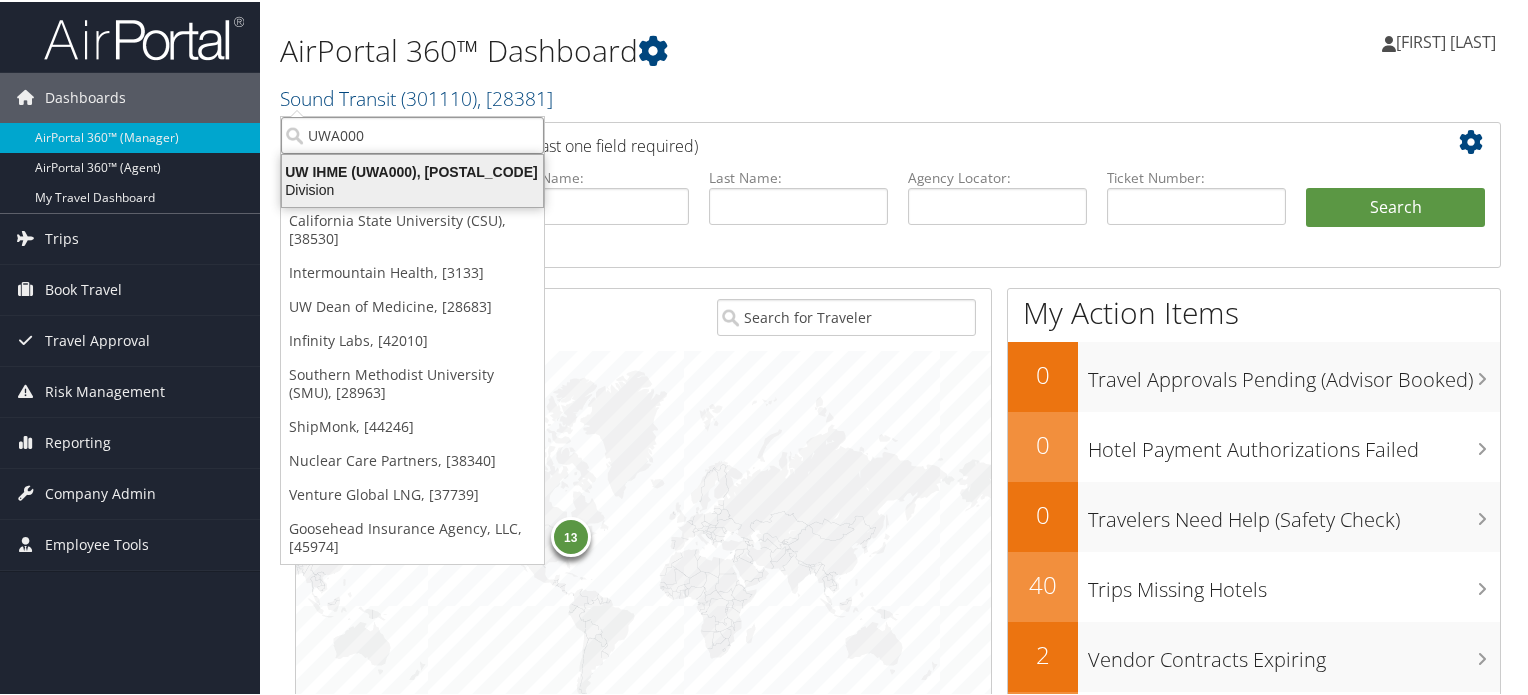 click on "Division" at bounding box center (412, 188) 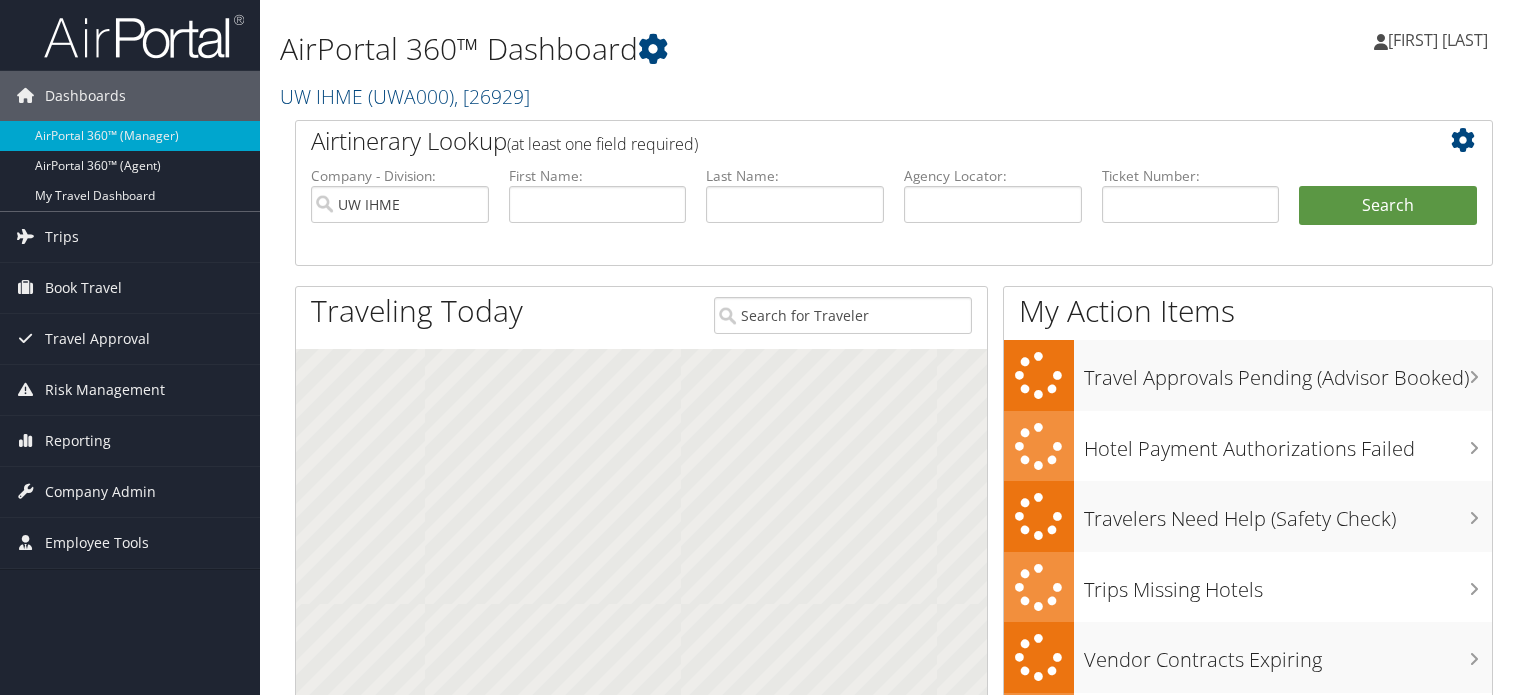 scroll, scrollTop: 0, scrollLeft: 0, axis: both 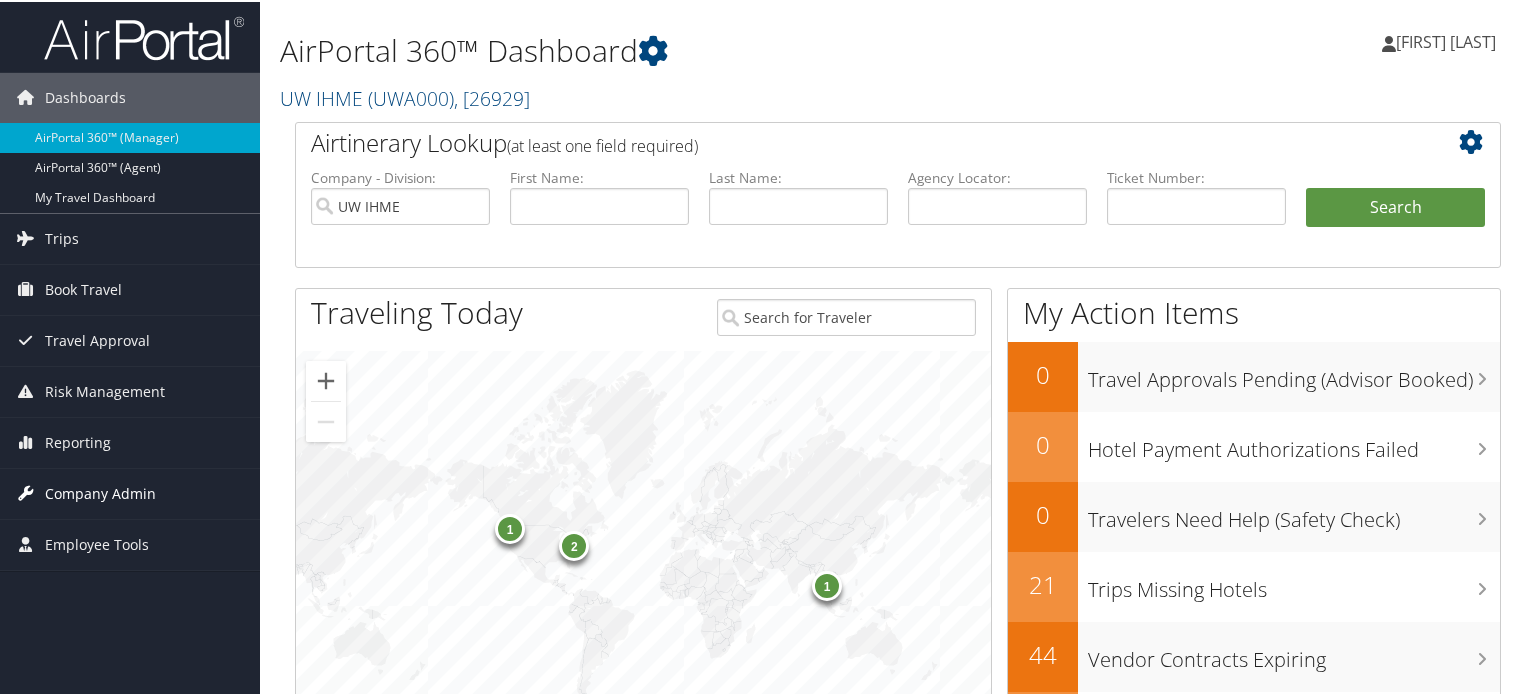 click on "Company Admin" at bounding box center (100, 492) 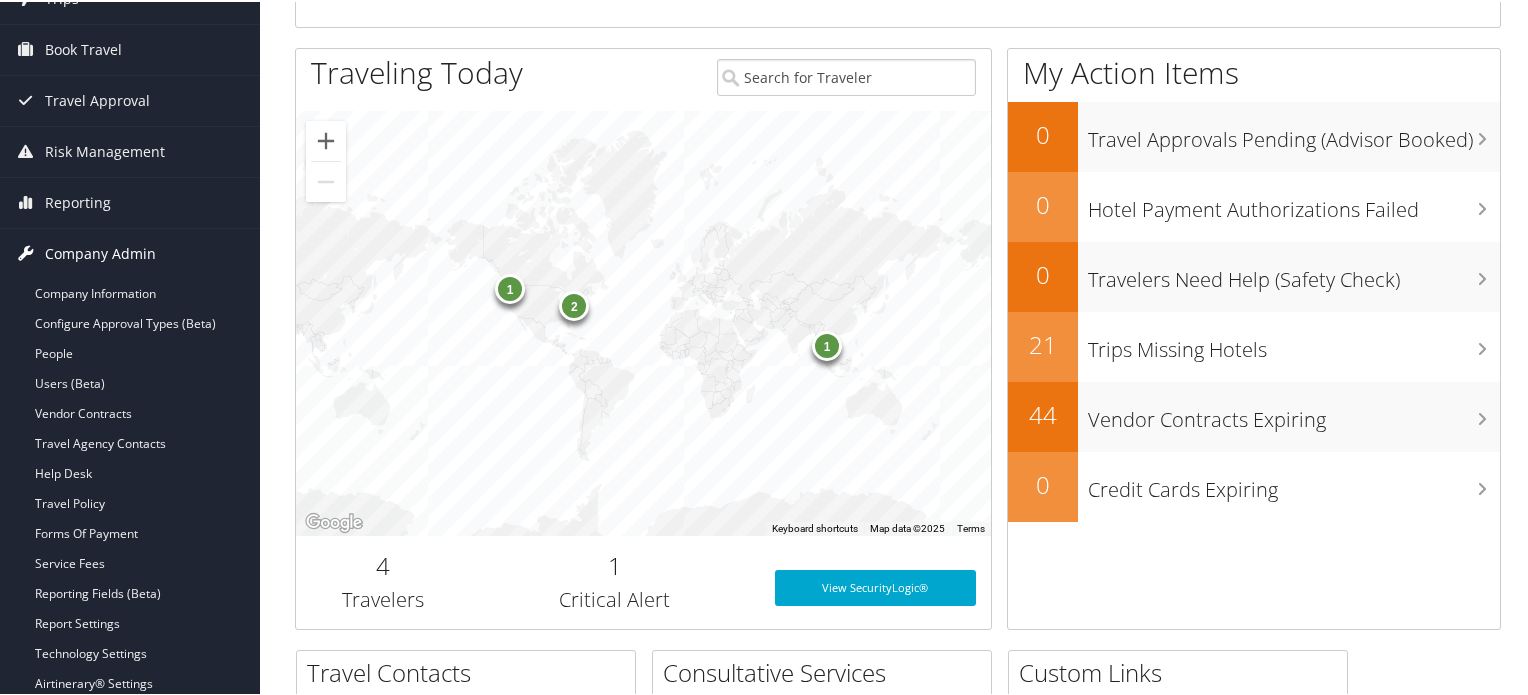 scroll, scrollTop: 244, scrollLeft: 0, axis: vertical 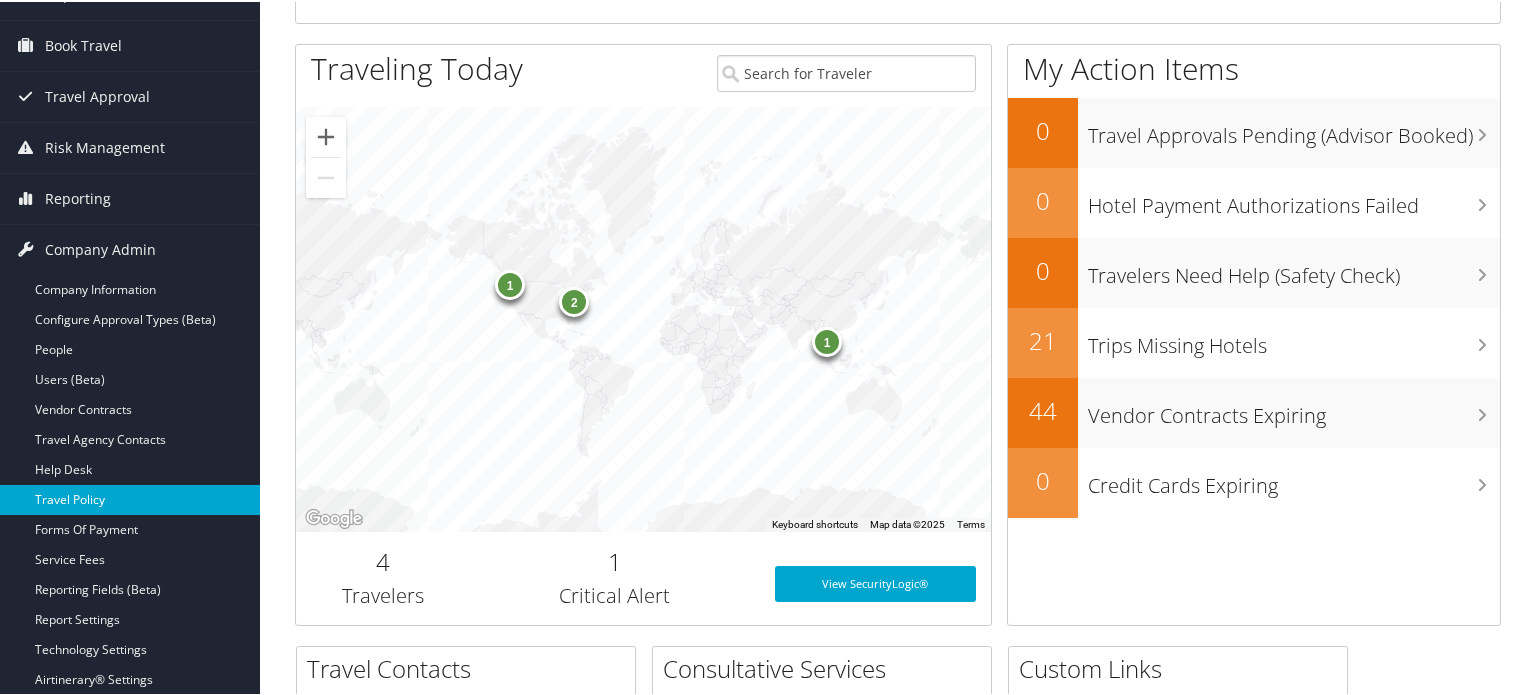 click on "Travel Policy" at bounding box center (130, 498) 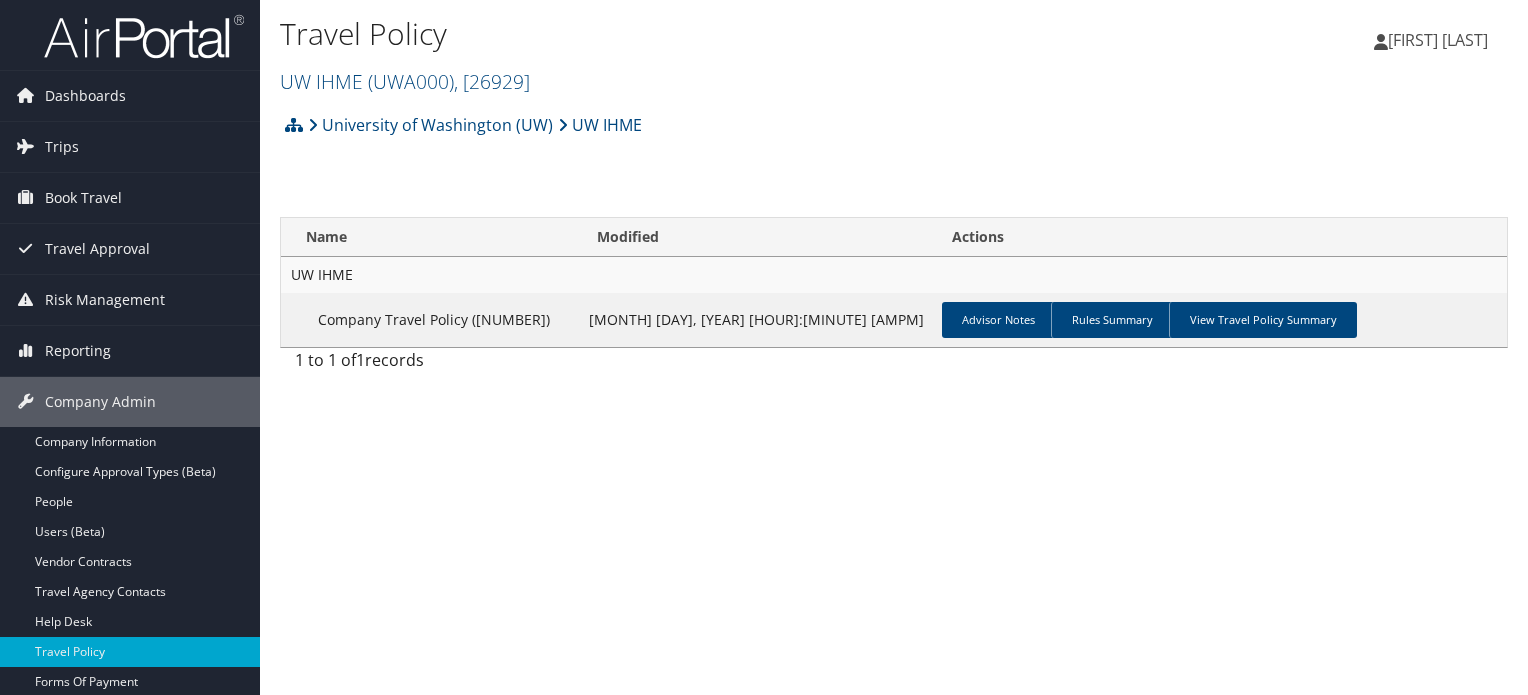 scroll, scrollTop: 0, scrollLeft: 0, axis: both 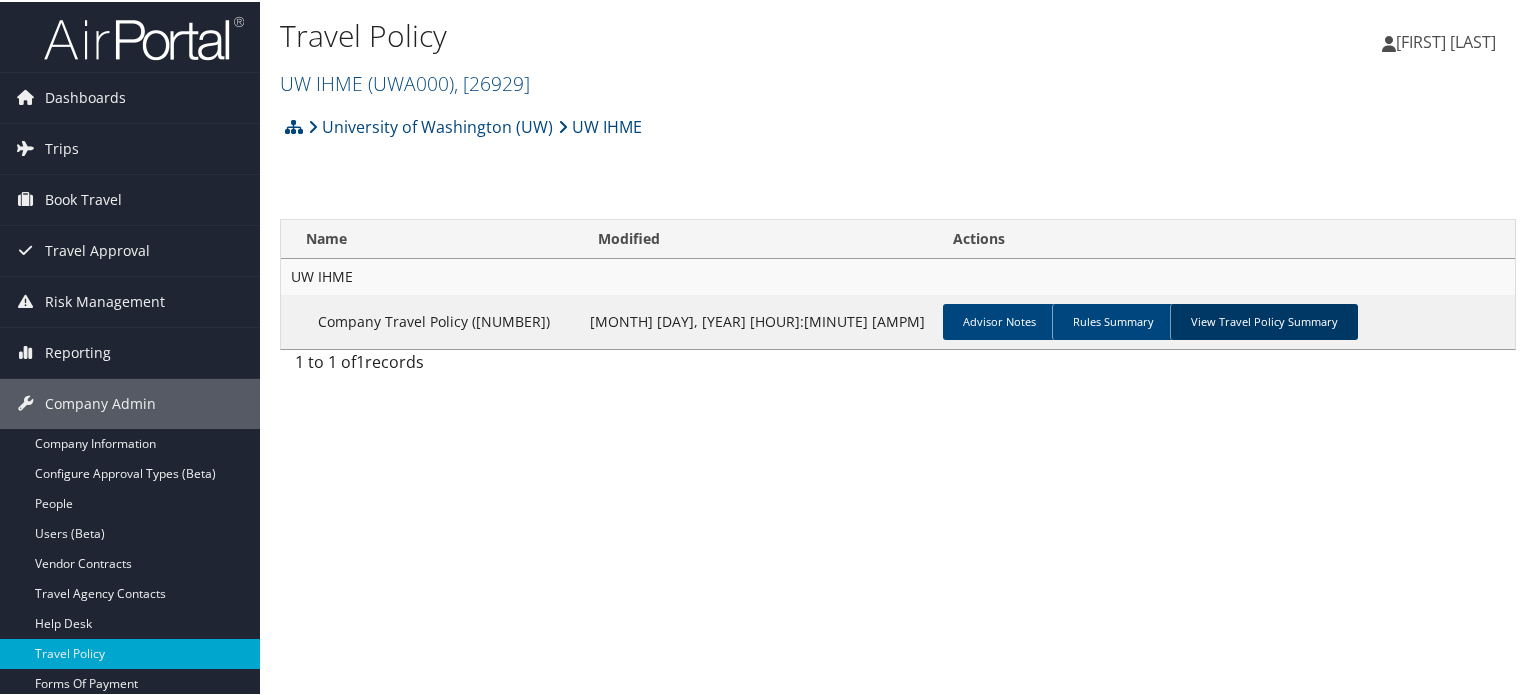 click on "View Travel Policy Summary" at bounding box center [1264, 320] 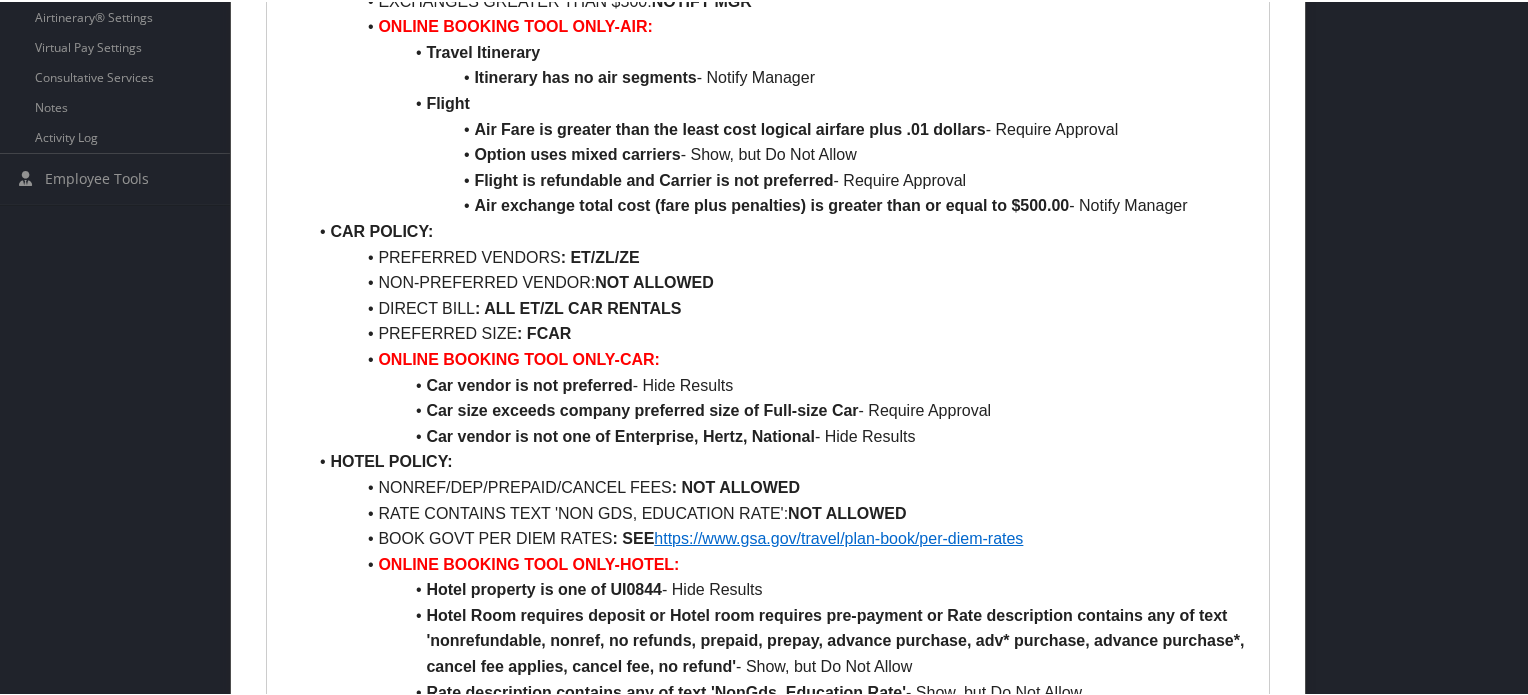 scroll, scrollTop: 819, scrollLeft: 0, axis: vertical 